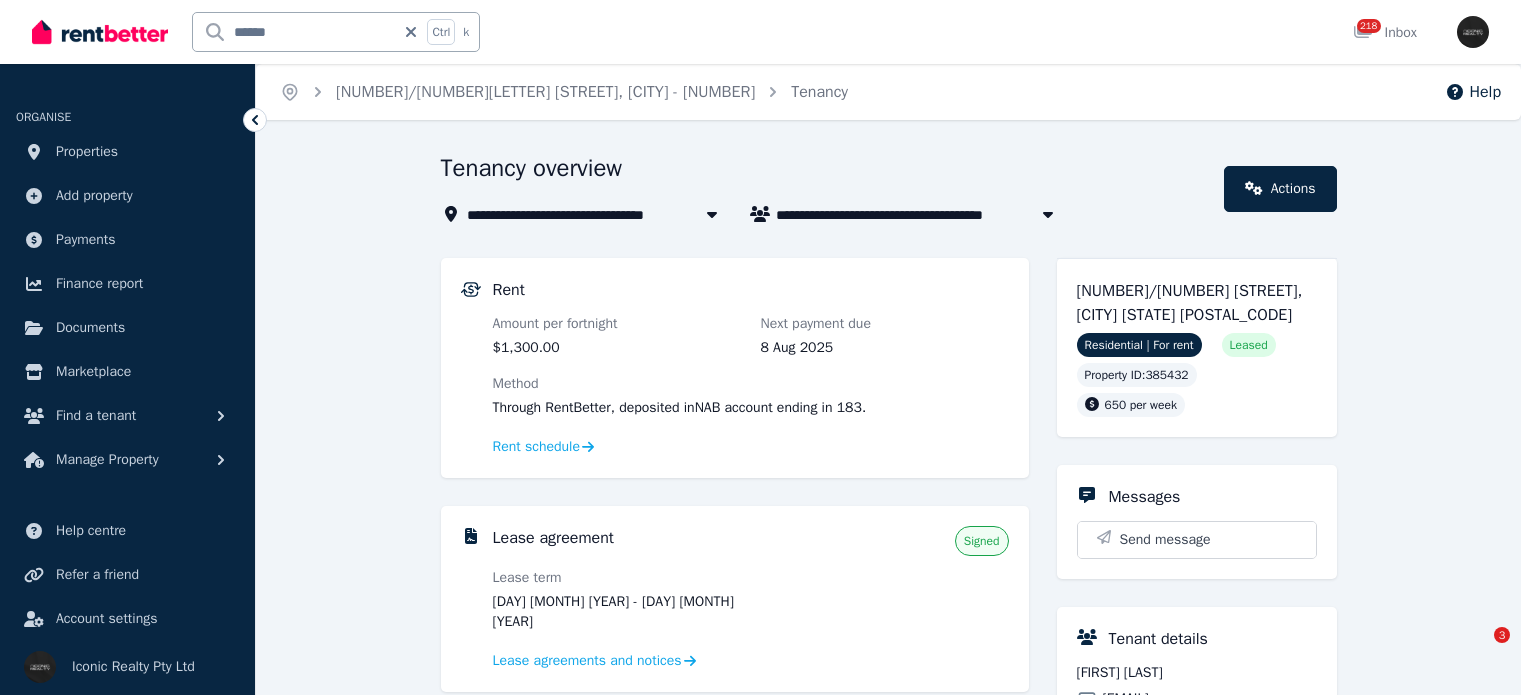 scroll, scrollTop: 0, scrollLeft: 0, axis: both 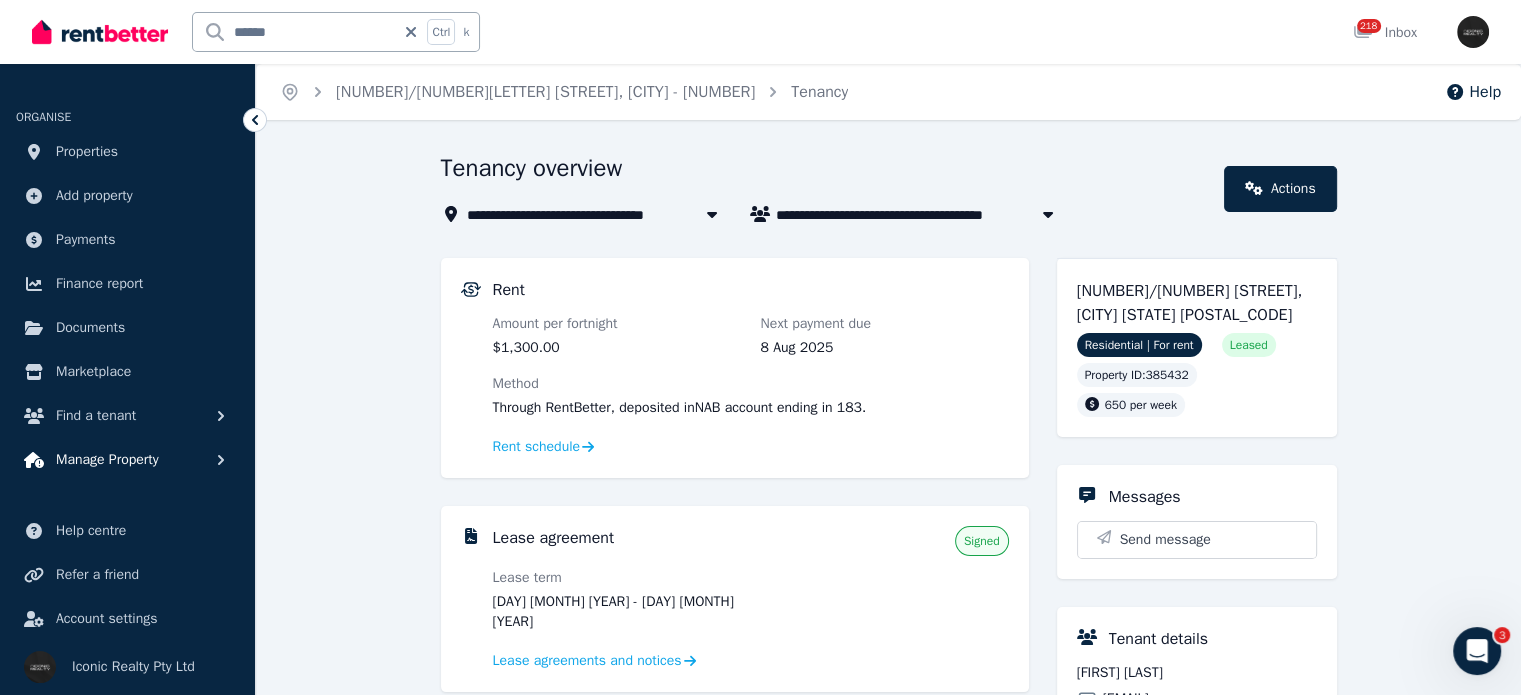 click on "Manage Property" at bounding box center [107, 460] 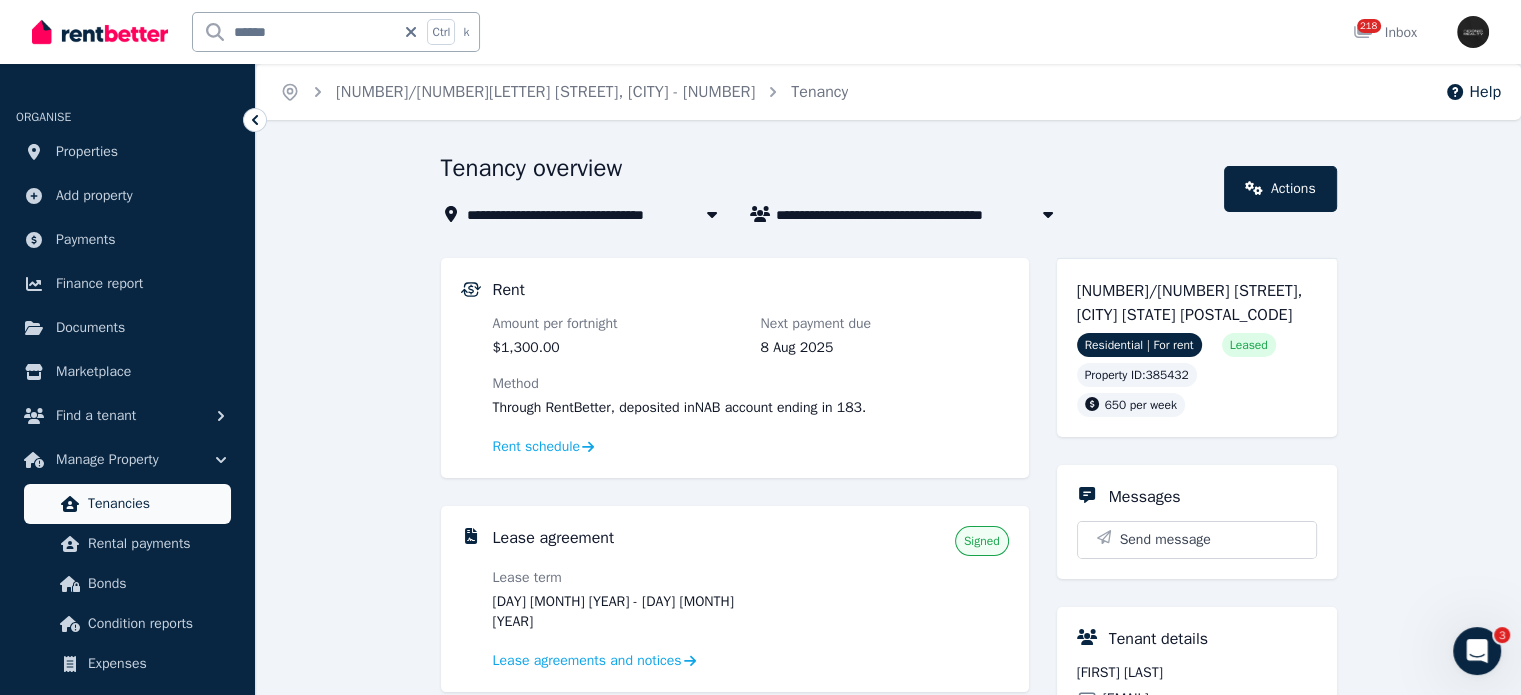 click on "Tenancies" at bounding box center (155, 504) 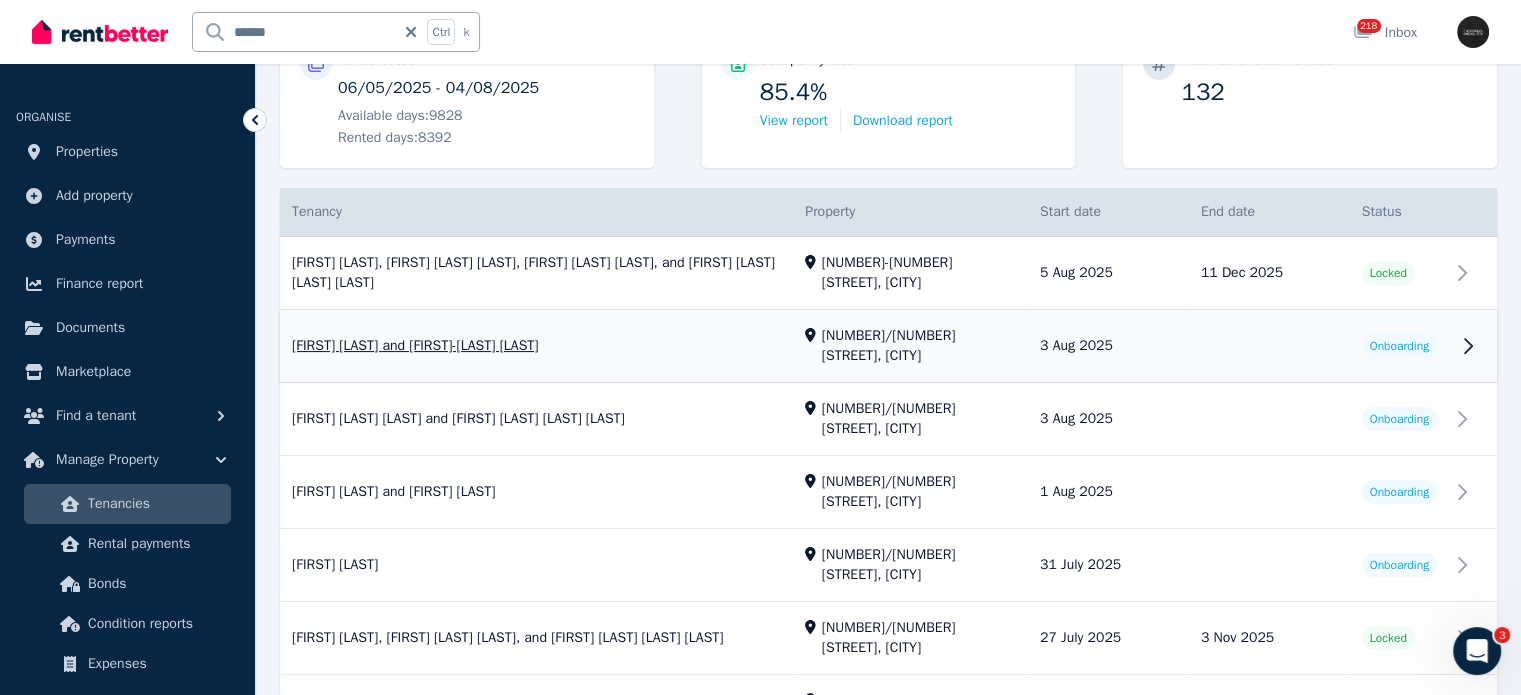 scroll, scrollTop: 0, scrollLeft: 0, axis: both 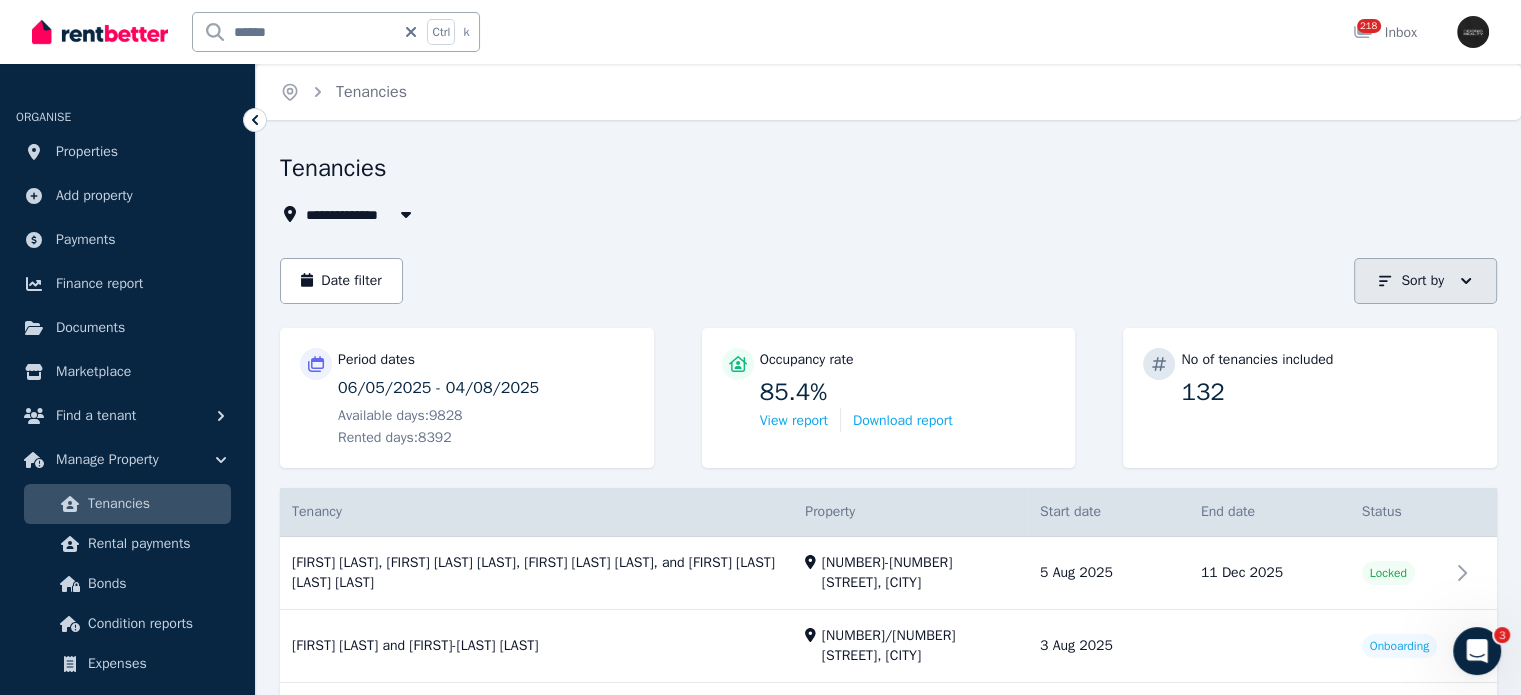 click on "Sort by" at bounding box center (1422, 281) 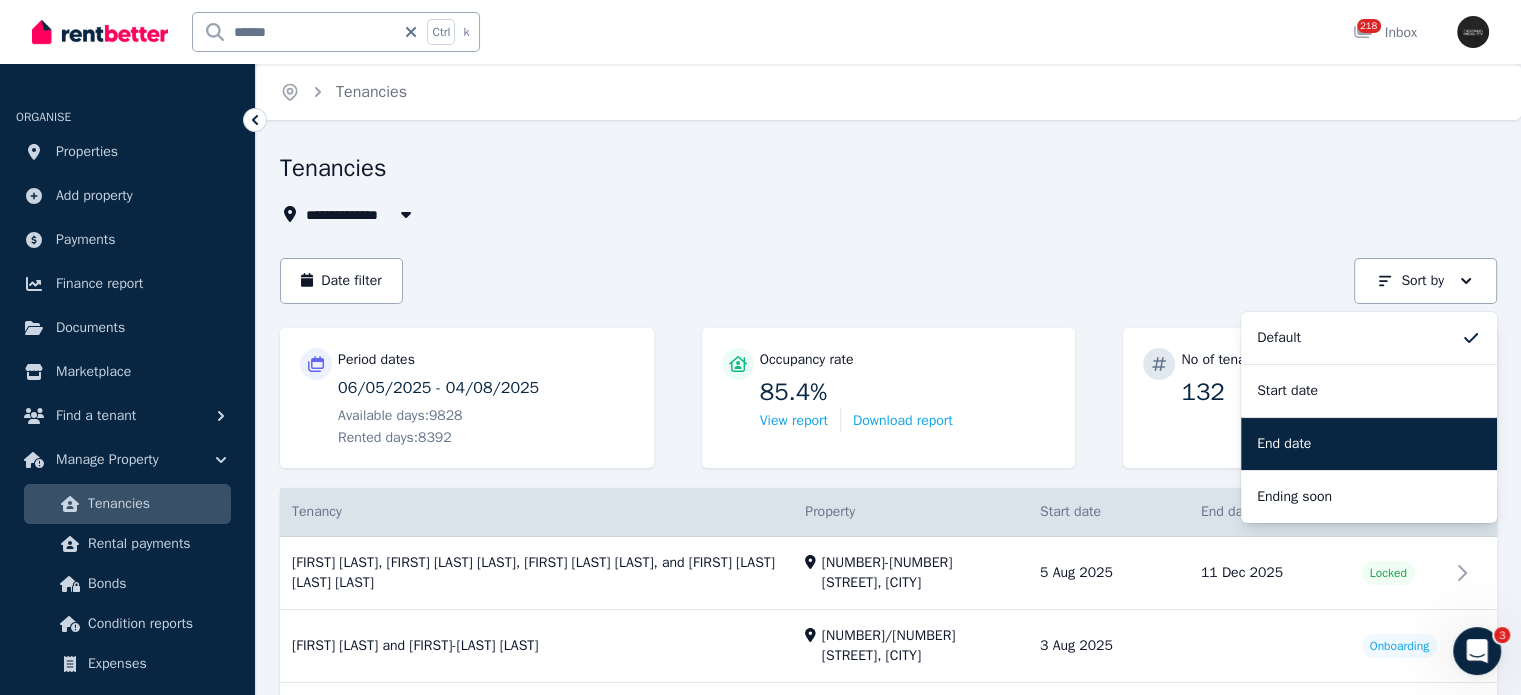 click on "End date" at bounding box center [1369, 444] 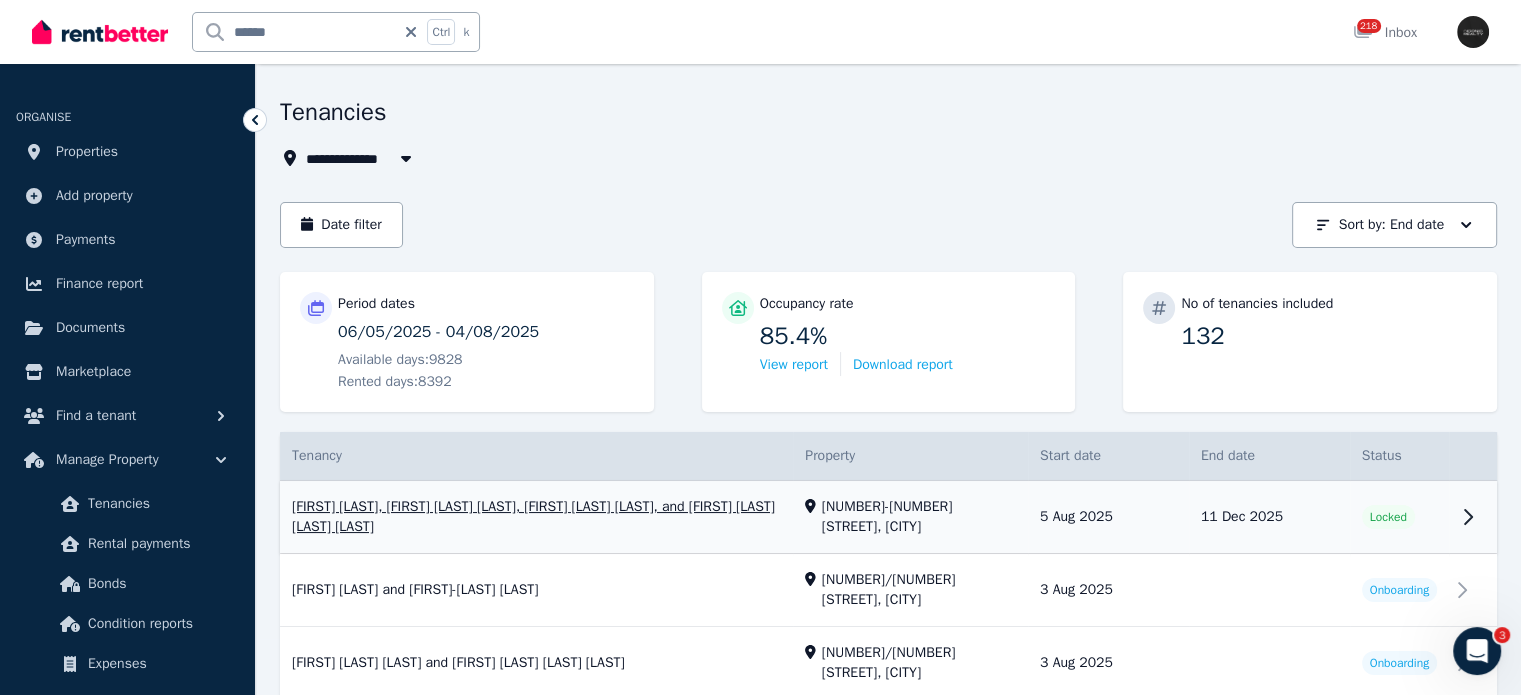 scroll, scrollTop: 200, scrollLeft: 0, axis: vertical 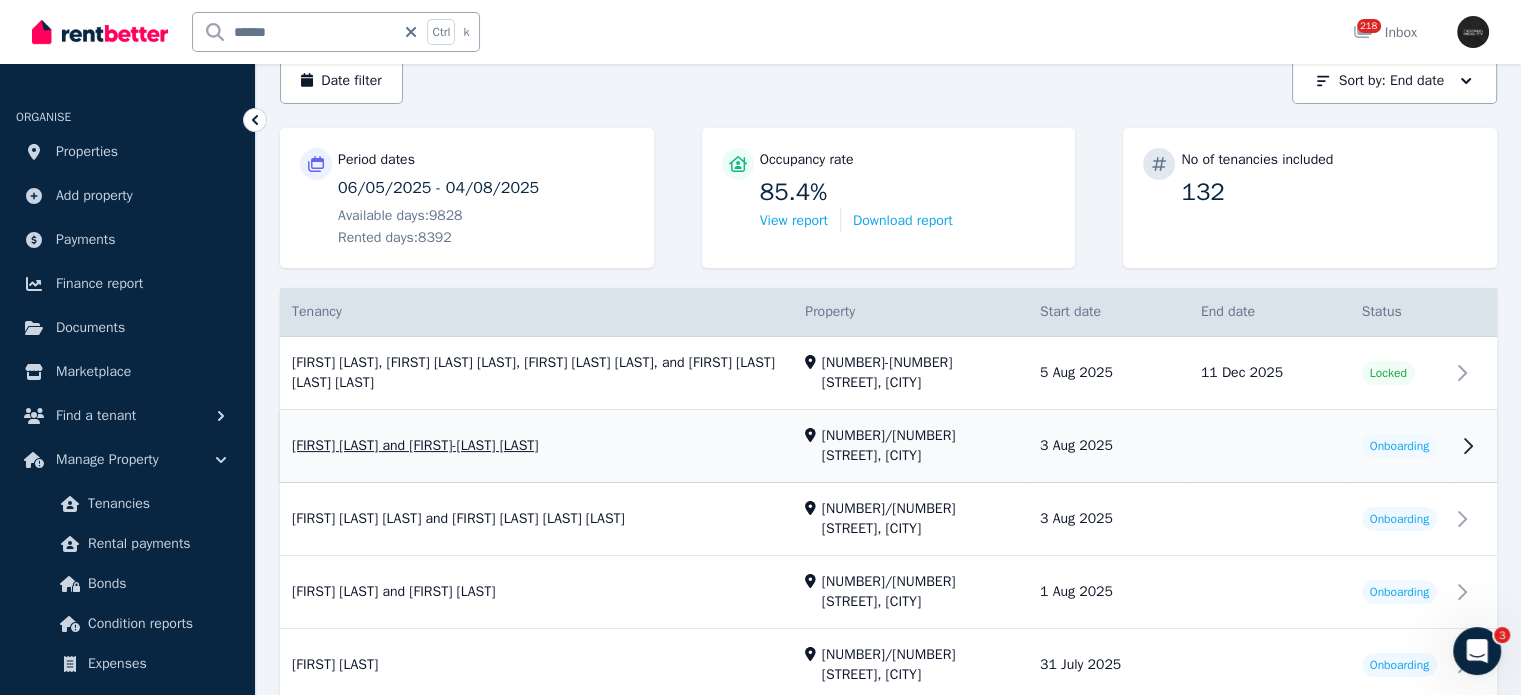click on "View property details" at bounding box center (888, 447) 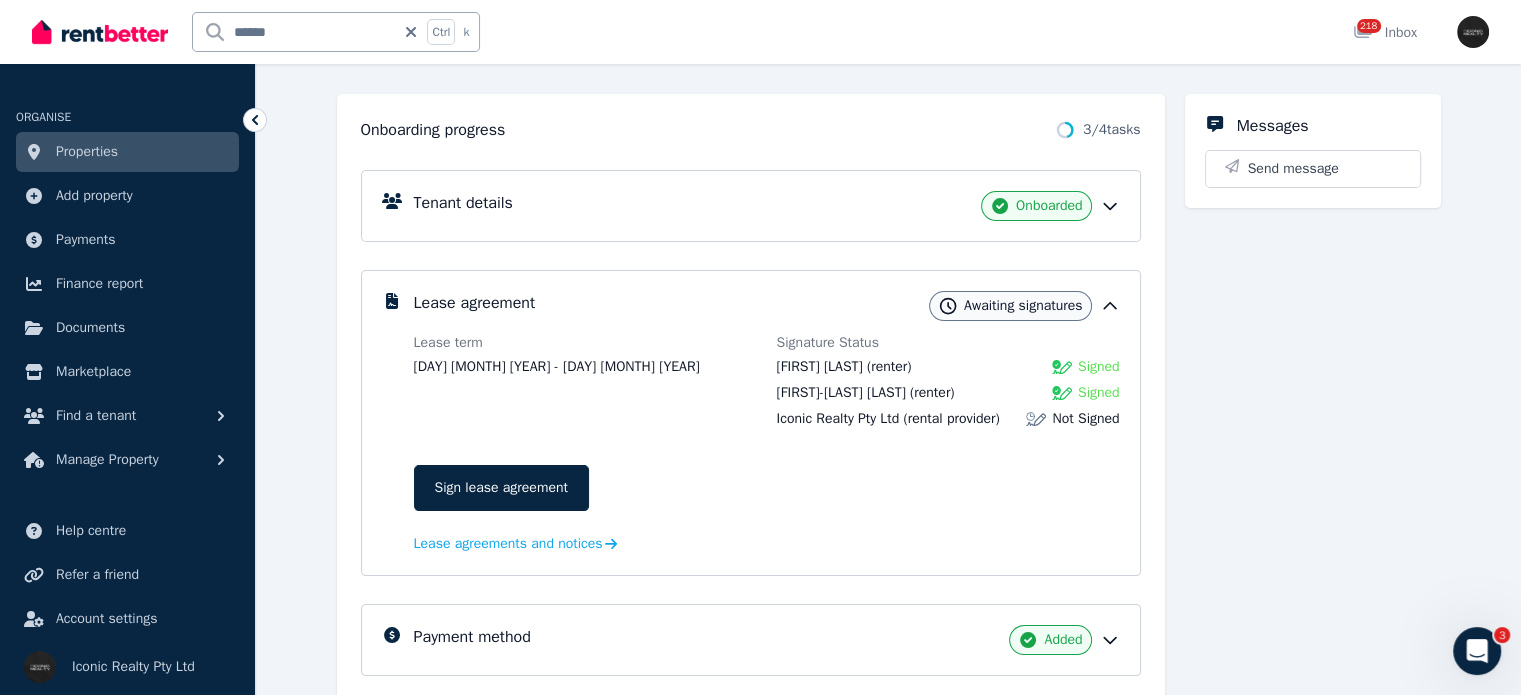 scroll, scrollTop: 200, scrollLeft: 0, axis: vertical 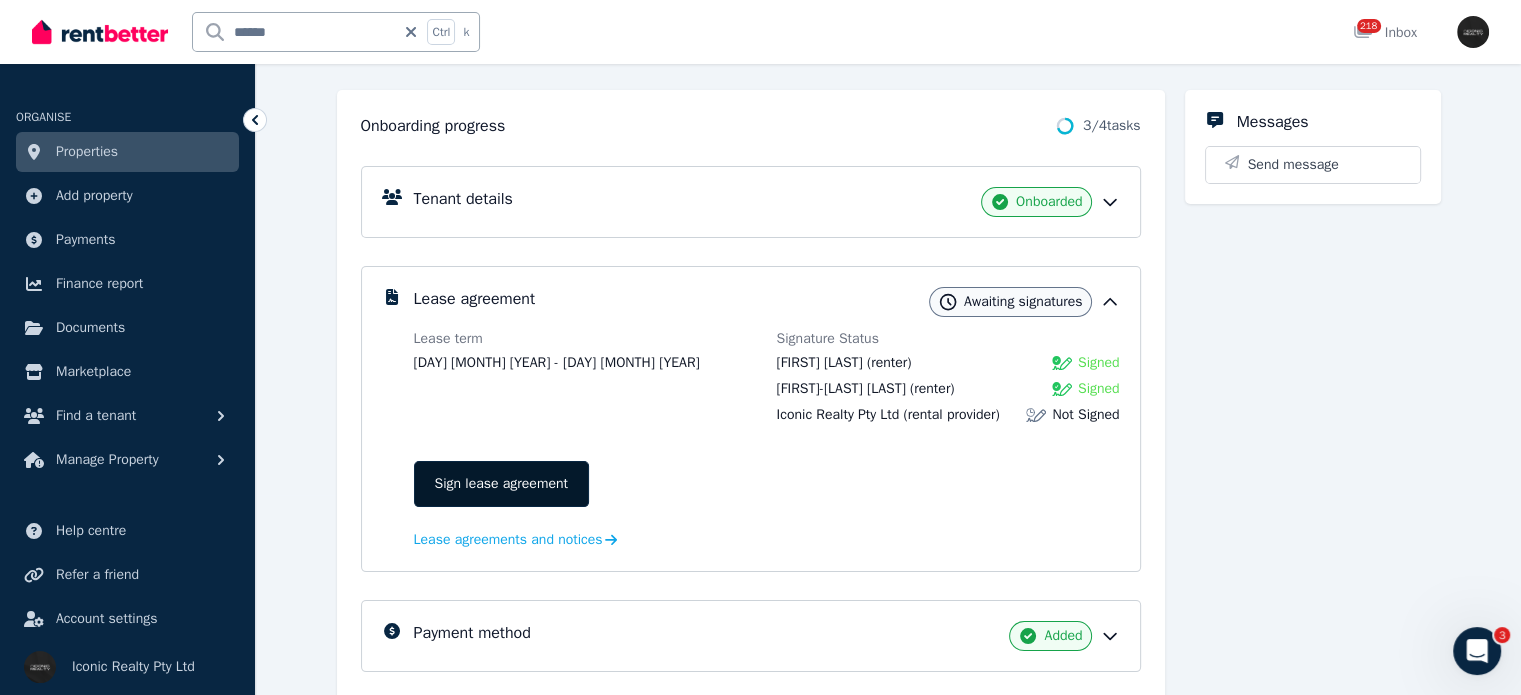 click on "Sign lease agreement" at bounding box center [501, 484] 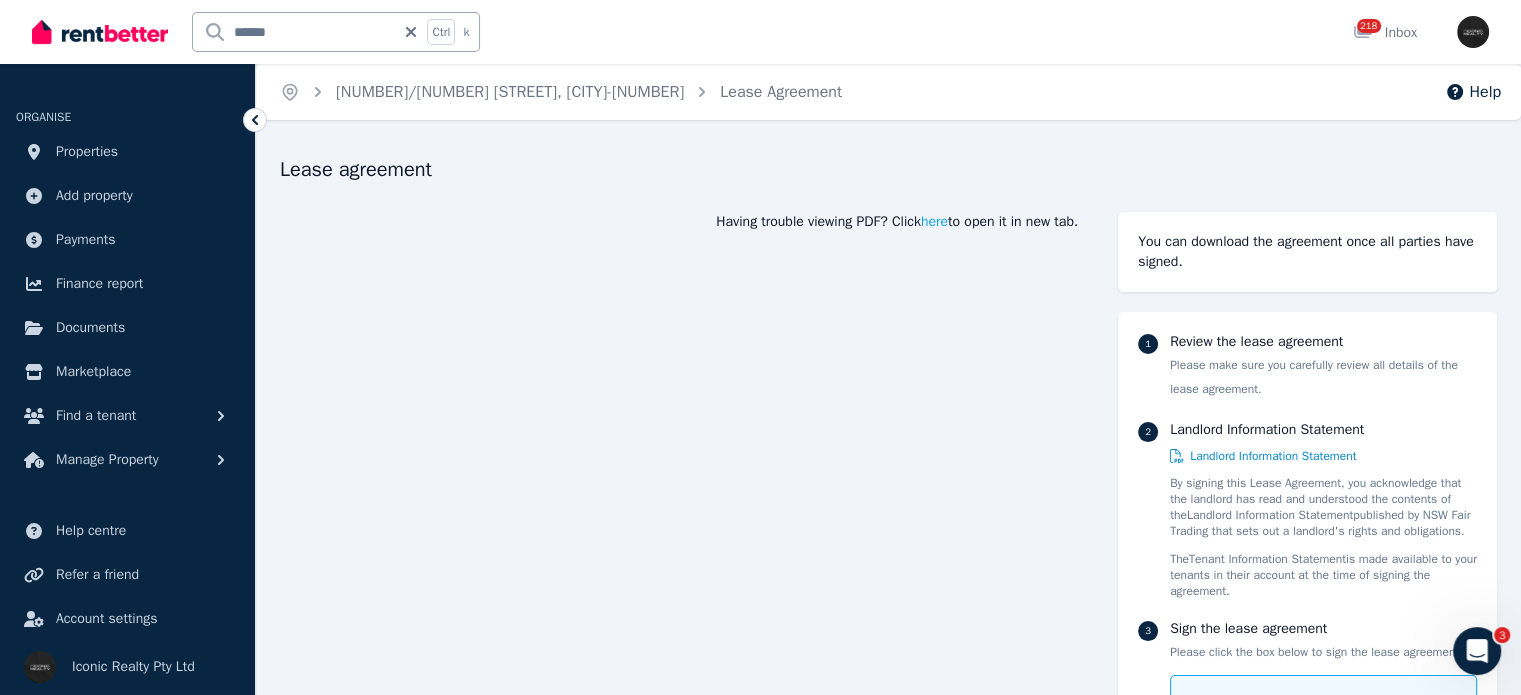 scroll, scrollTop: 100, scrollLeft: 0, axis: vertical 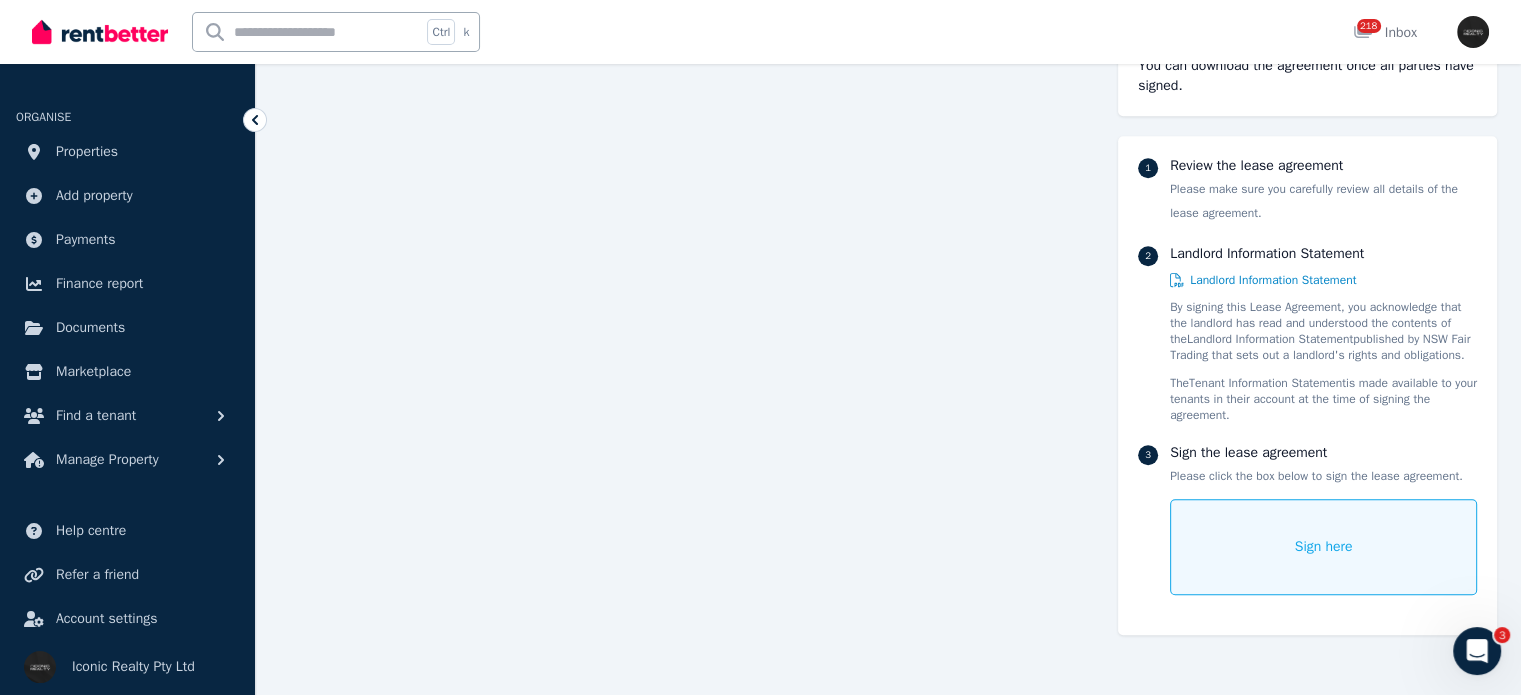 click on "Sign here" at bounding box center (1323, 547) 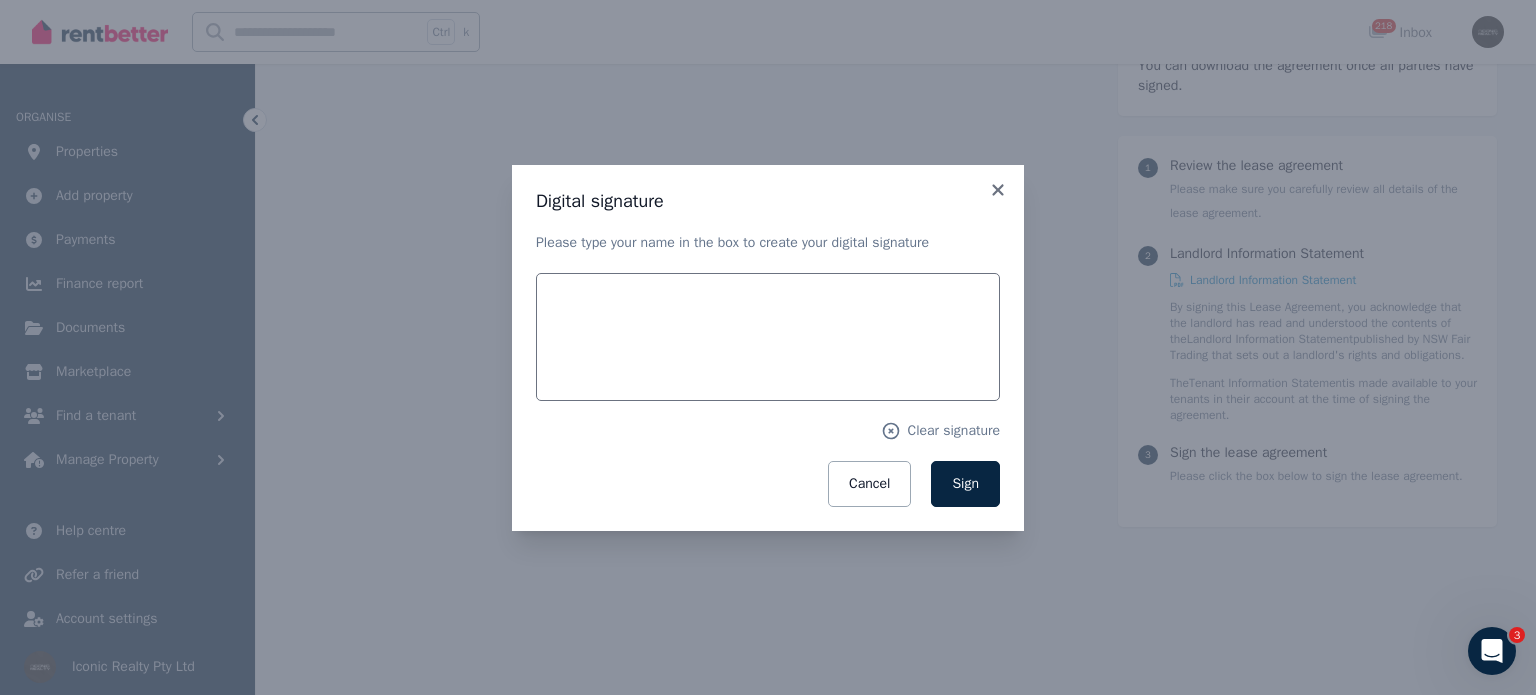 scroll, scrollTop: 1344, scrollLeft: 0, axis: vertical 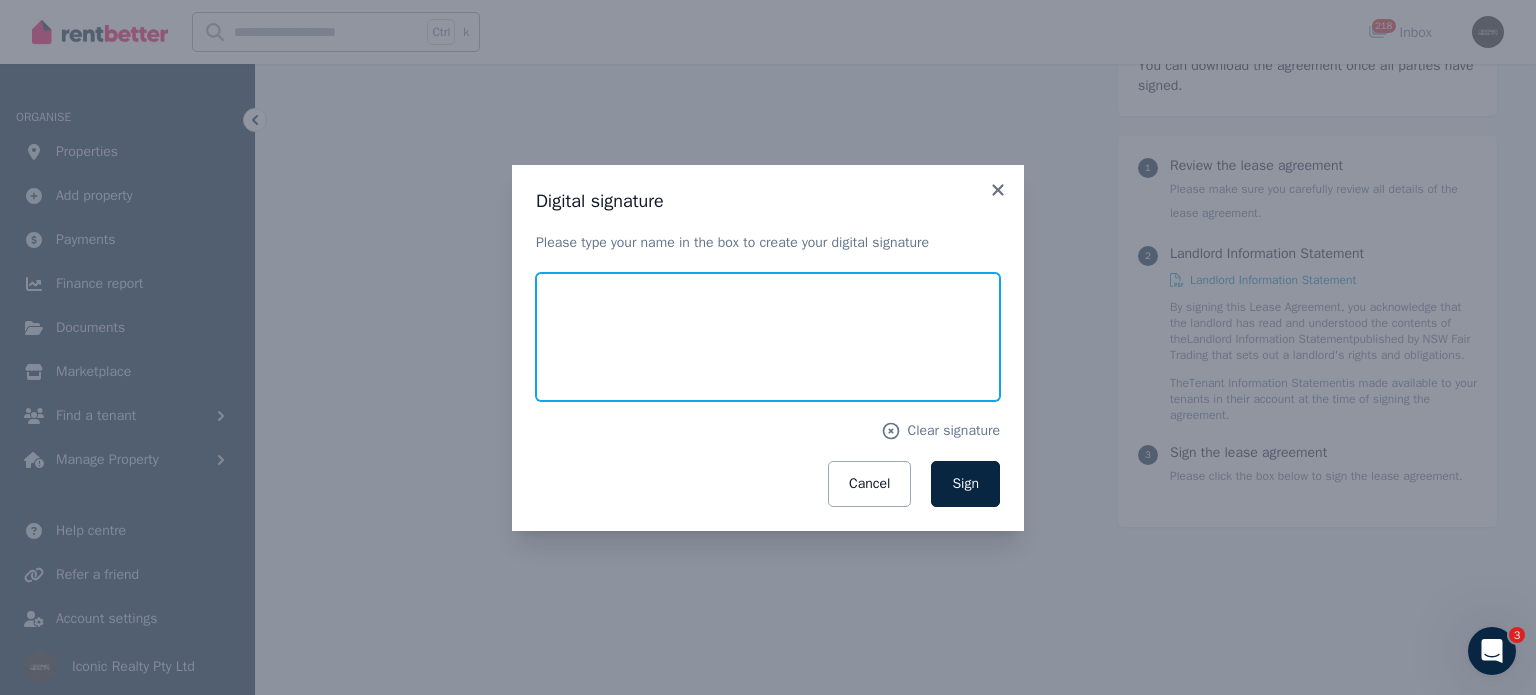 click at bounding box center (768, 337) 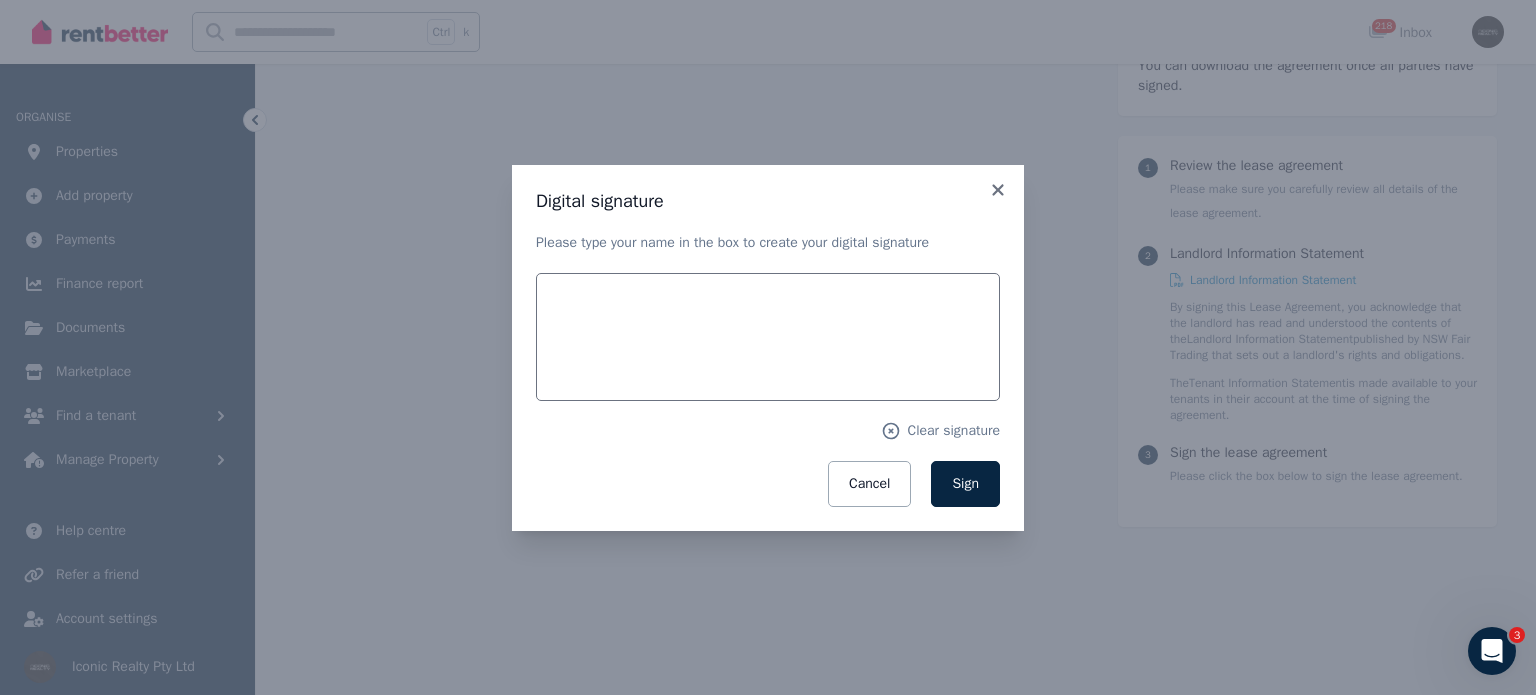 type 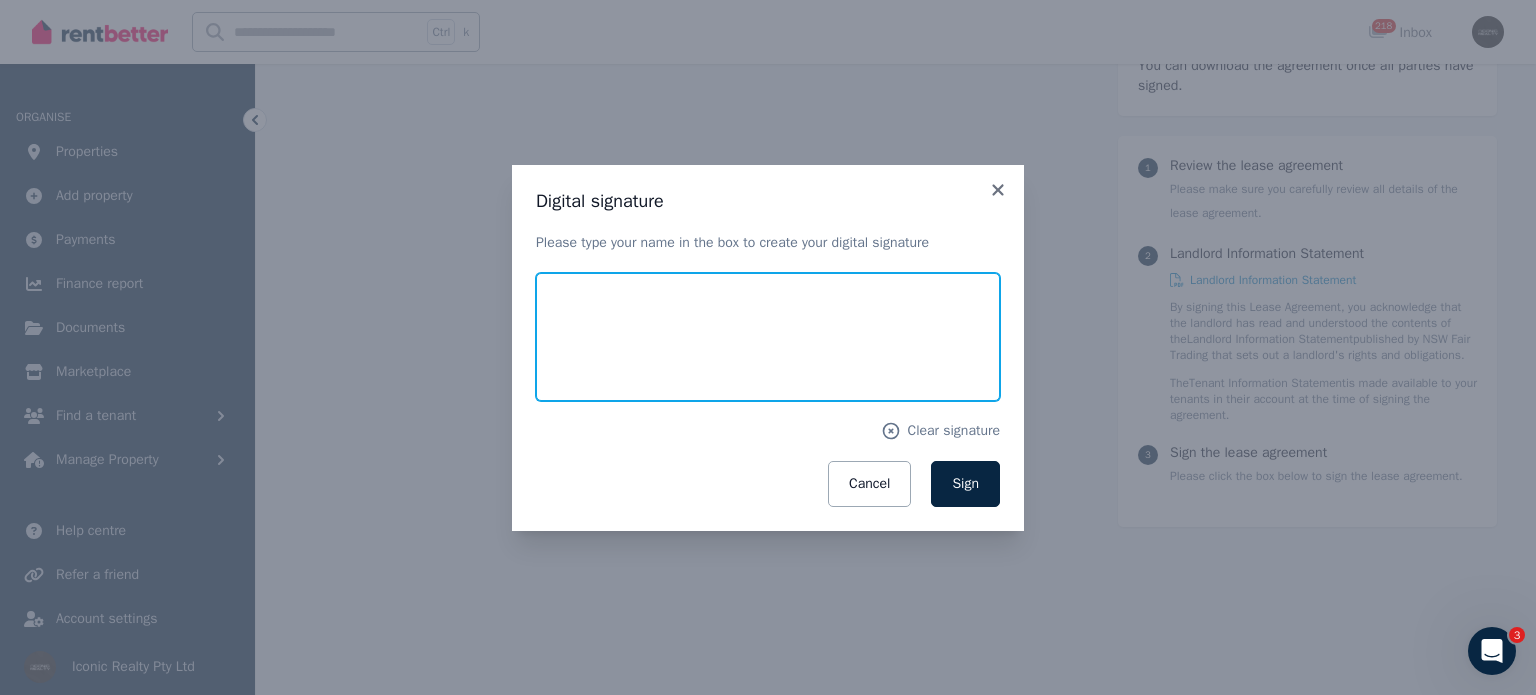 click at bounding box center [768, 337] 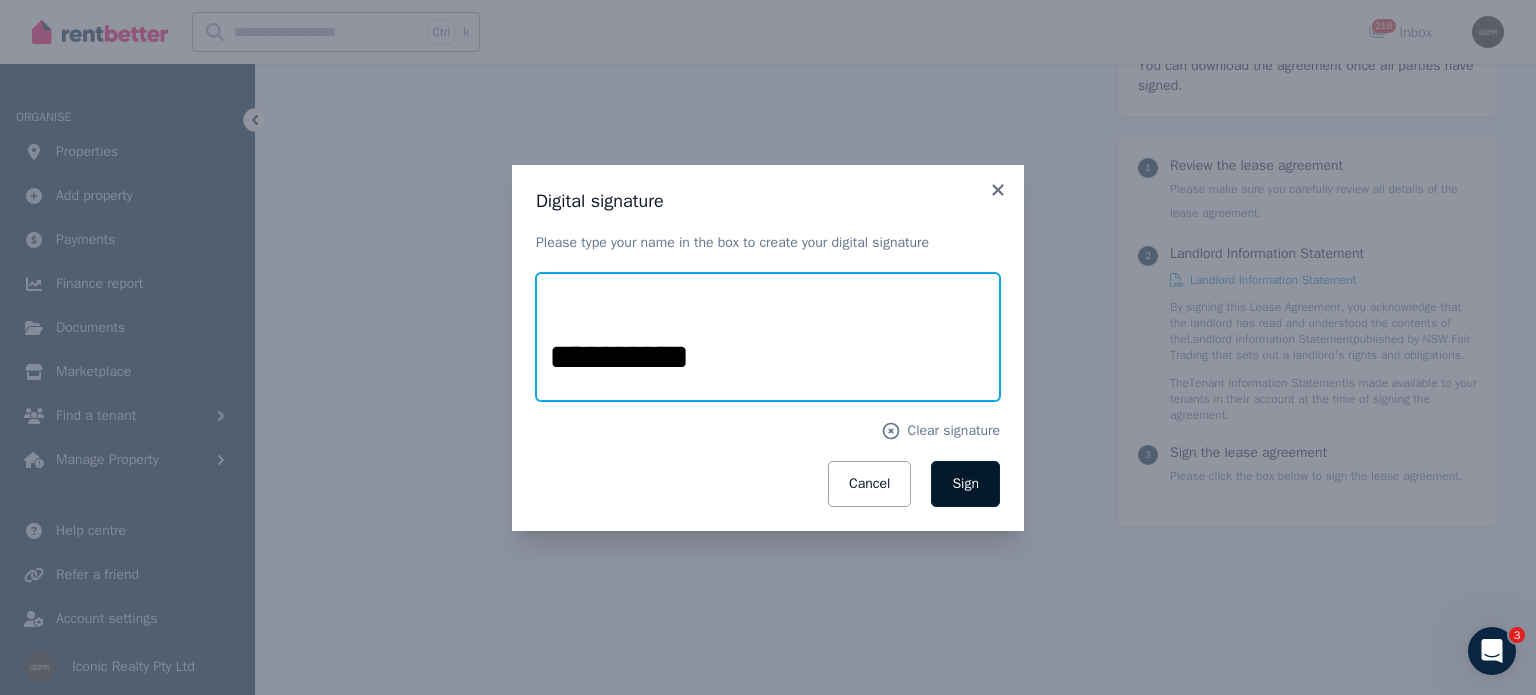 type on "**********" 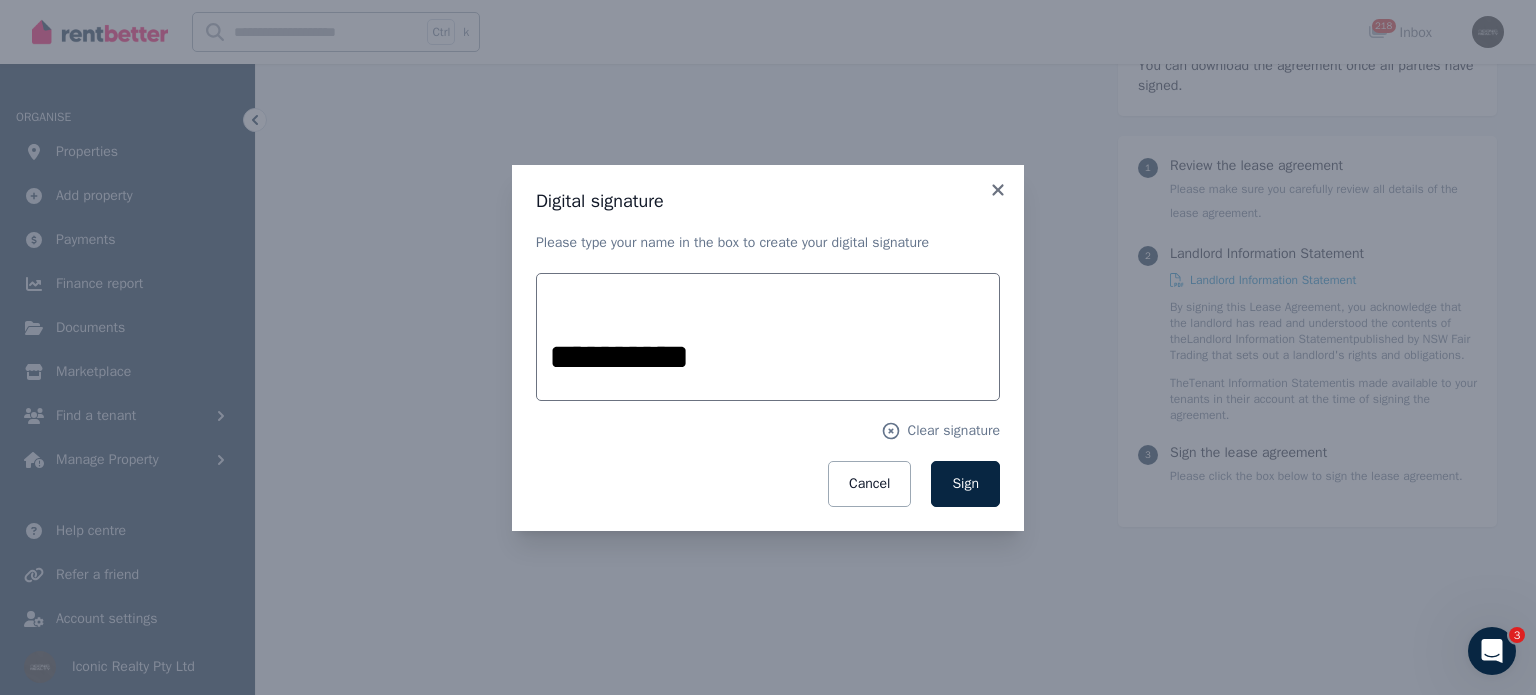 click on "Sign" at bounding box center [965, 484] 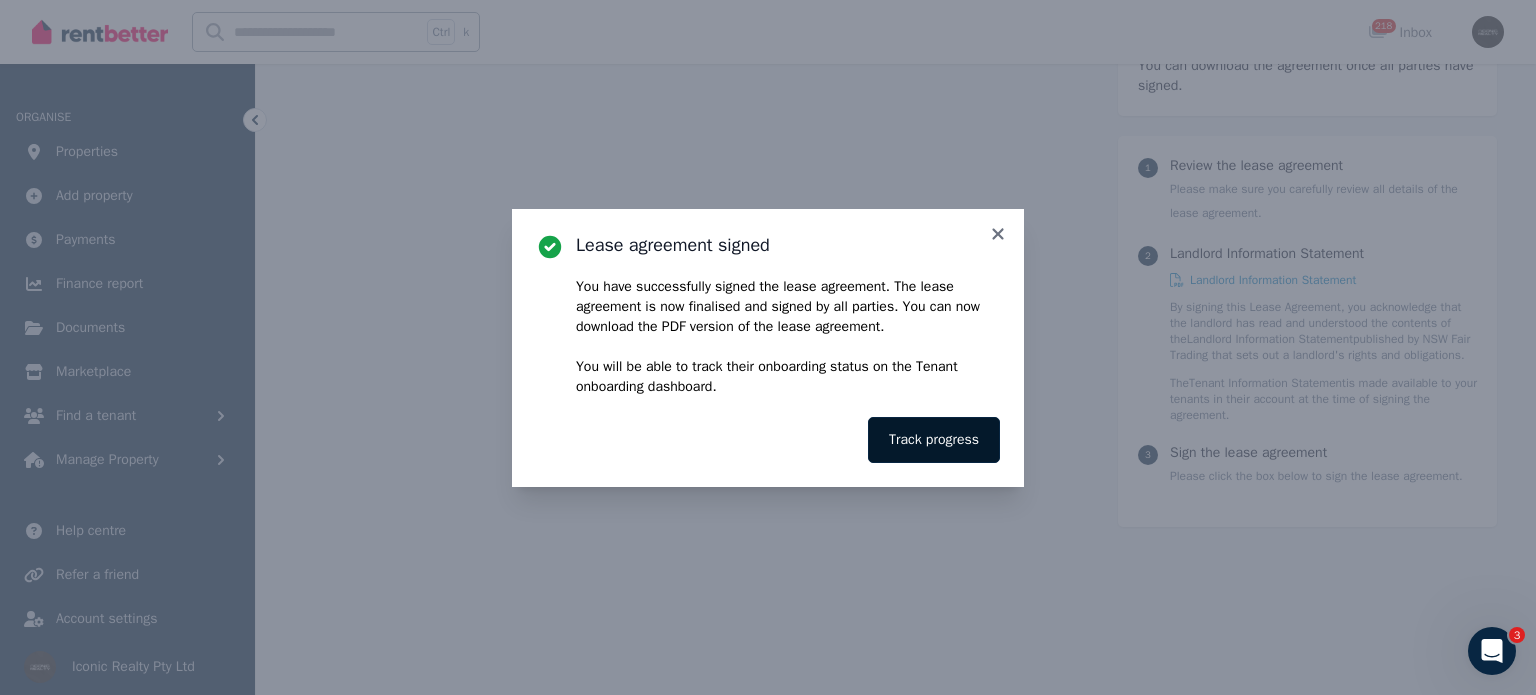 click on "Track progress" at bounding box center [934, 440] 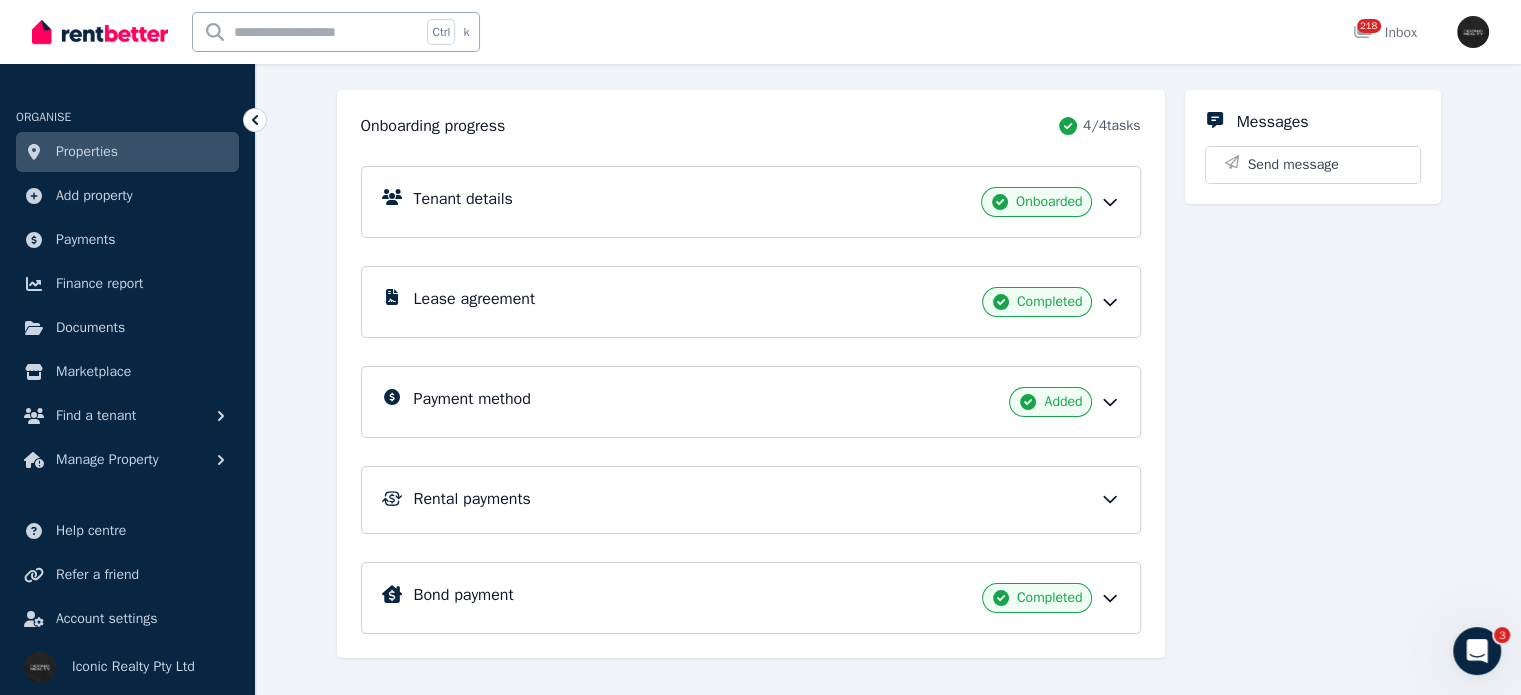scroll, scrollTop: 0, scrollLeft: 0, axis: both 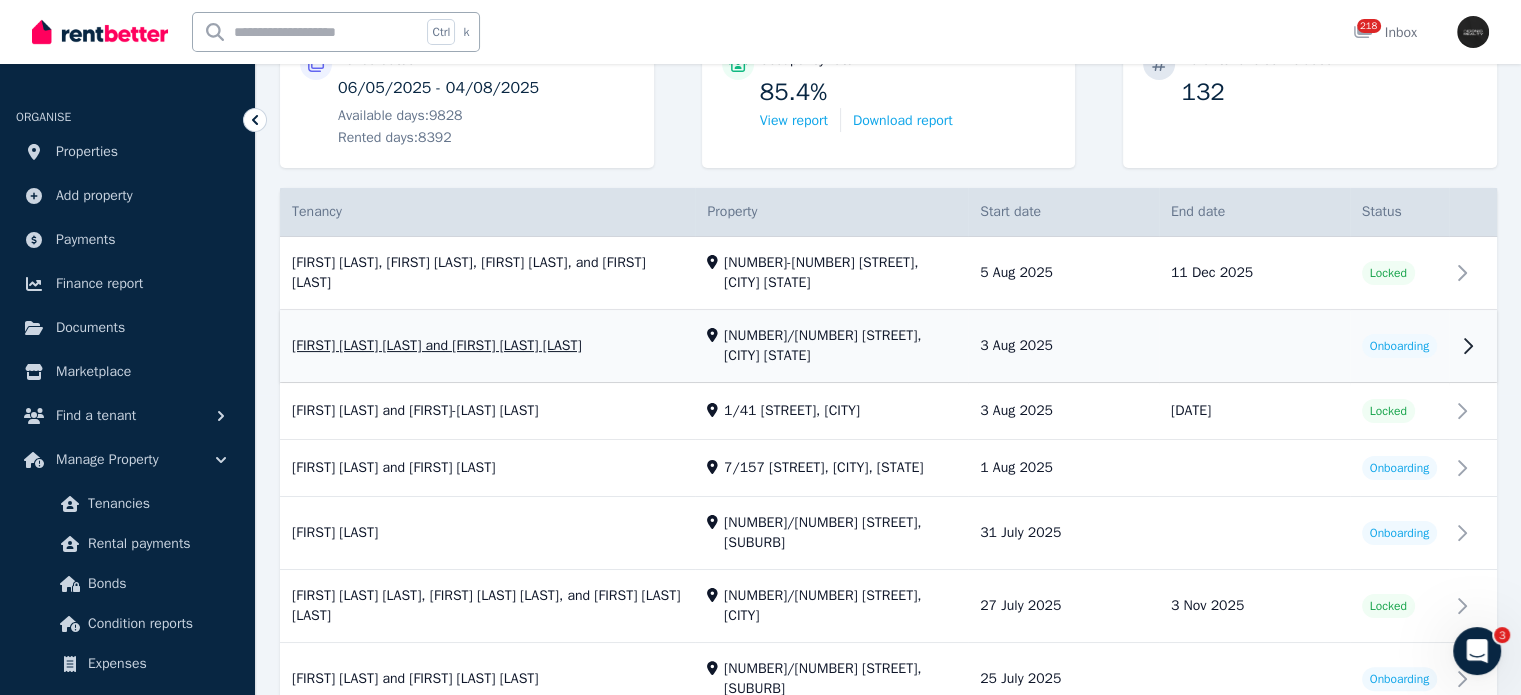 click on "View property details" at bounding box center [888, 347] 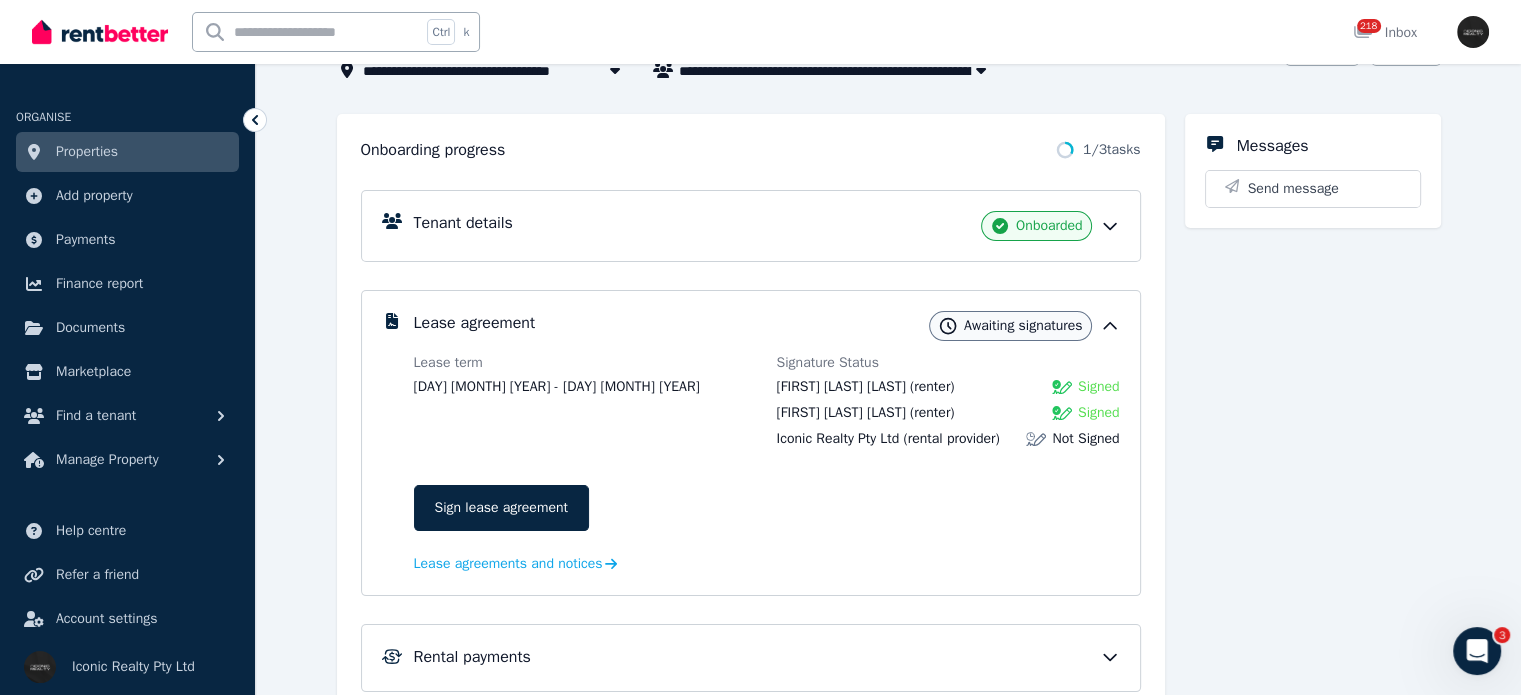 scroll, scrollTop: 200, scrollLeft: 0, axis: vertical 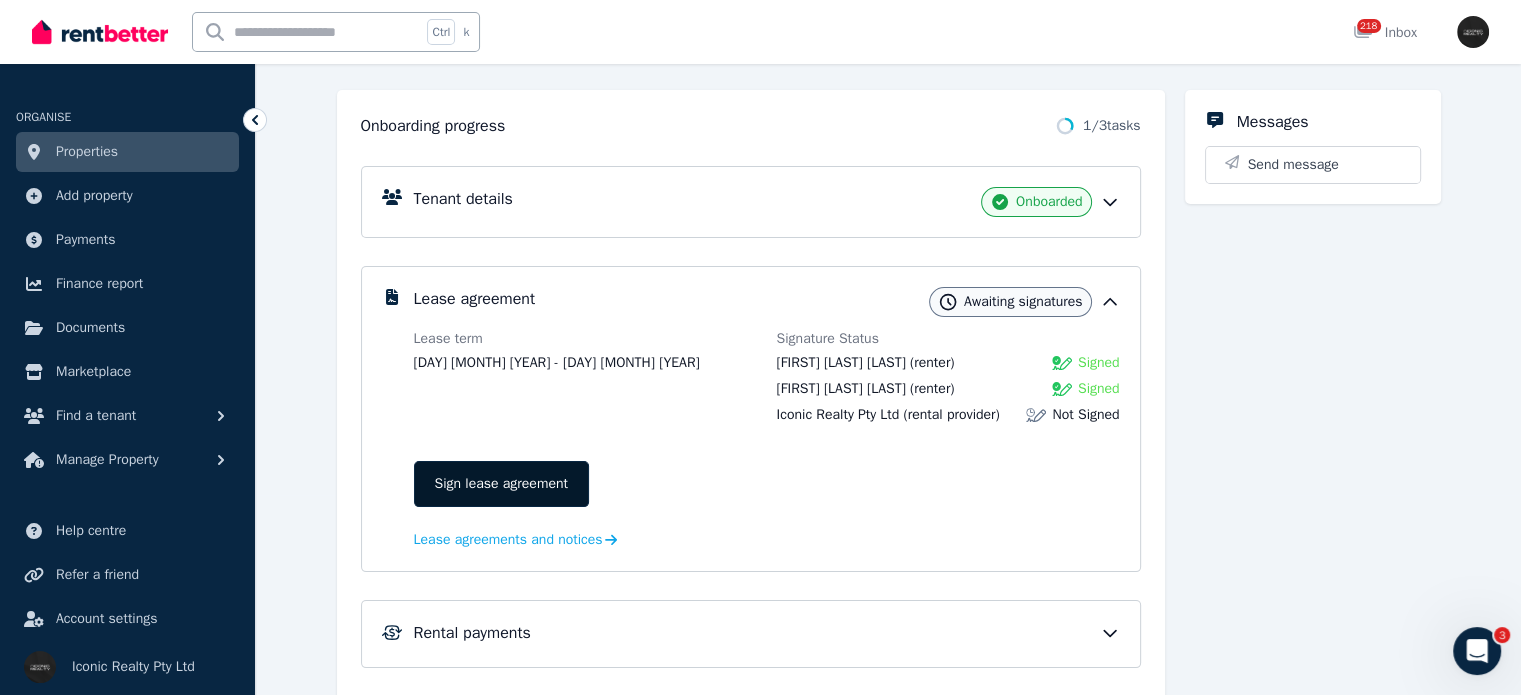 click on "Sign lease agreement" at bounding box center (501, 484) 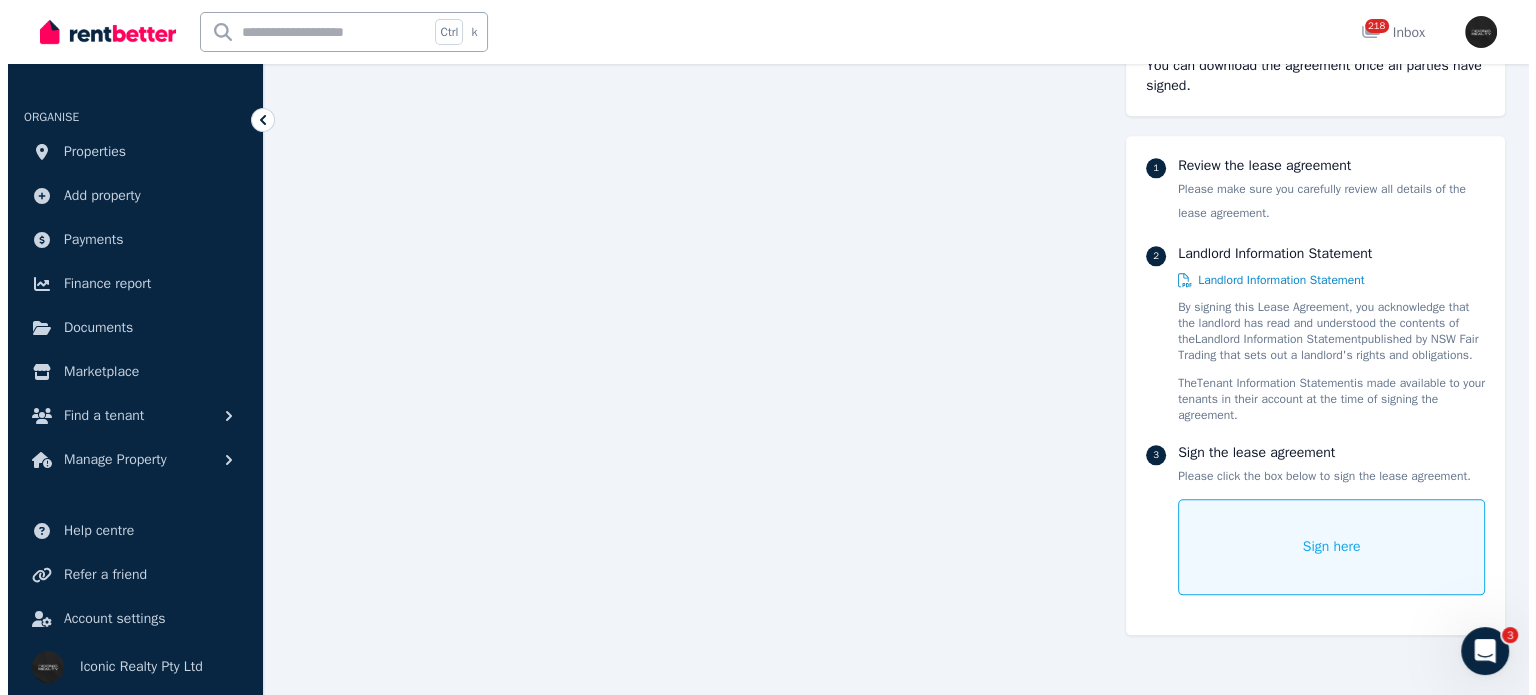 scroll, scrollTop: 2243, scrollLeft: 0, axis: vertical 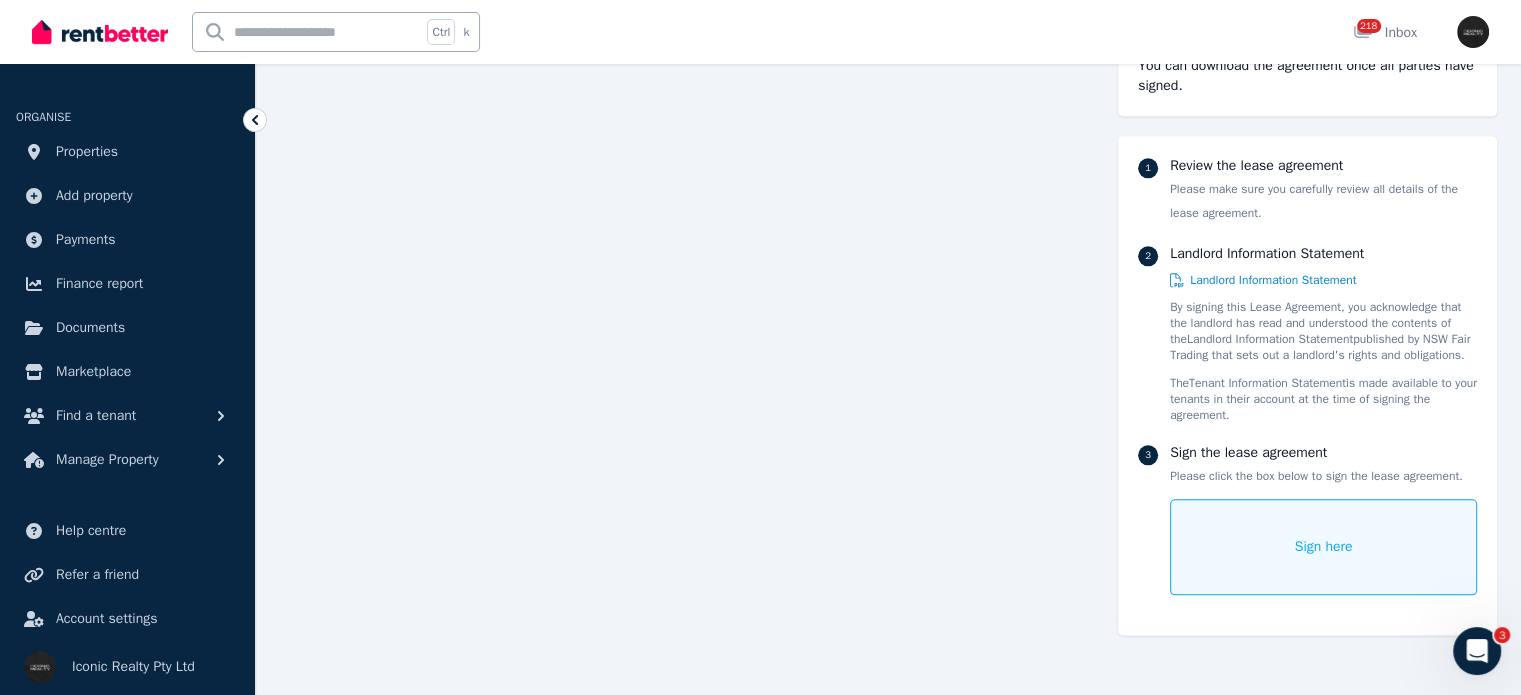 click on "Sign here" at bounding box center [1323, 547] 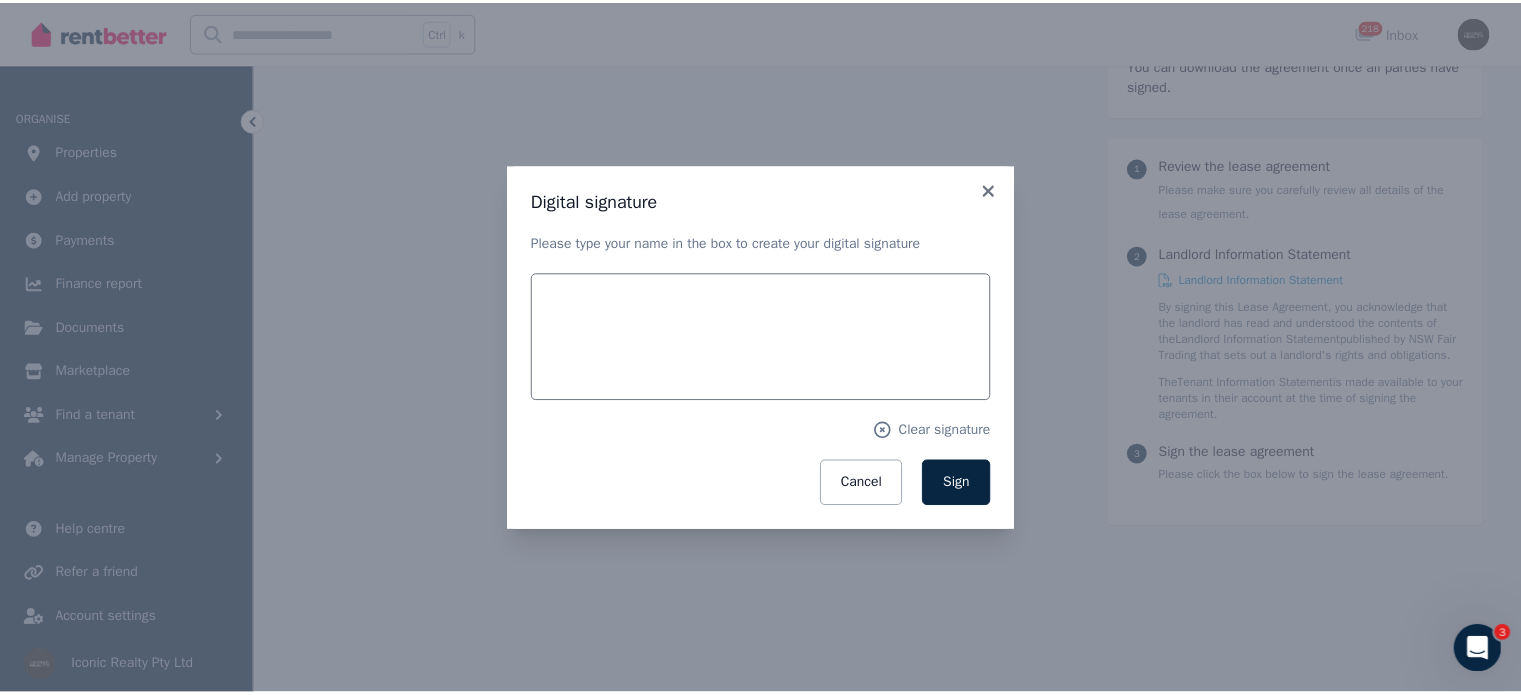 scroll, scrollTop: 2248, scrollLeft: 0, axis: vertical 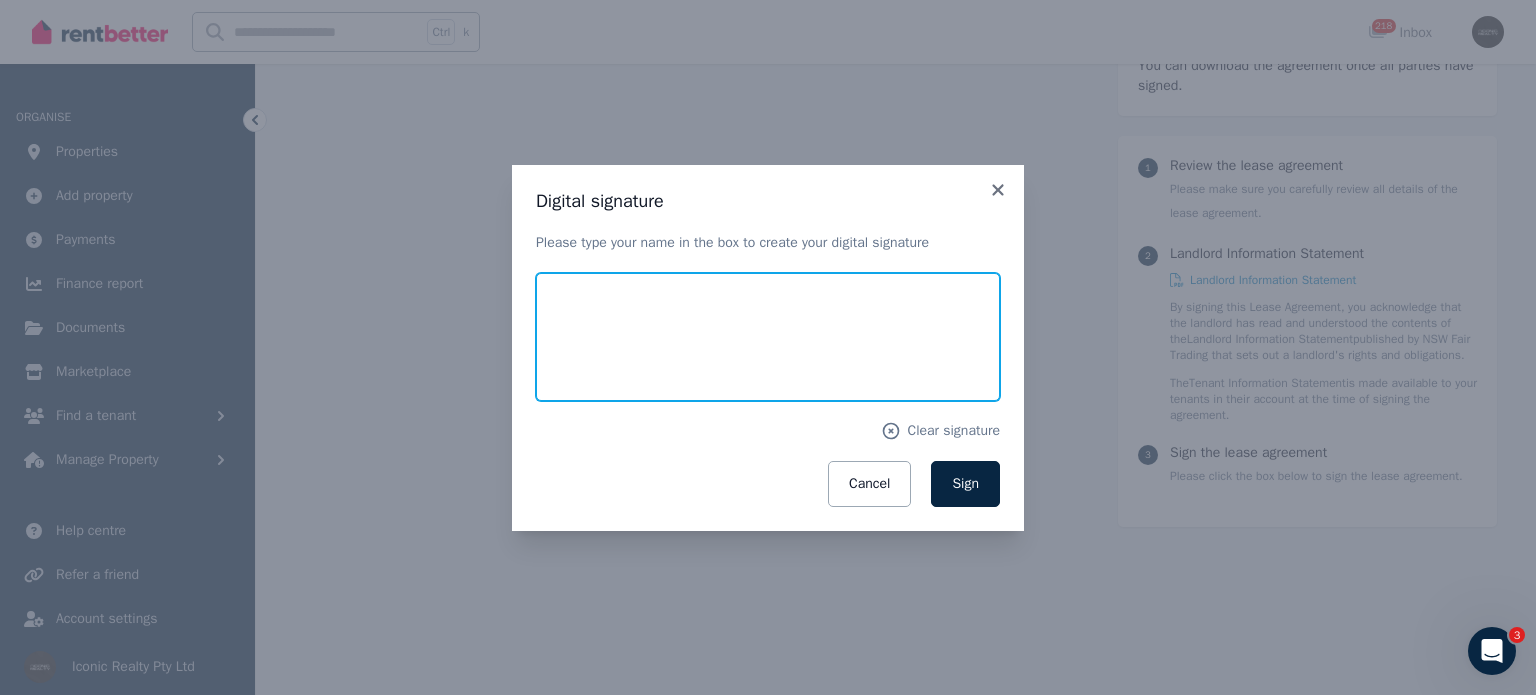click at bounding box center (768, 337) 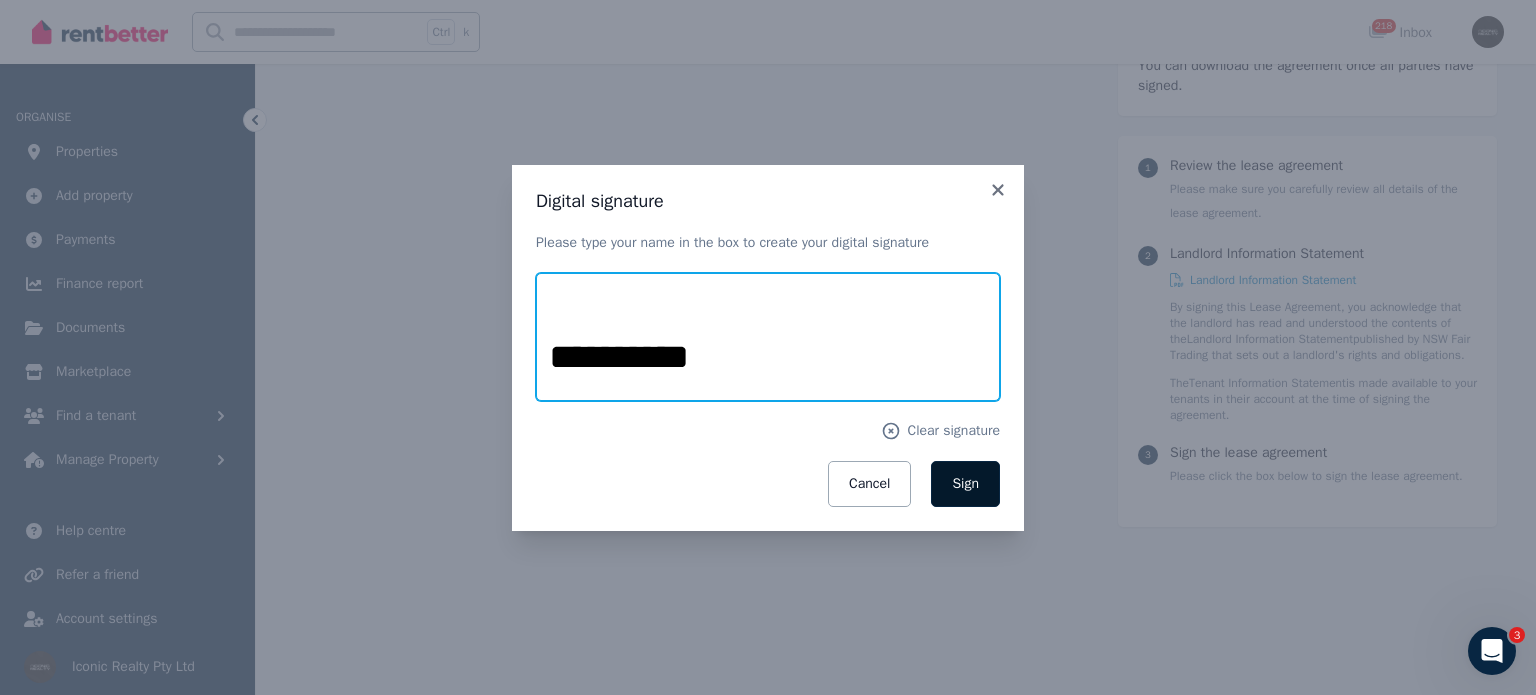 type on "**********" 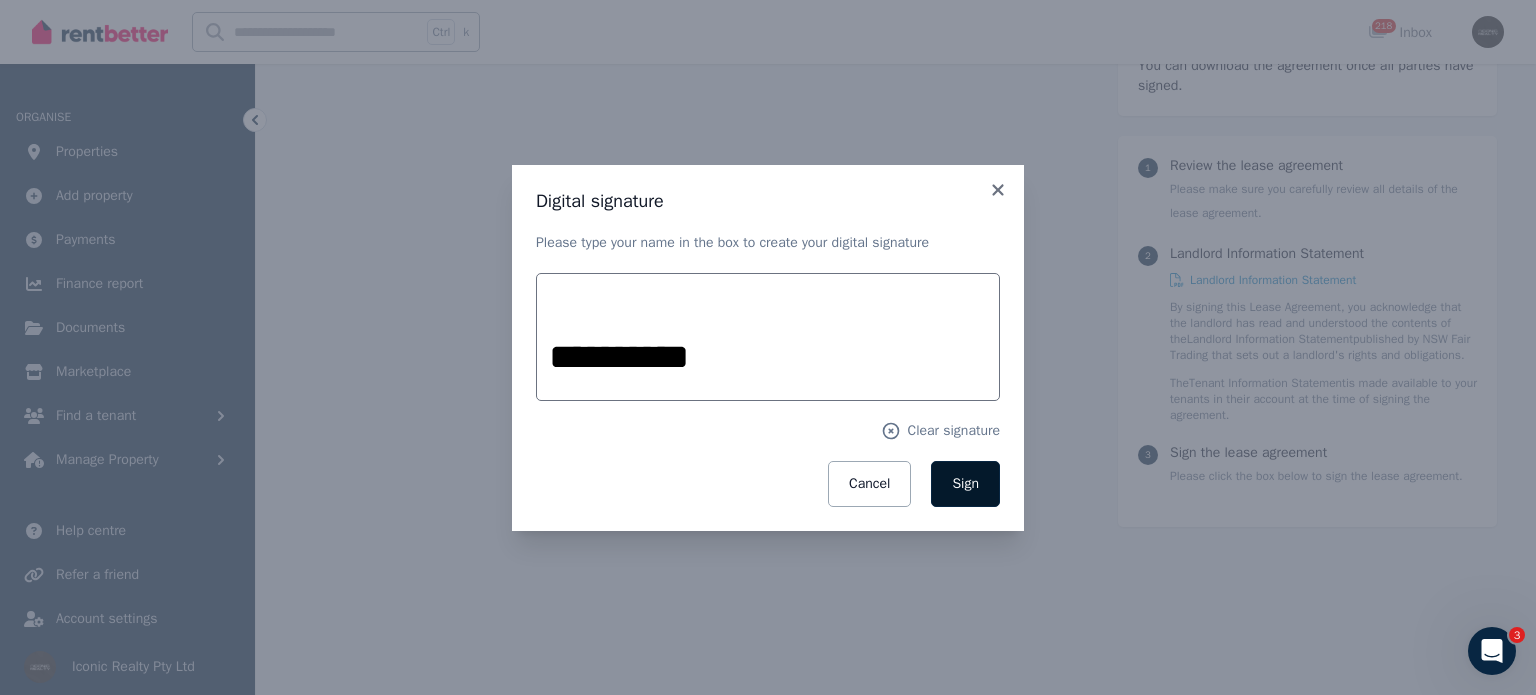 click on "Sign" at bounding box center [965, 483] 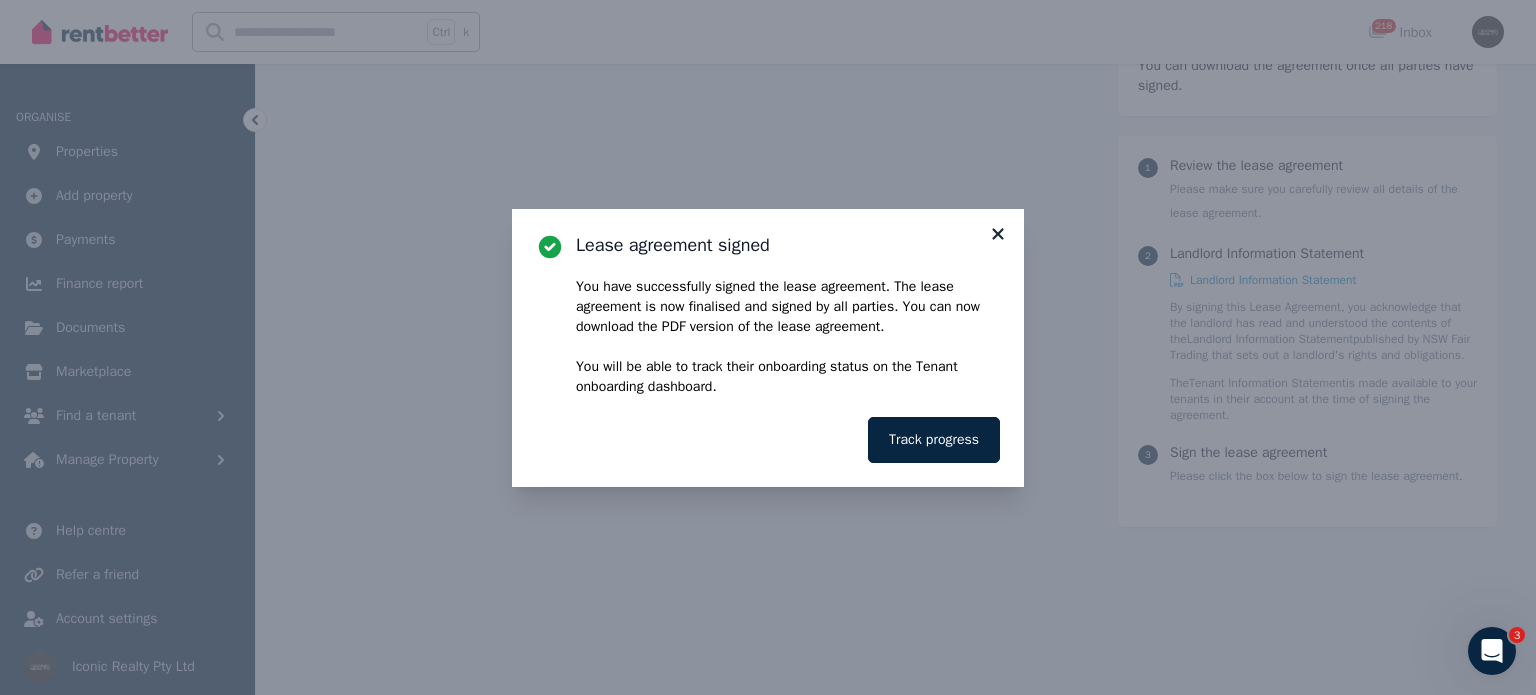 click 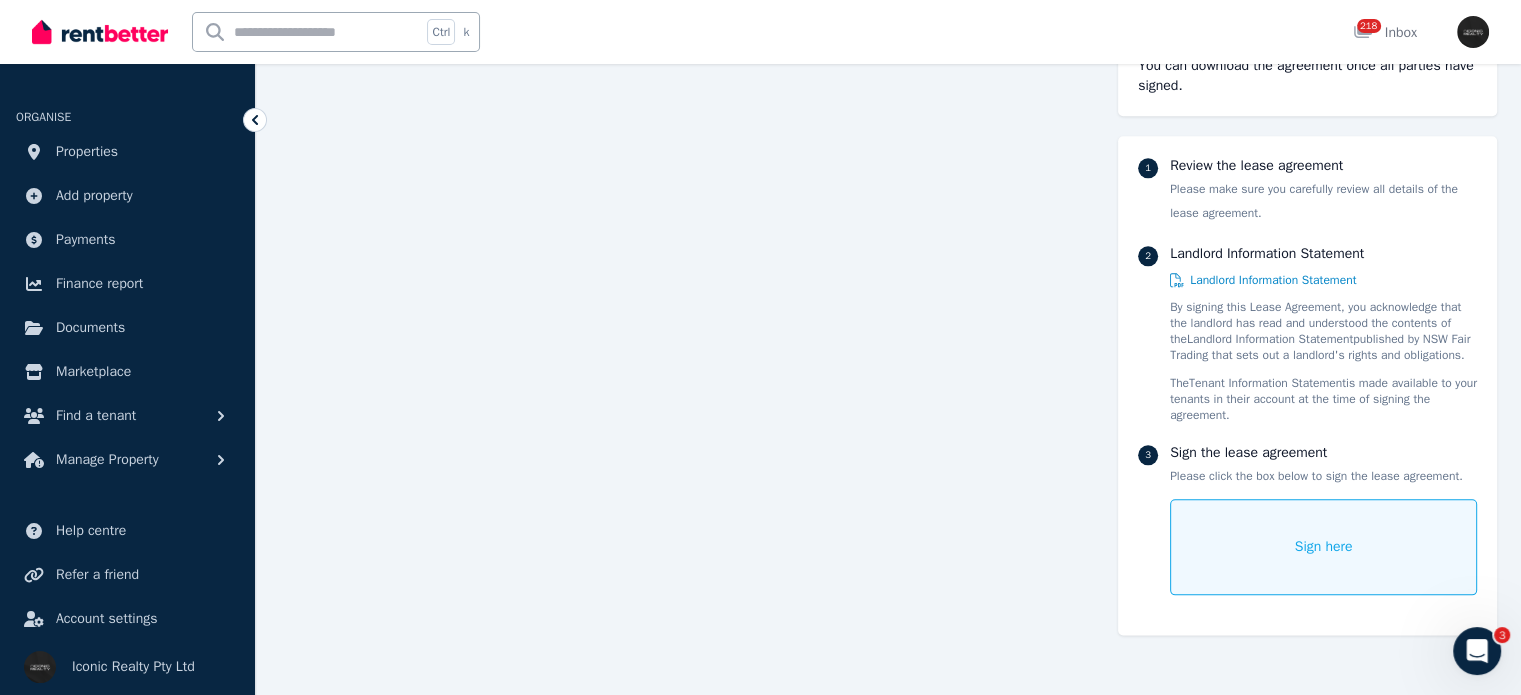 scroll, scrollTop: 0, scrollLeft: 0, axis: both 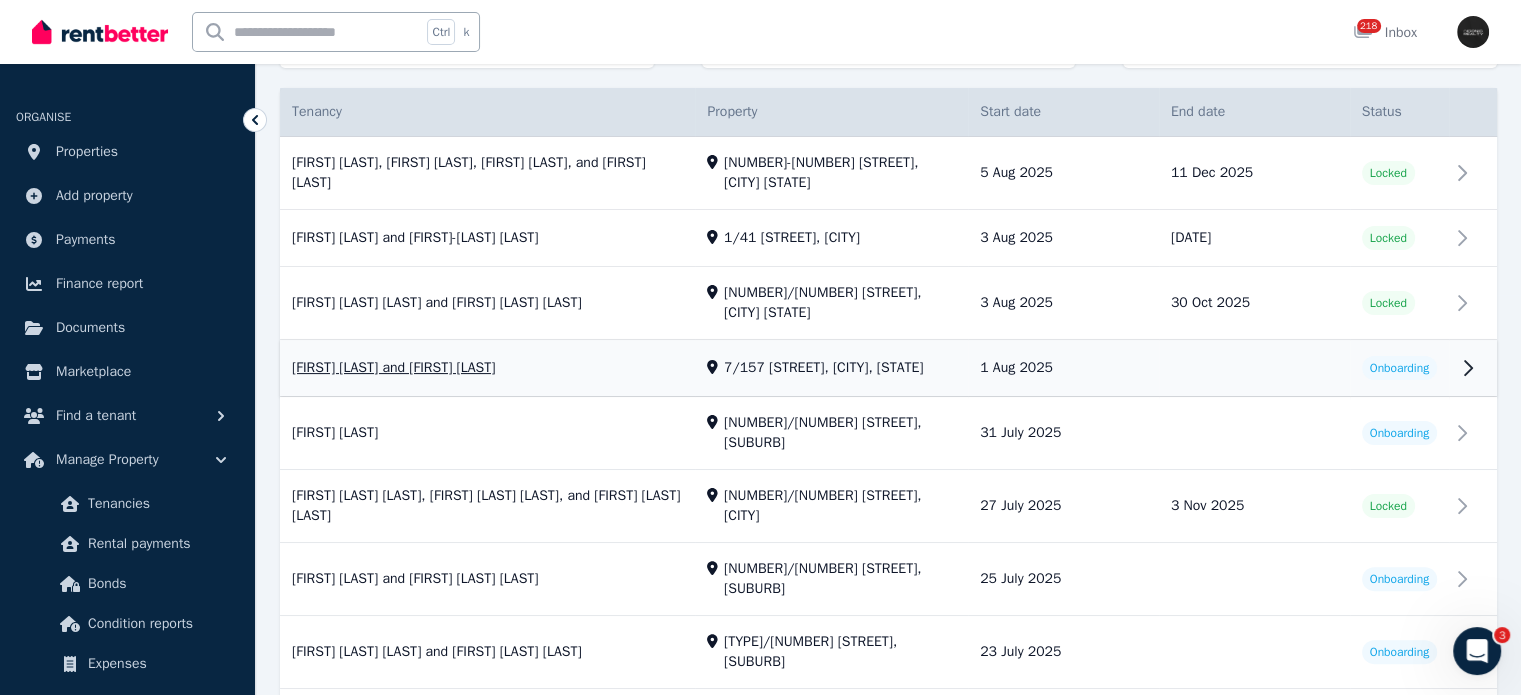 click on "View property details" at bounding box center (888, 369) 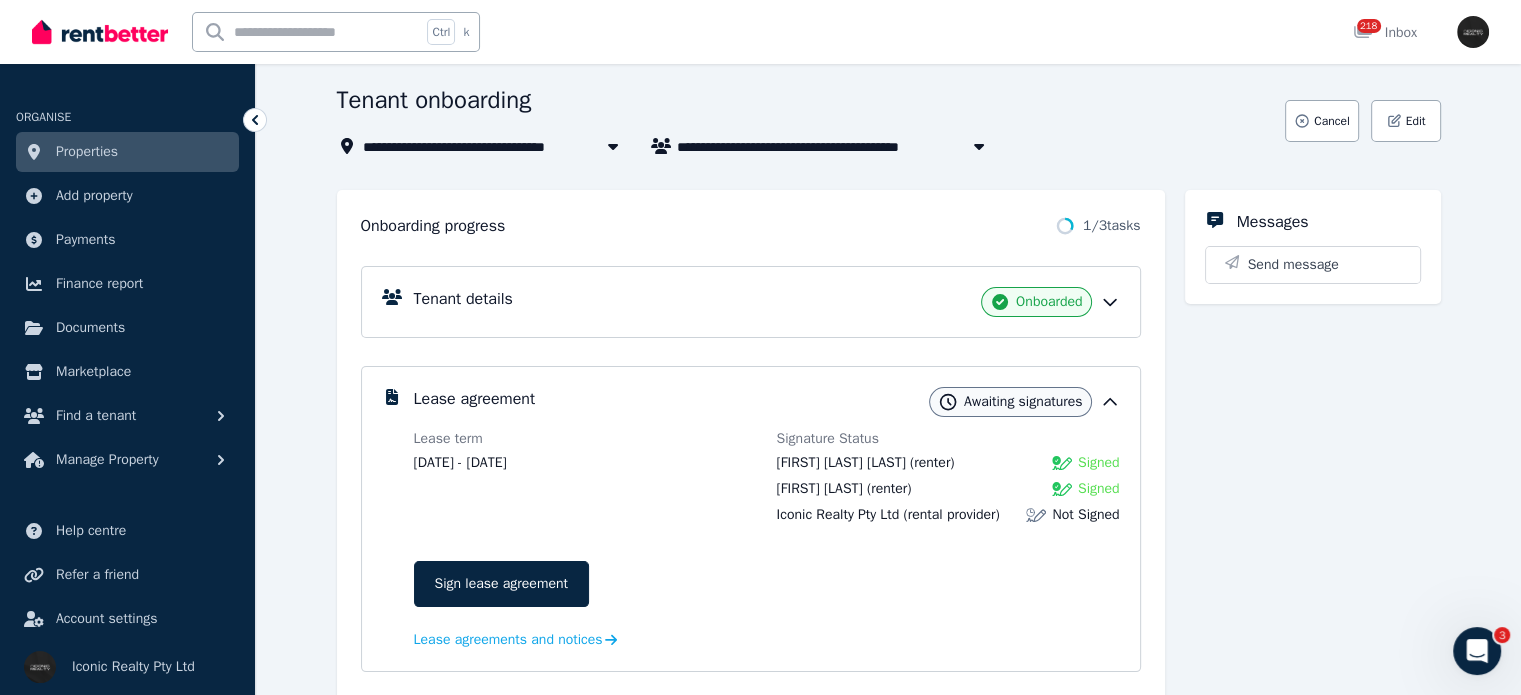 scroll, scrollTop: 200, scrollLeft: 0, axis: vertical 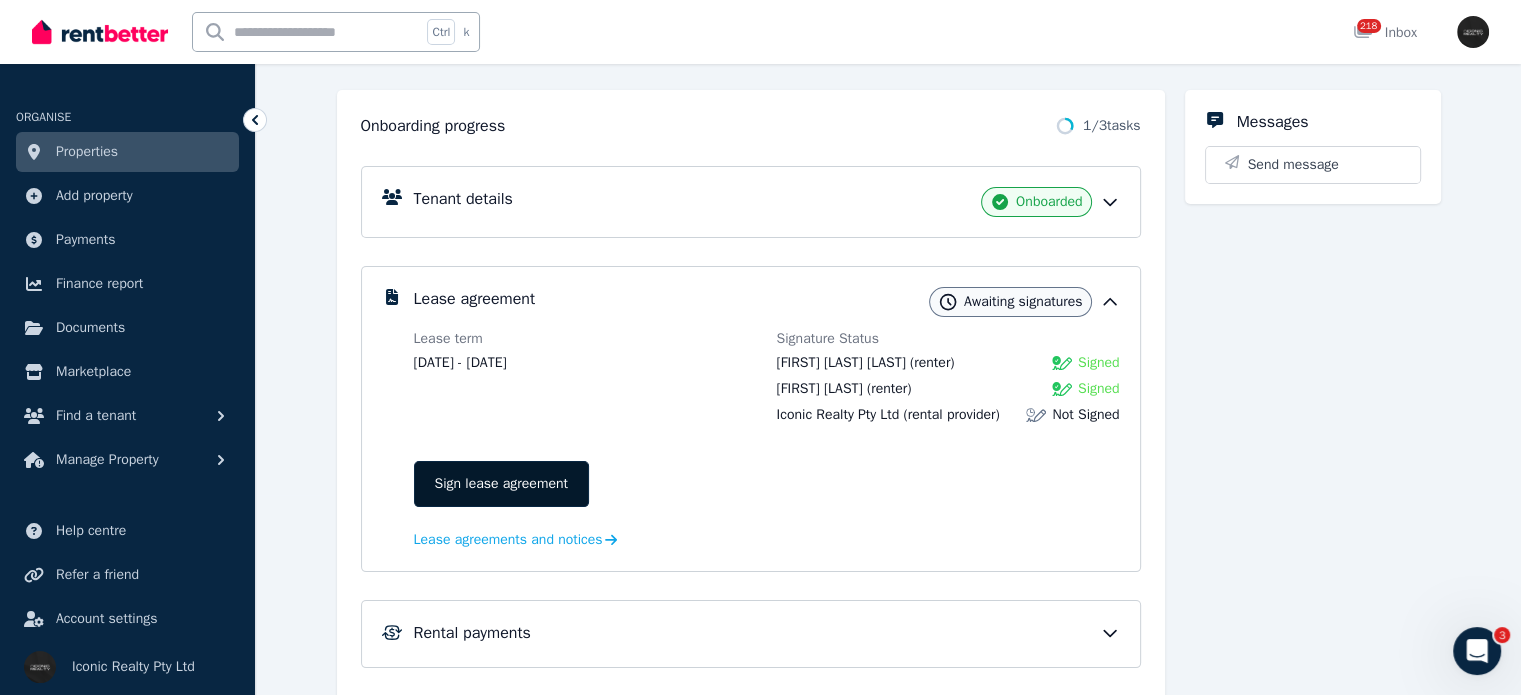 click on "Sign lease agreement" at bounding box center (501, 484) 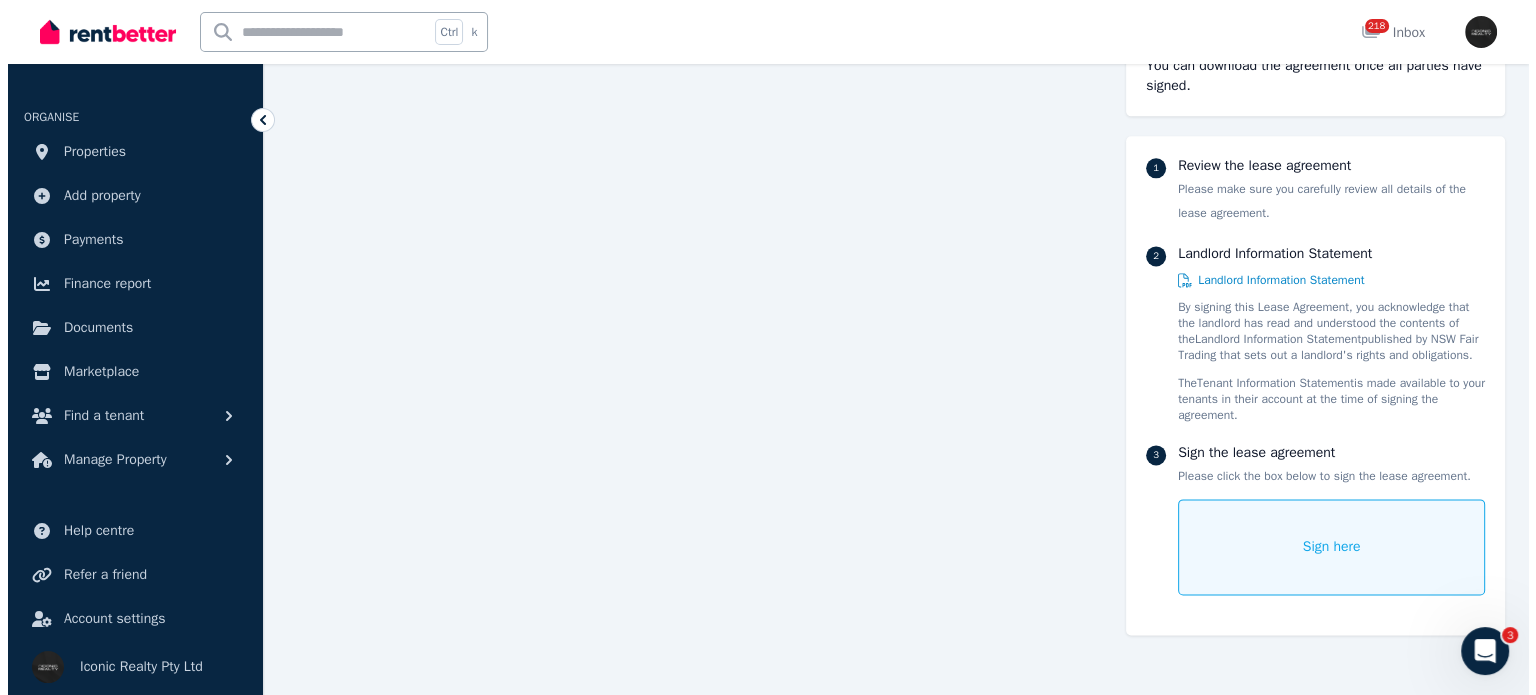 scroll, scrollTop: 2444, scrollLeft: 0, axis: vertical 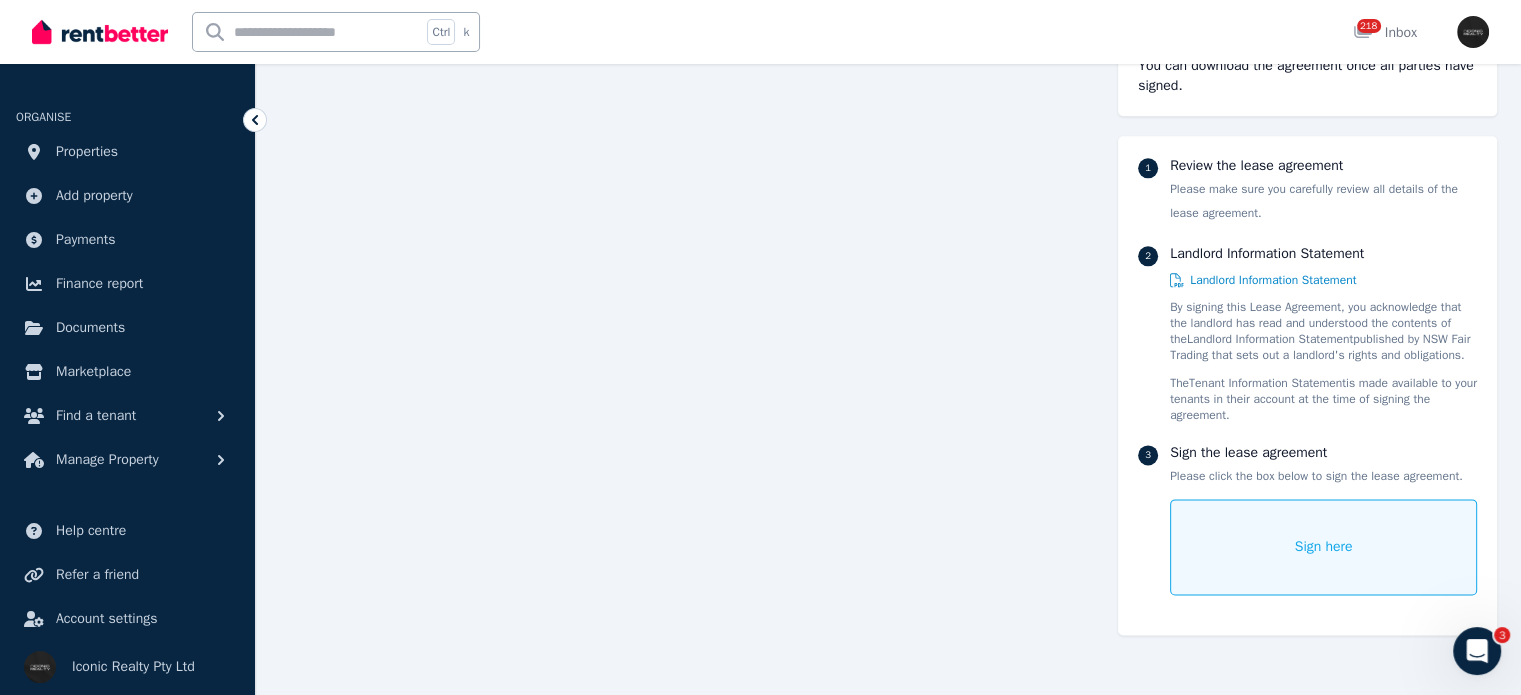click on "Sign here" at bounding box center [1323, 547] 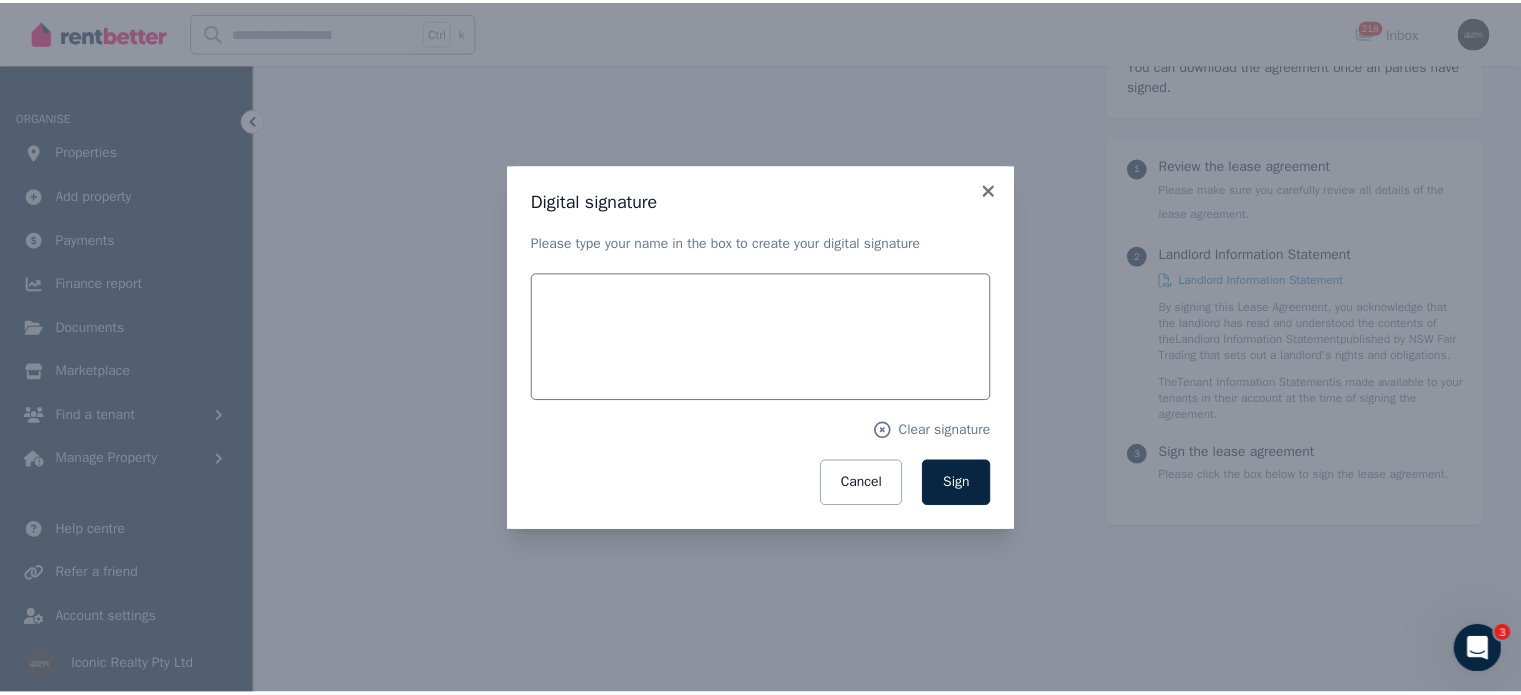 scroll, scrollTop: 2446, scrollLeft: 0, axis: vertical 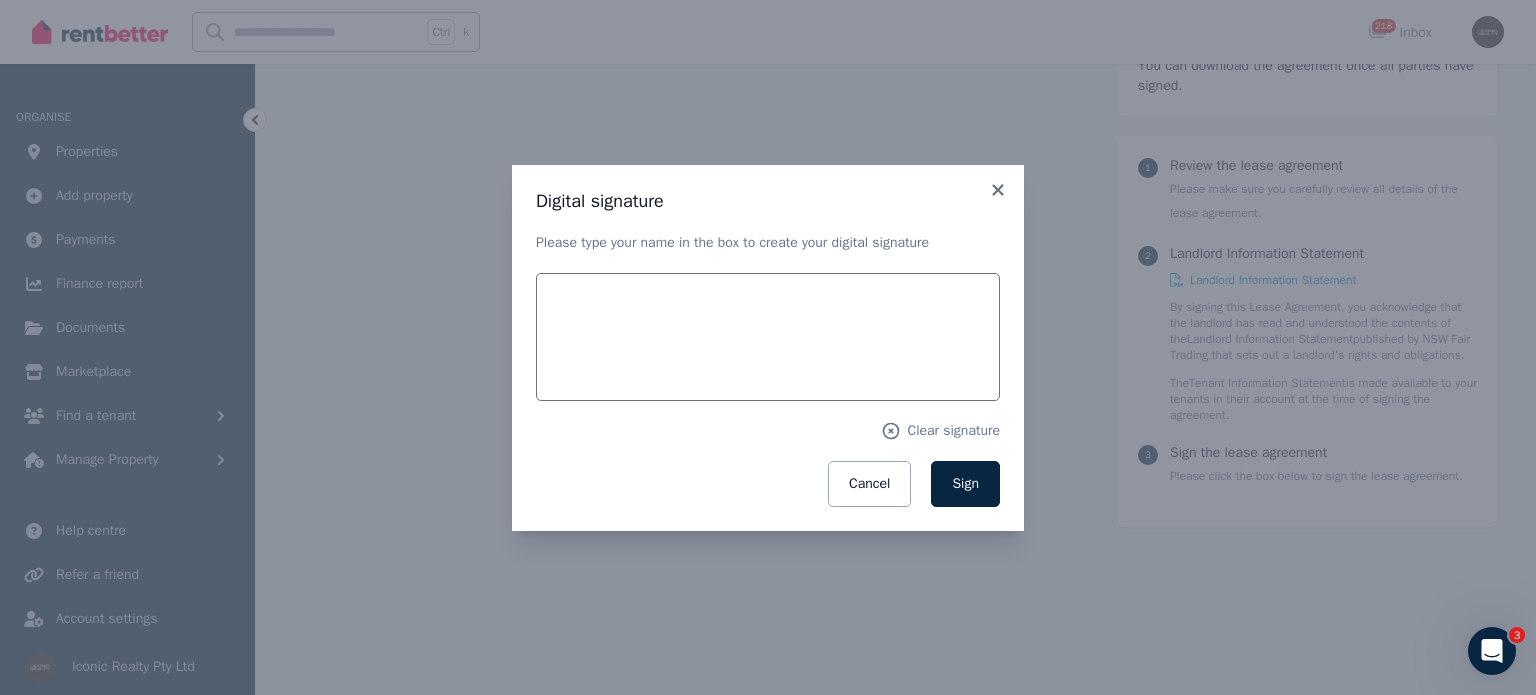 click on "Digital signature Please type your name in the box to create your digital signature Clear signature Cancel Sign" at bounding box center (768, 348) 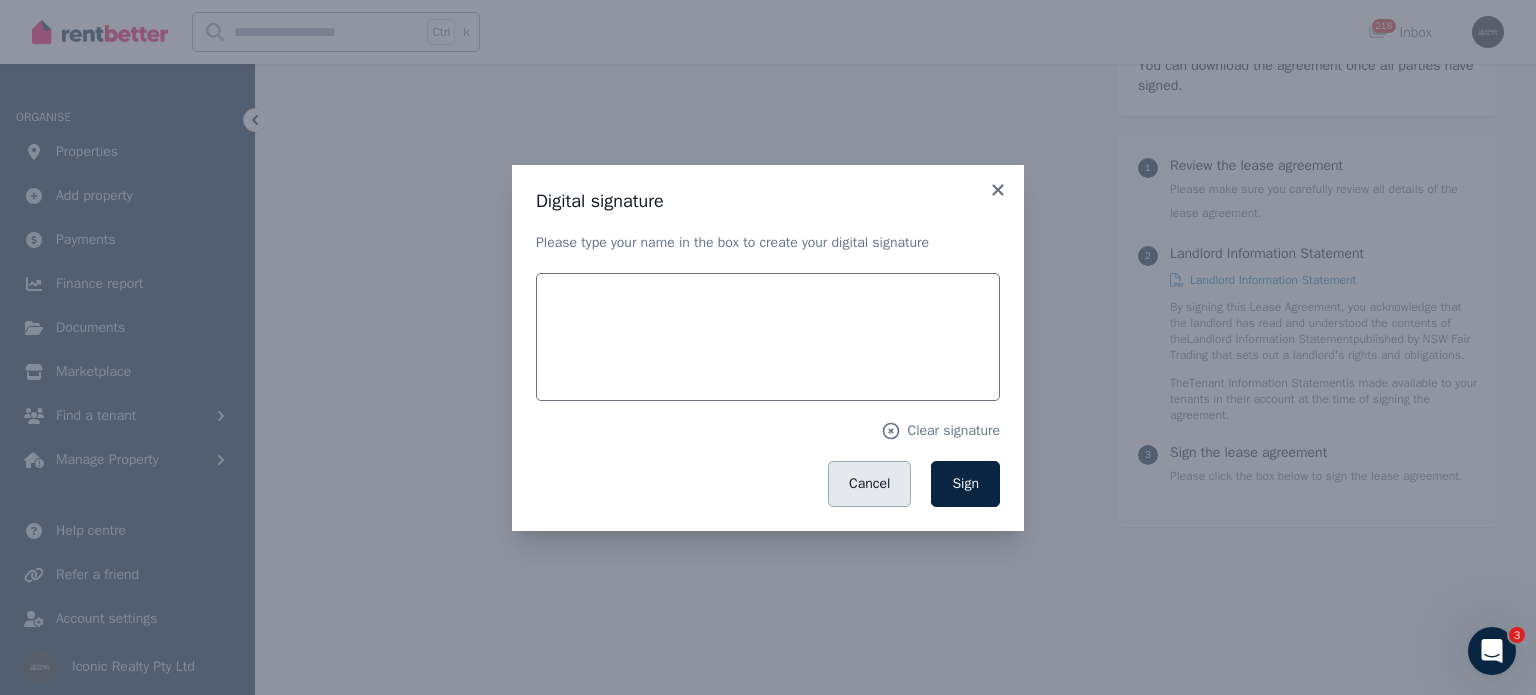 click on "Cancel" at bounding box center (869, 484) 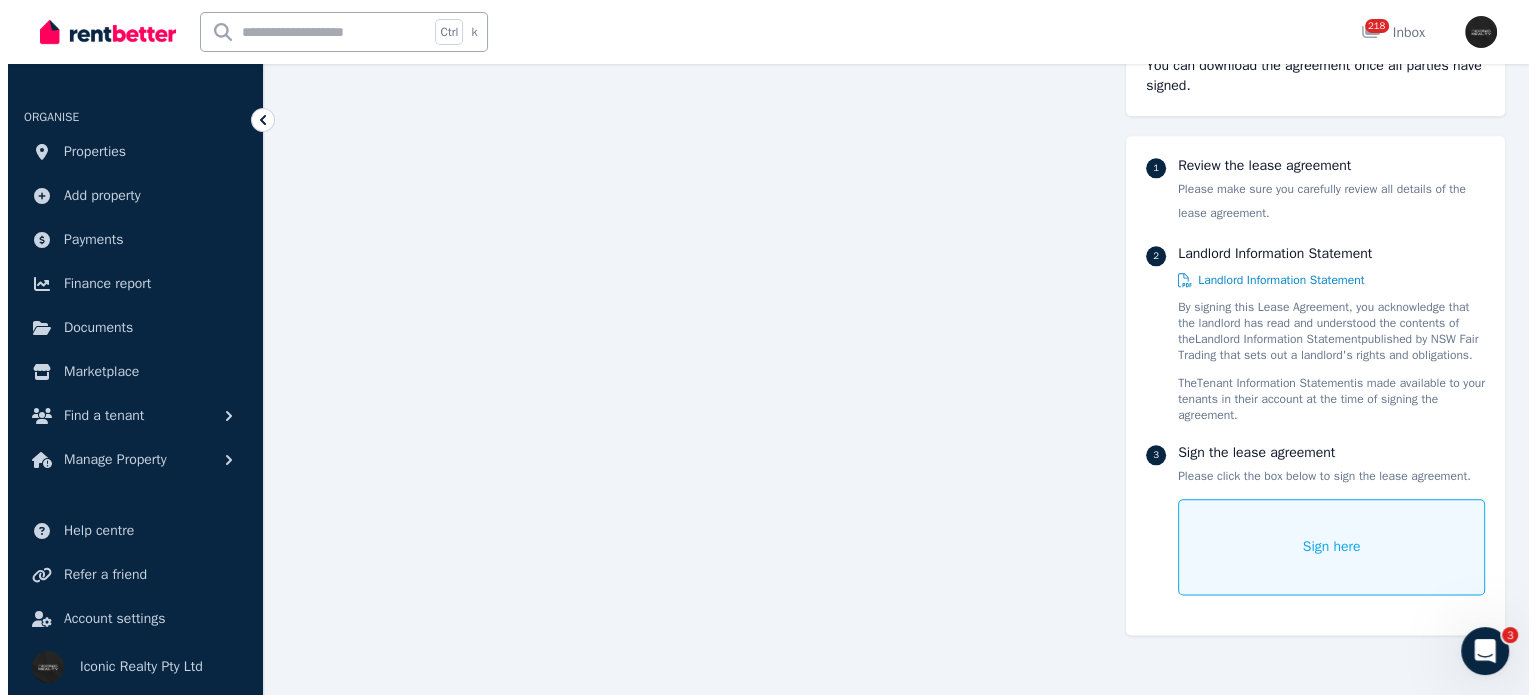 scroll, scrollTop: 2346, scrollLeft: 0, axis: vertical 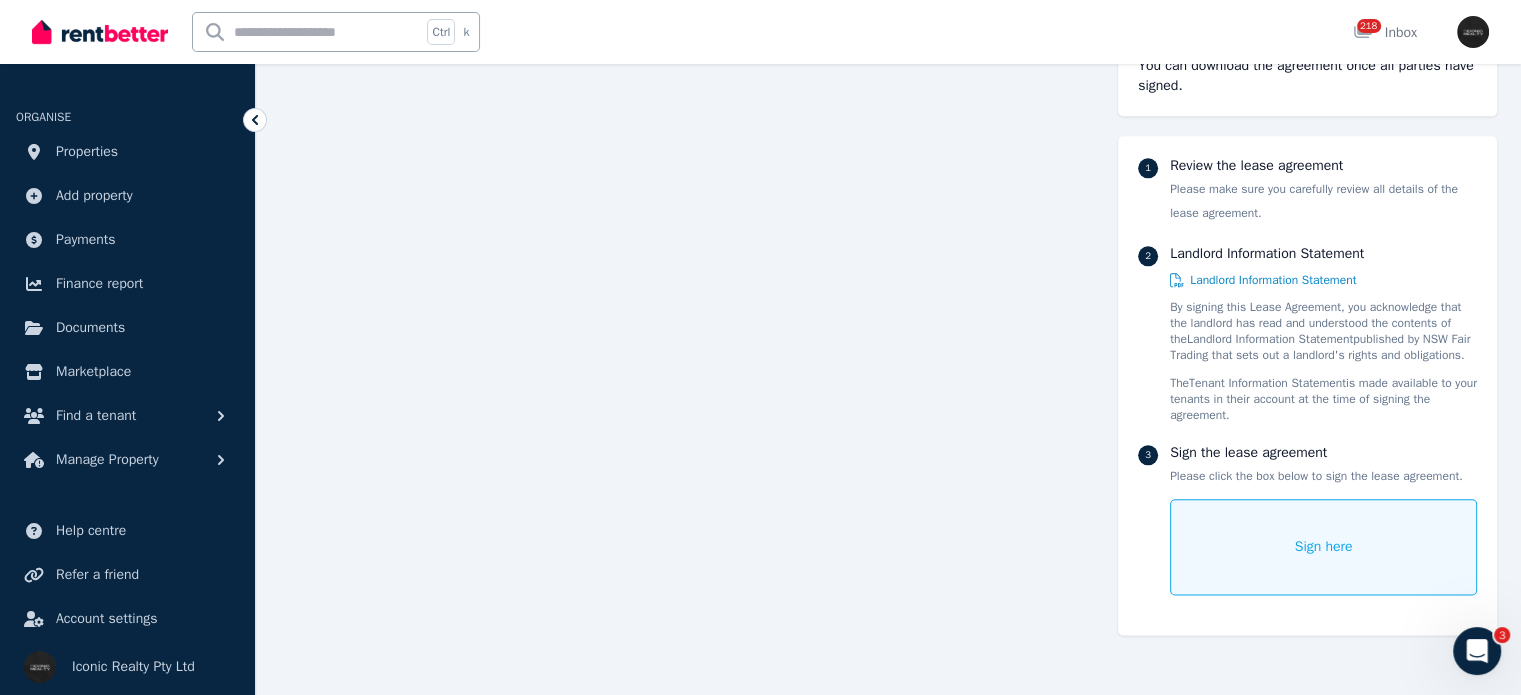 click on "Sign here" at bounding box center [1323, 547] 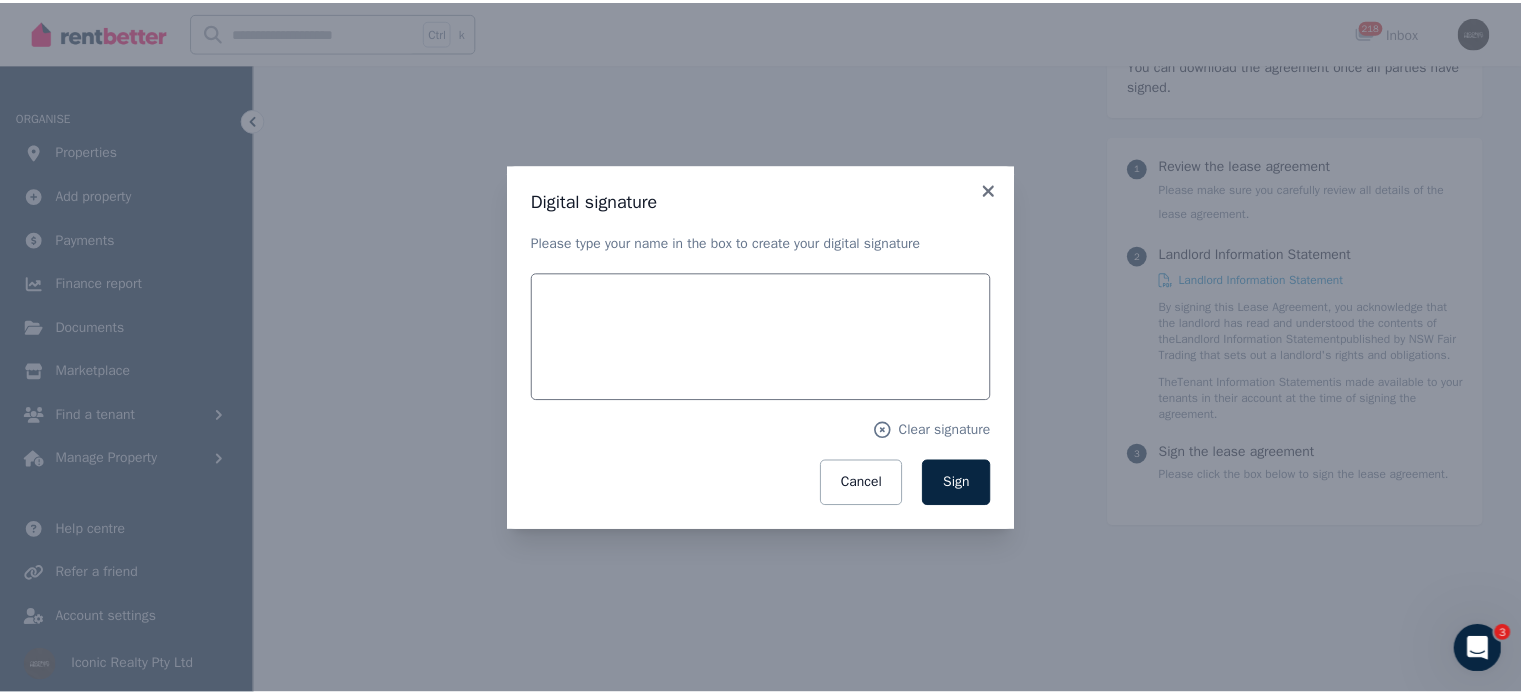 scroll, scrollTop: 2351, scrollLeft: 0, axis: vertical 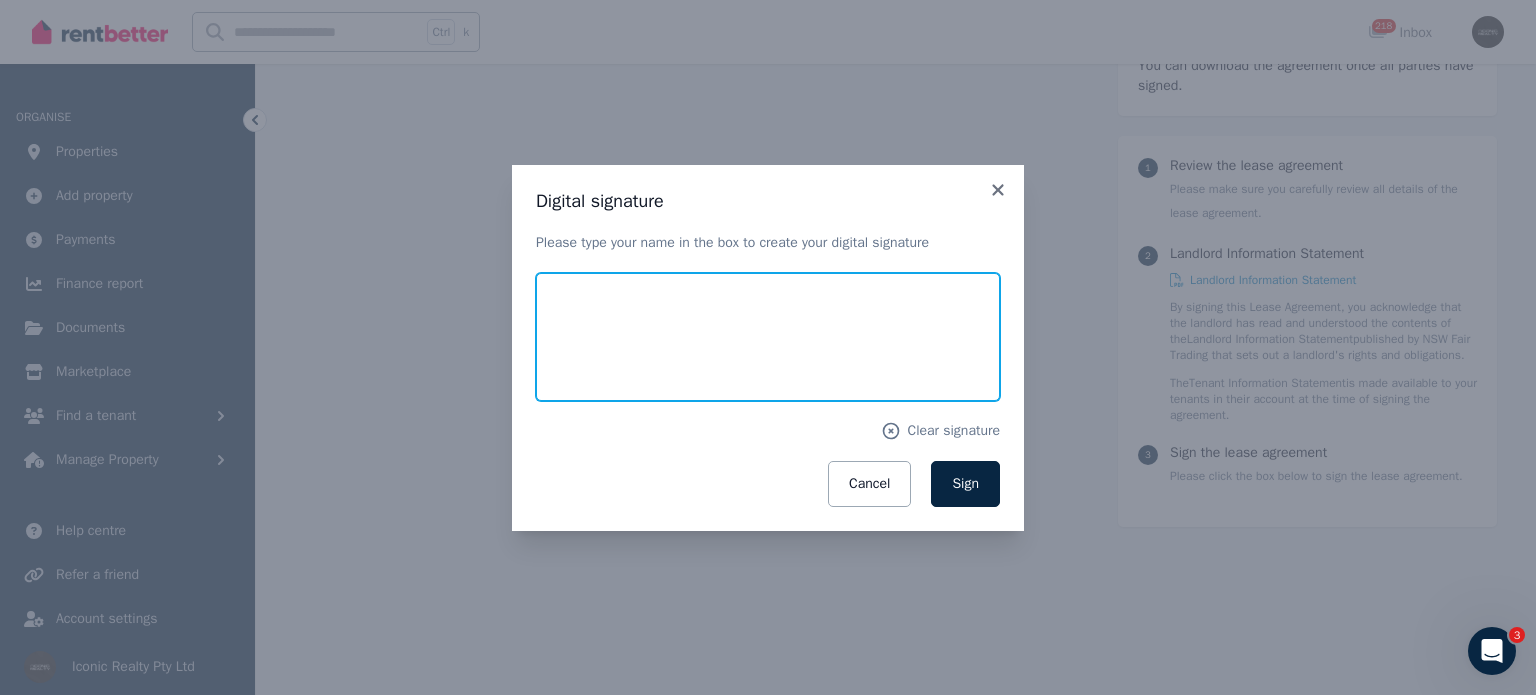 click at bounding box center [768, 337] 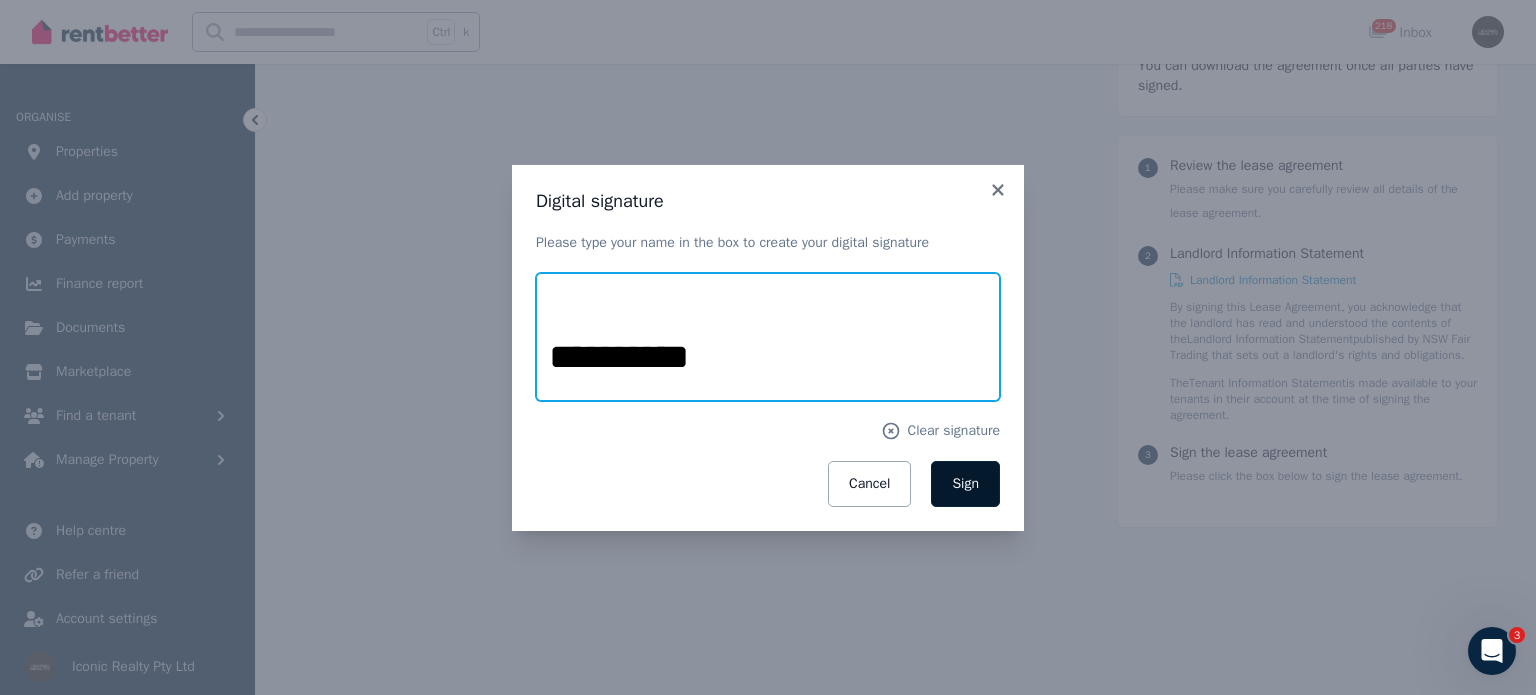 type on "**********" 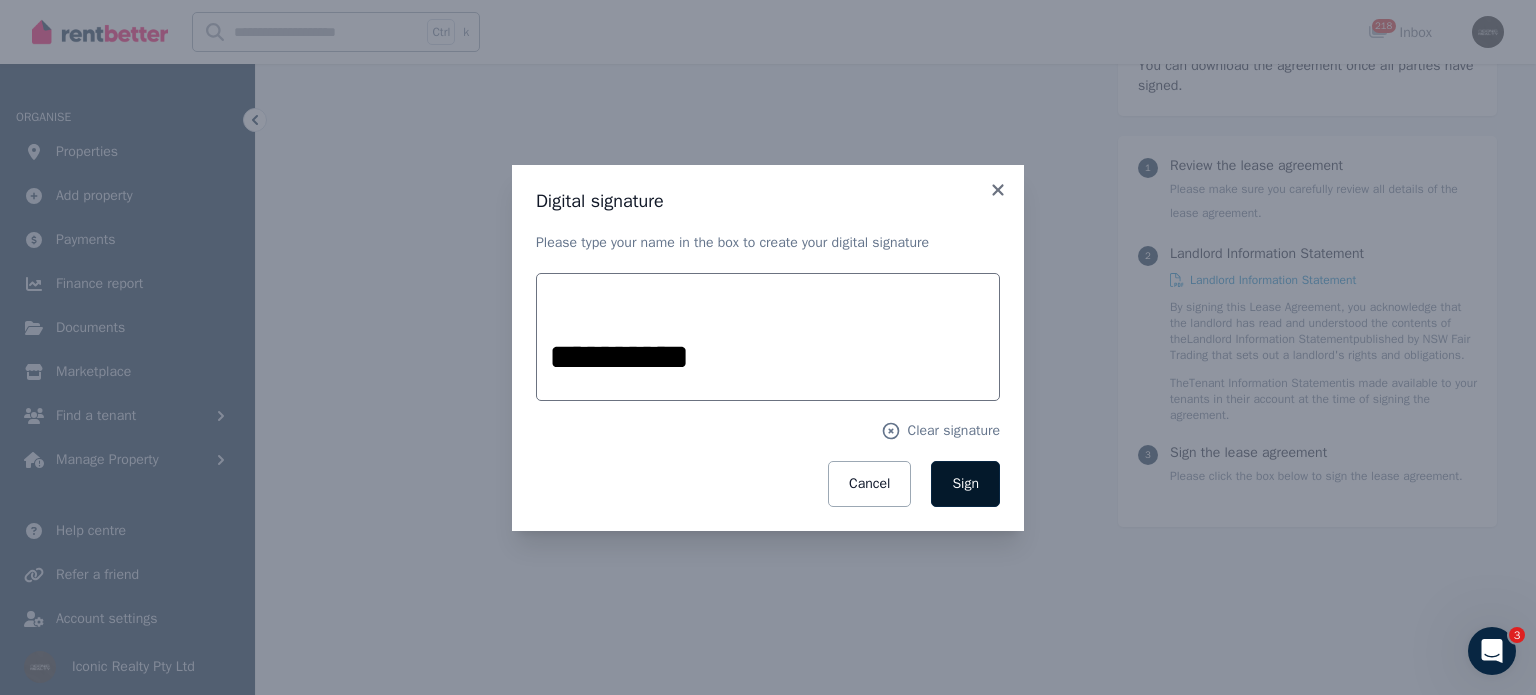 click on "Sign" at bounding box center [965, 484] 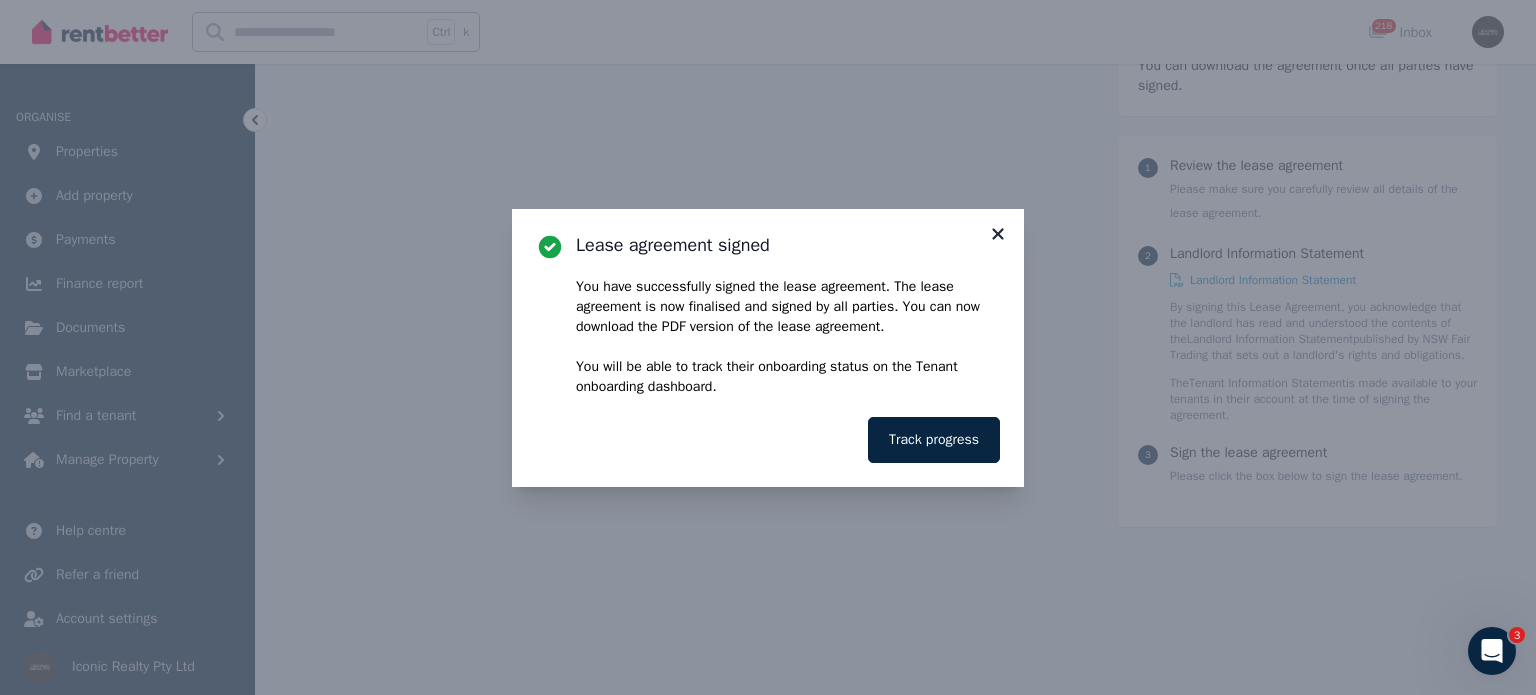 click 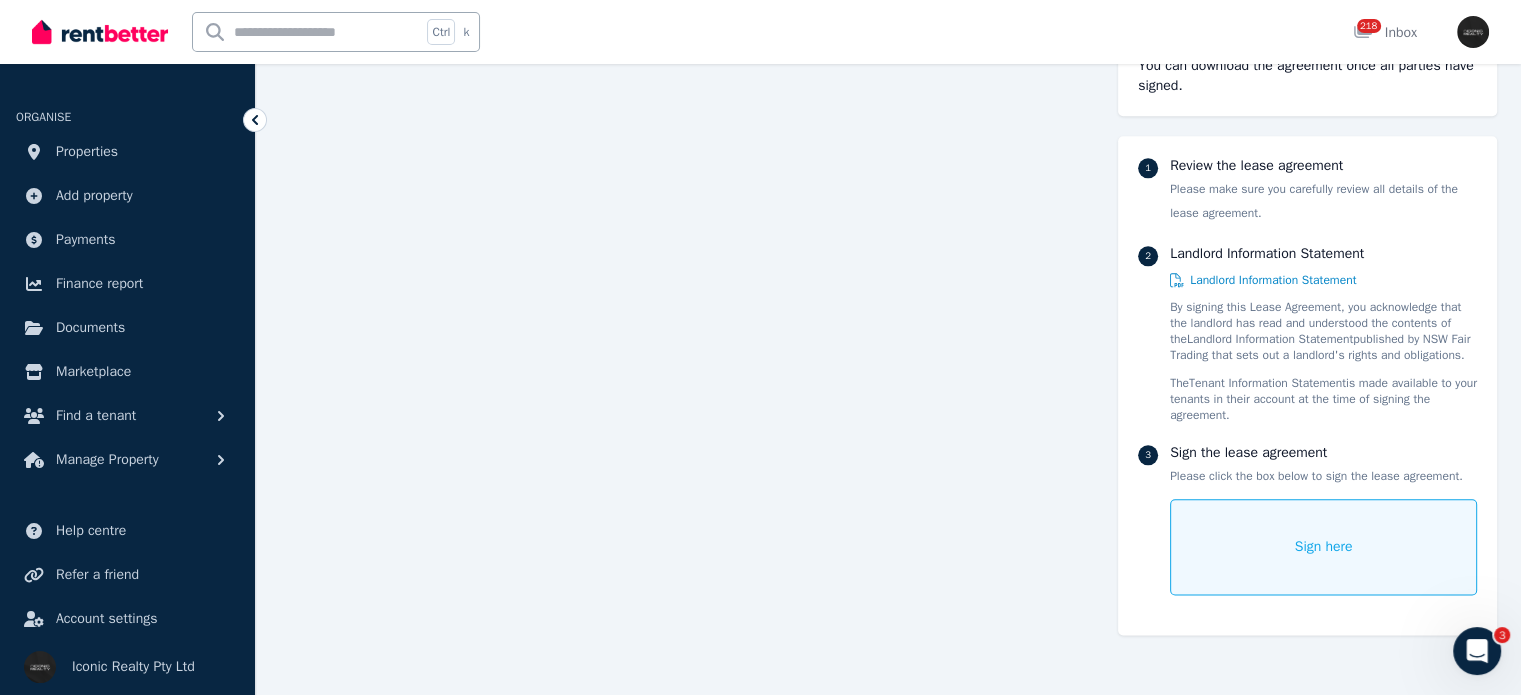 scroll, scrollTop: 1075, scrollLeft: 0, axis: vertical 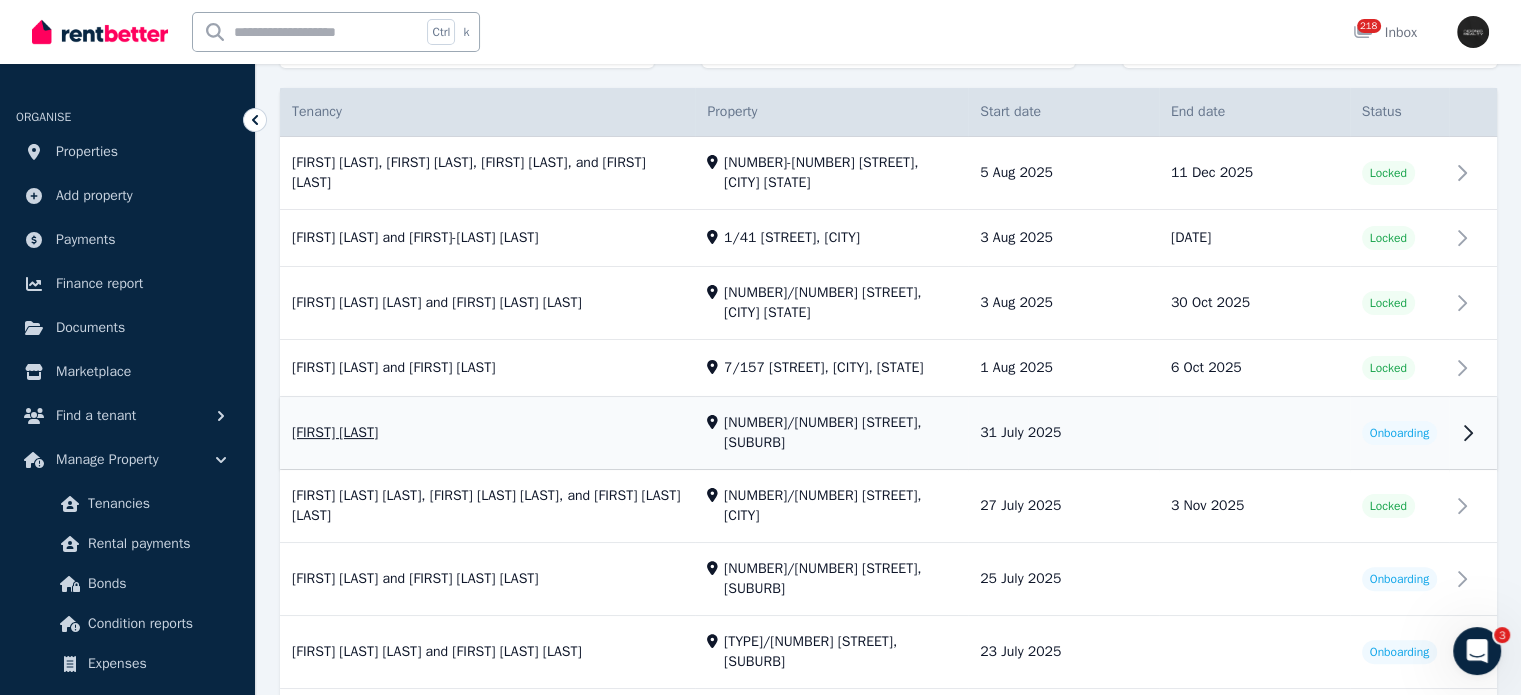 click on "View property details" at bounding box center [888, 434] 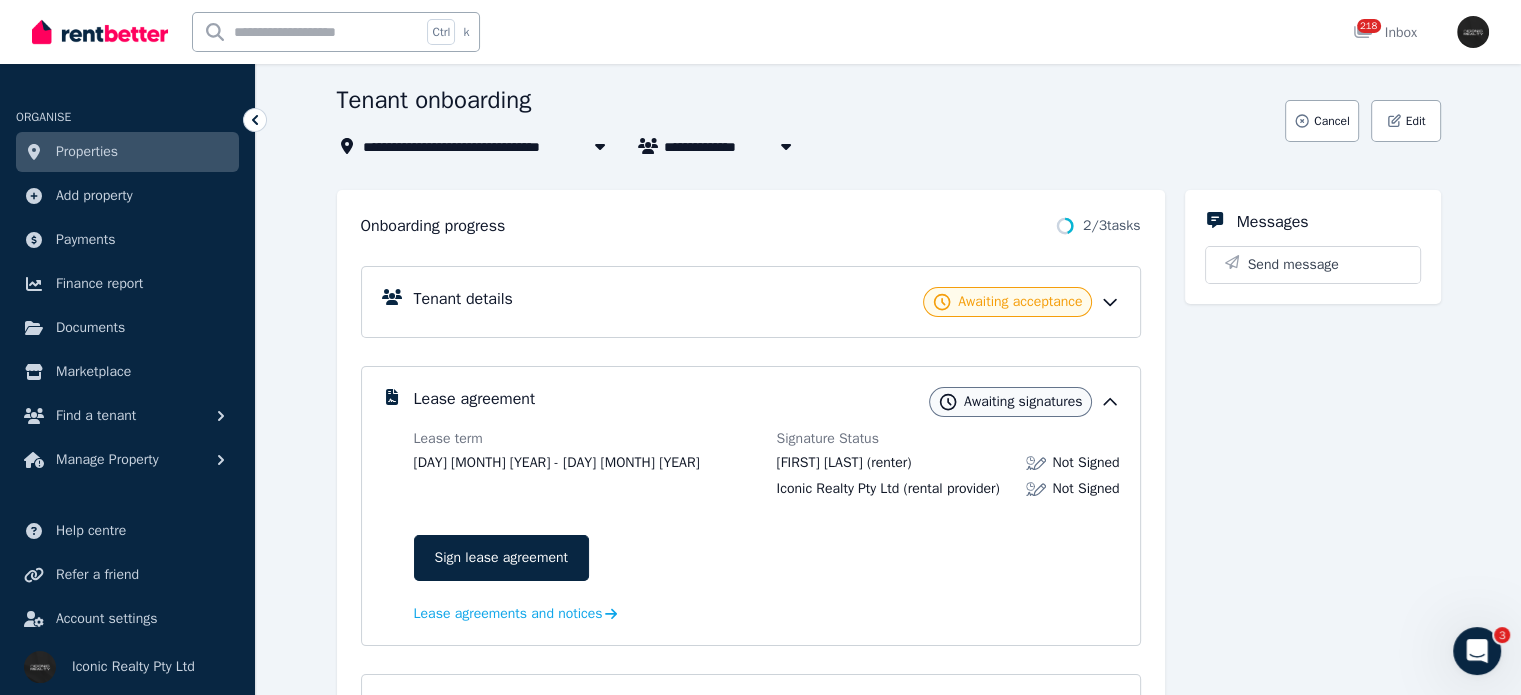 scroll, scrollTop: 200, scrollLeft: 0, axis: vertical 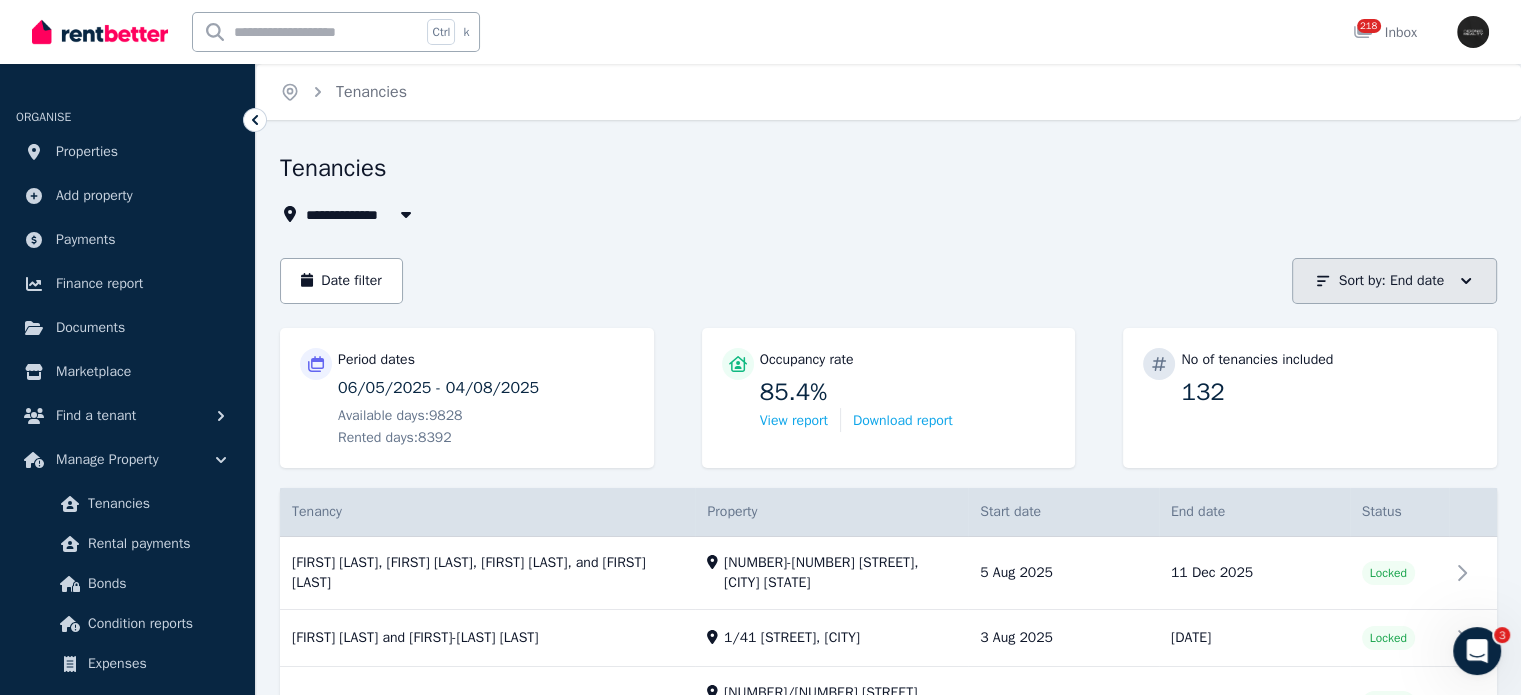 click on "Sort by : End date" at bounding box center (1394, 281) 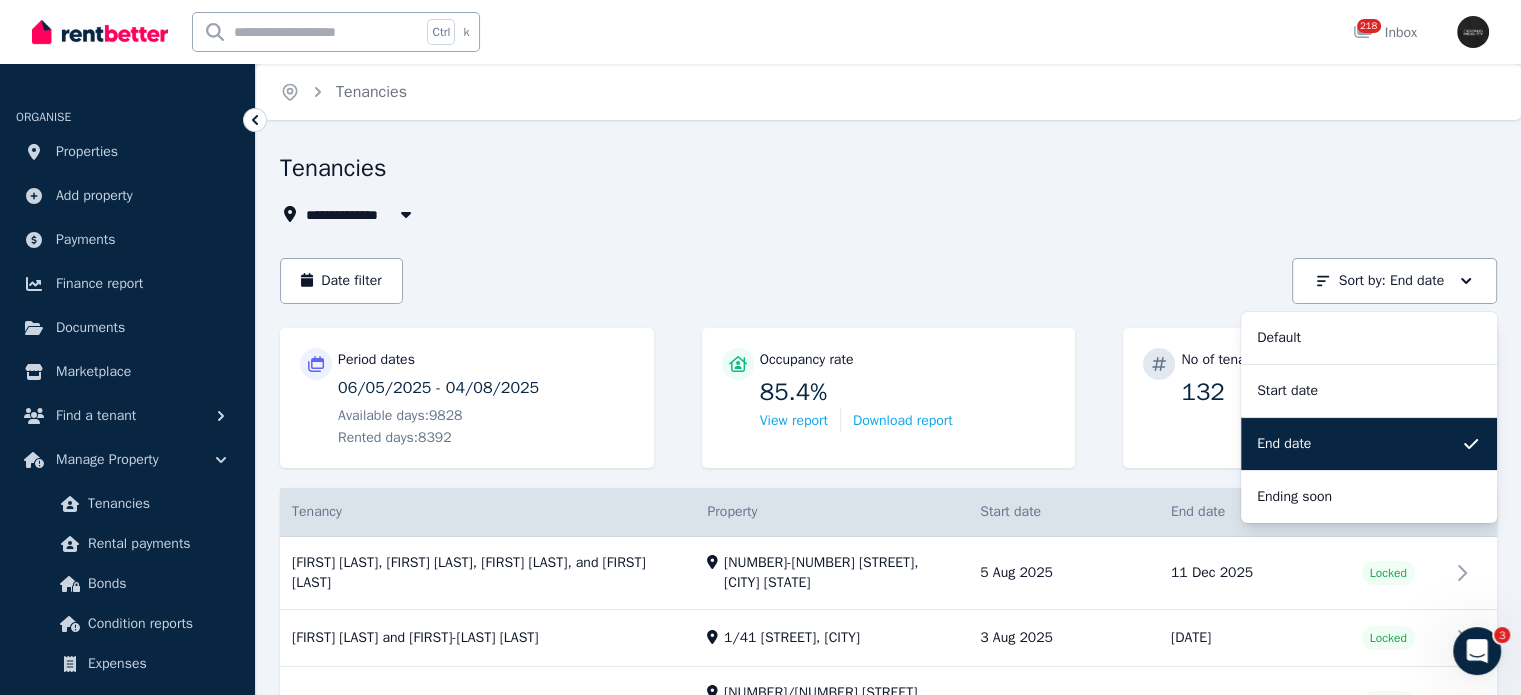 click on "End date" at bounding box center (1284, 444) 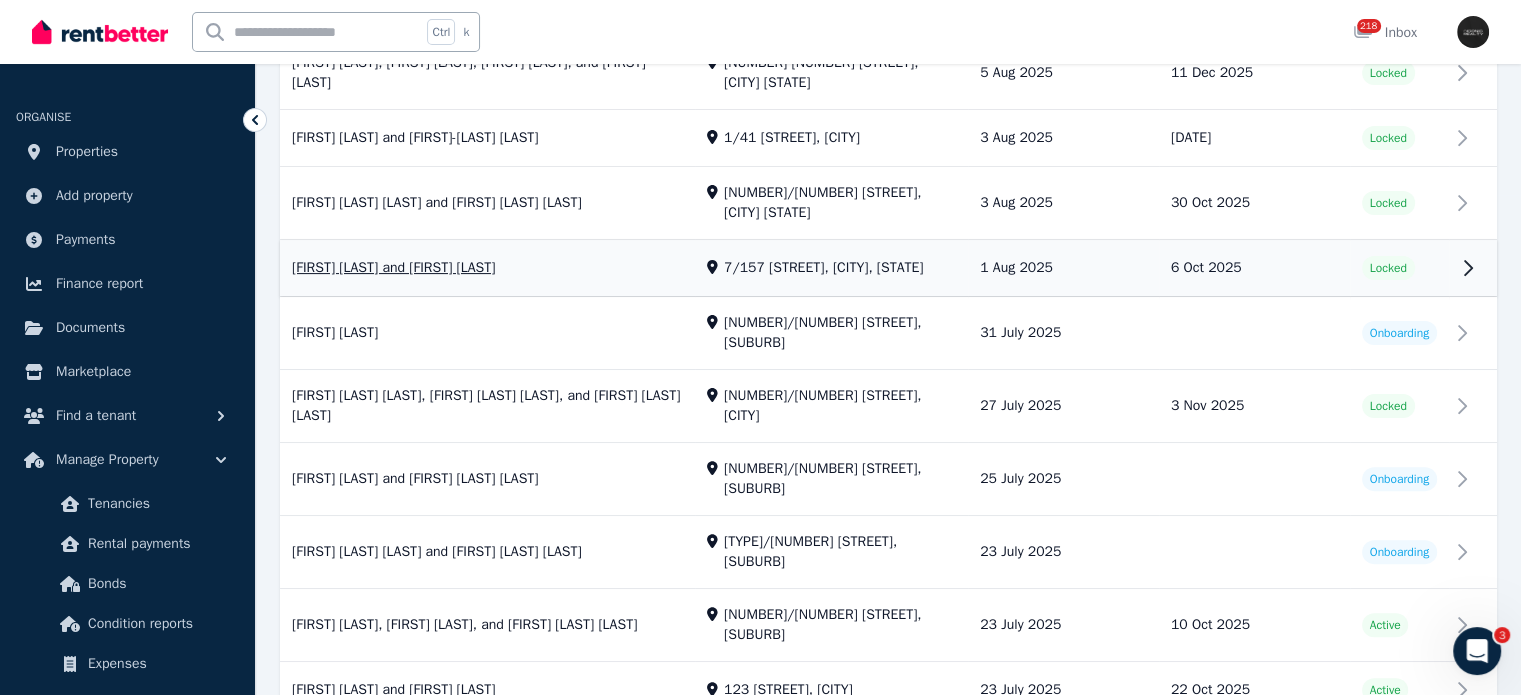 scroll, scrollTop: 600, scrollLeft: 0, axis: vertical 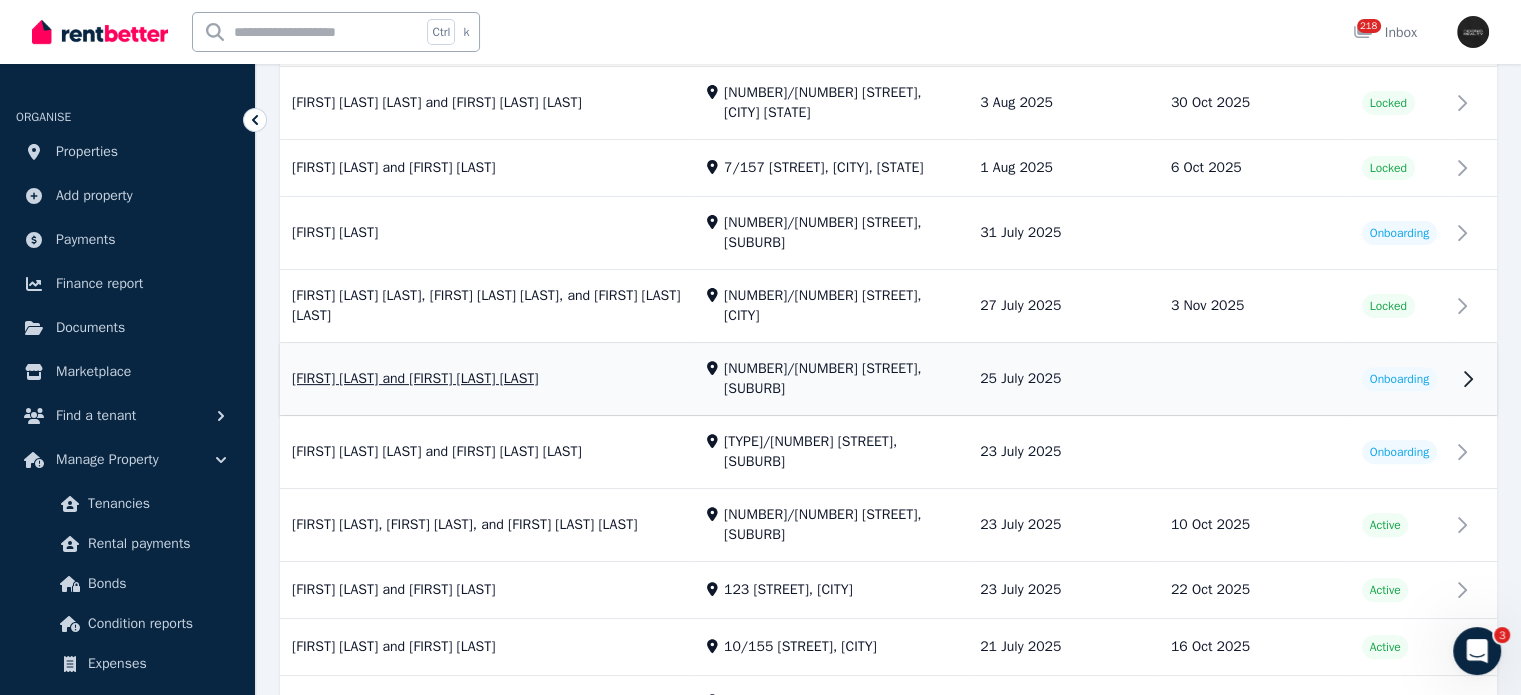click on "View property details" at bounding box center (888, 380) 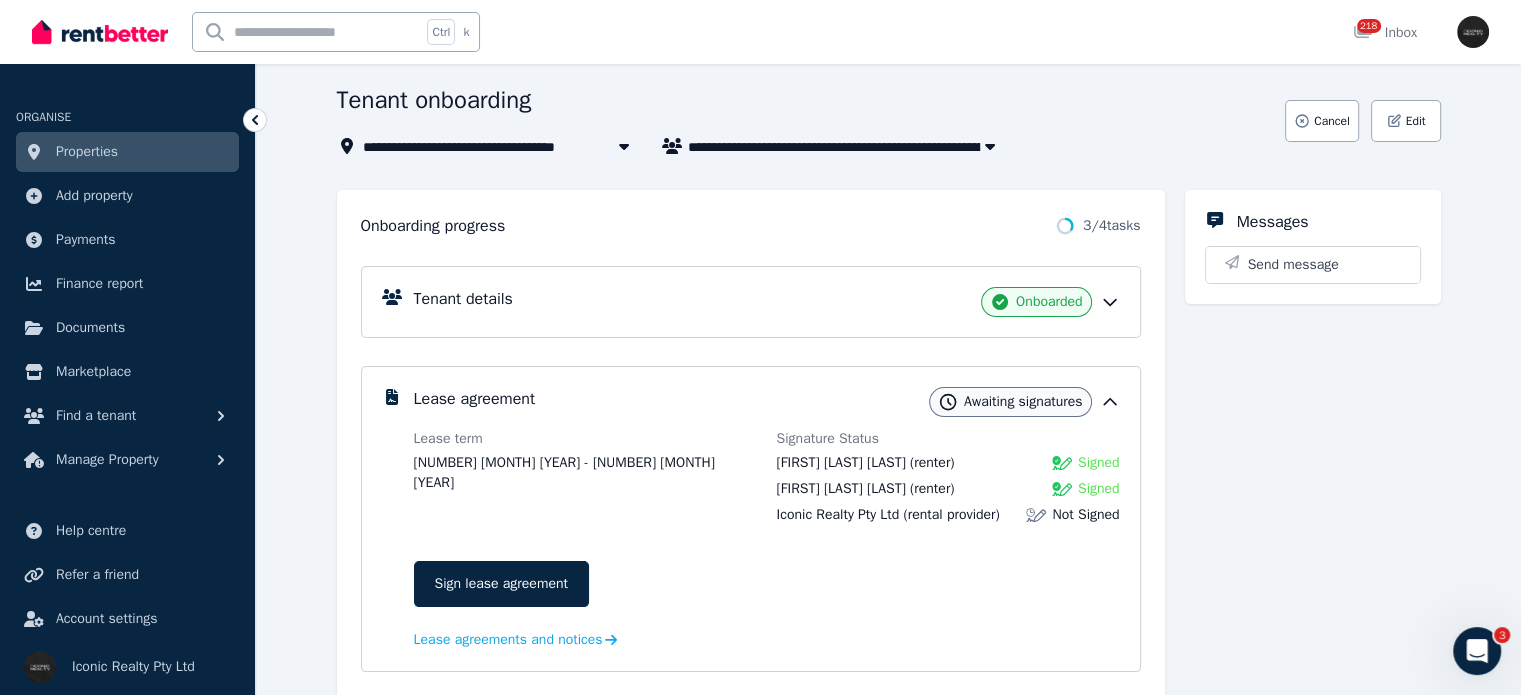 scroll, scrollTop: 200, scrollLeft: 0, axis: vertical 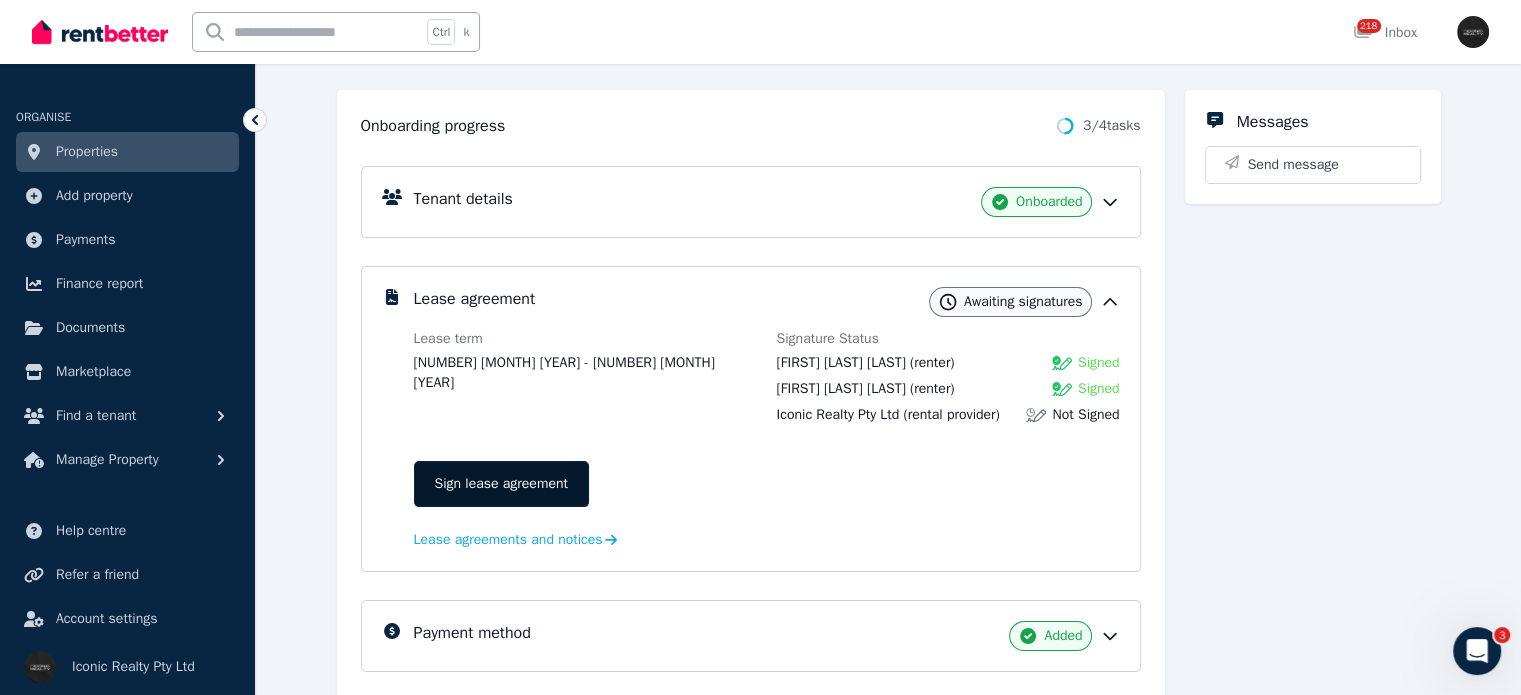 click on "Sign lease agreement" at bounding box center [501, 484] 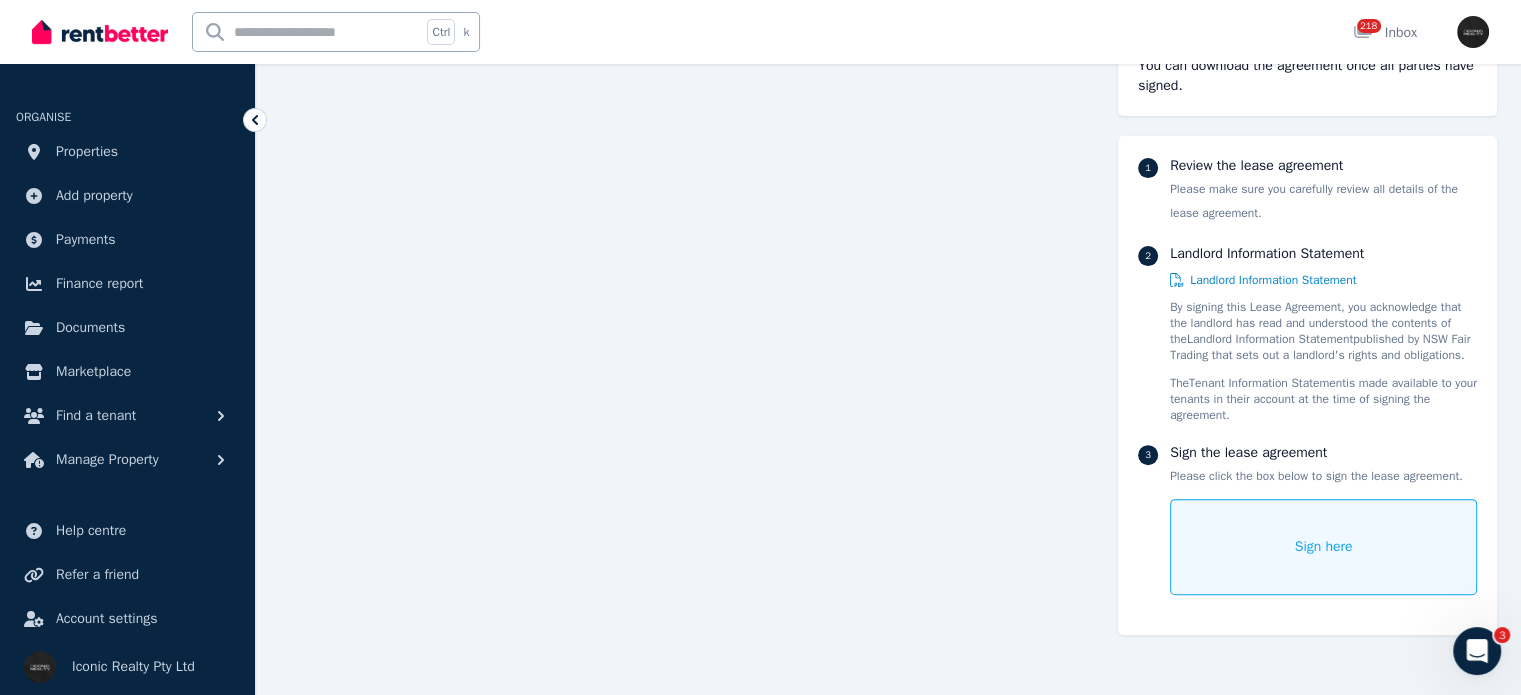 scroll, scrollTop: 544, scrollLeft: 0, axis: vertical 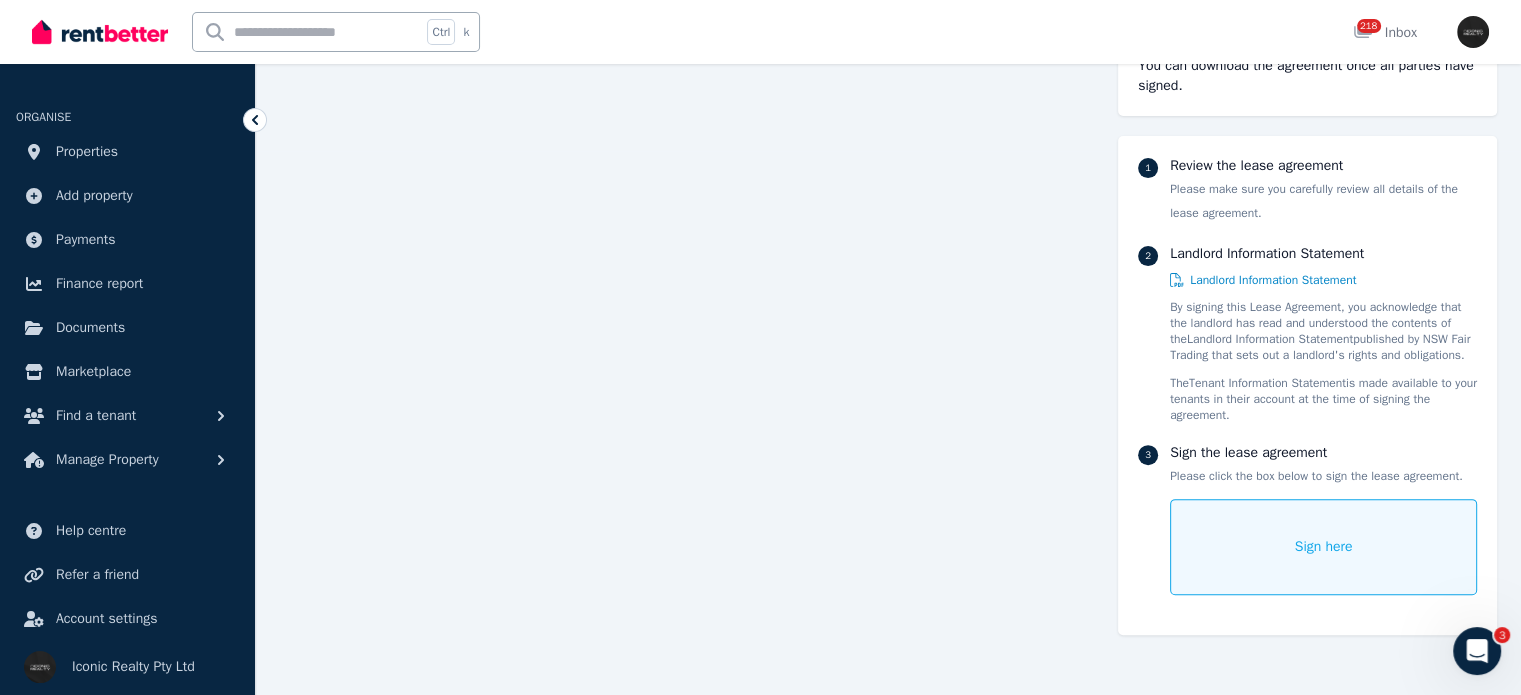 click 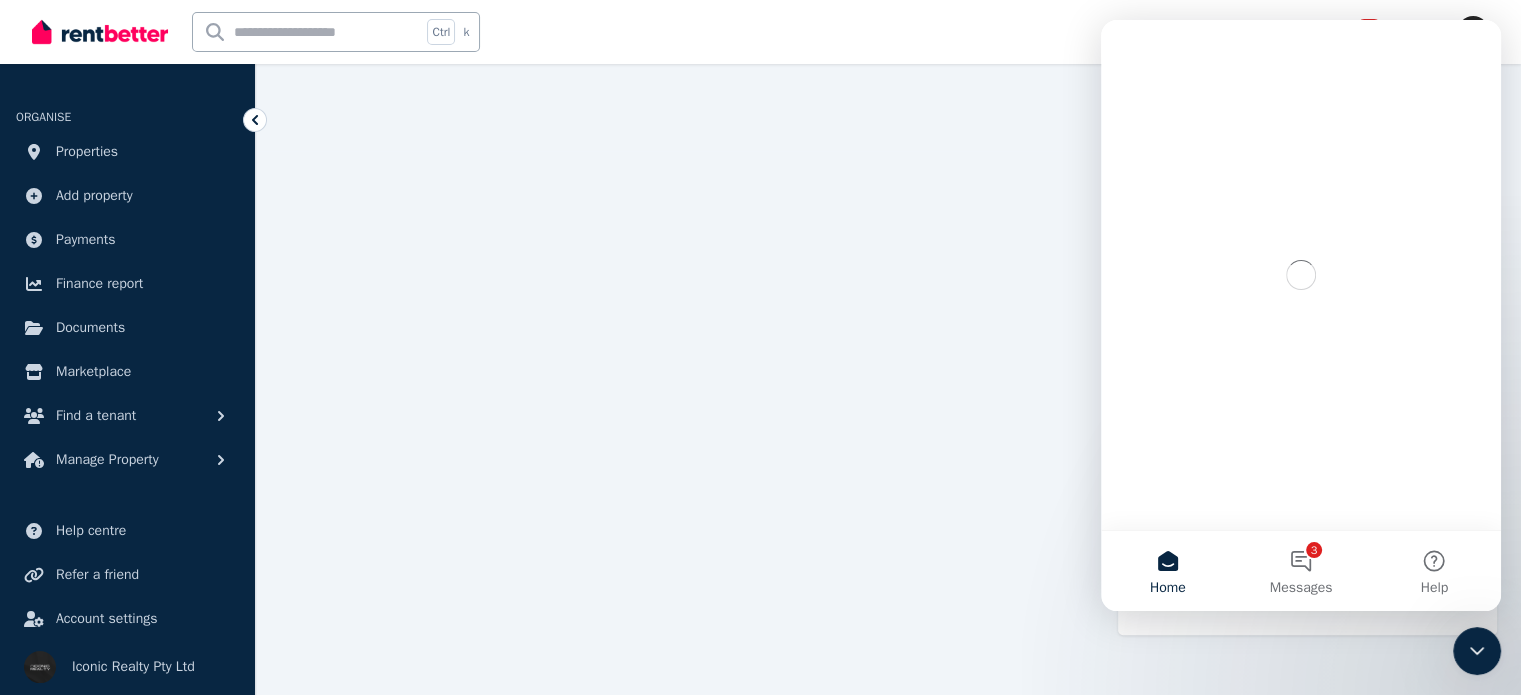 scroll, scrollTop: 0, scrollLeft: 0, axis: both 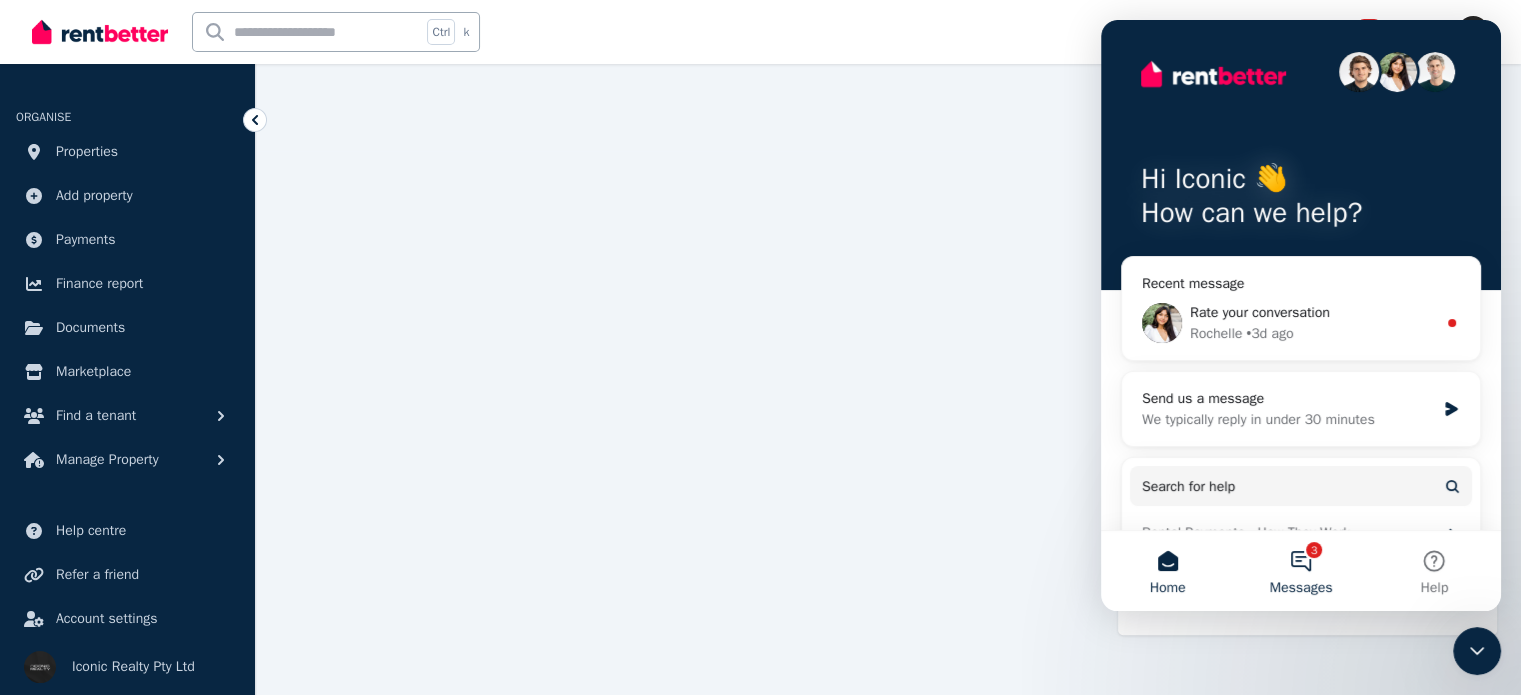 drag, startPoint x: 1297, startPoint y: 555, endPoint x: 1298, endPoint y: 543, distance: 12.0415945 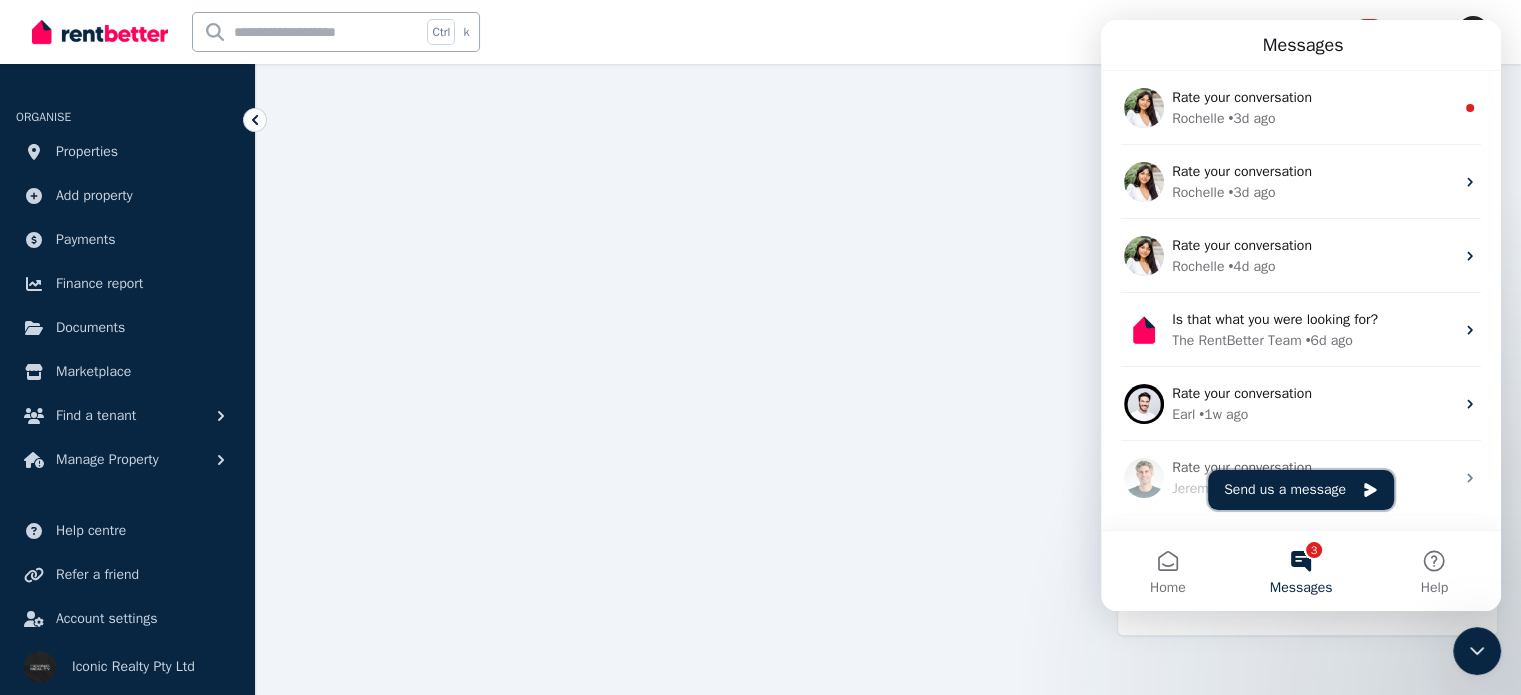 click on "Send us a message" at bounding box center [1301, 490] 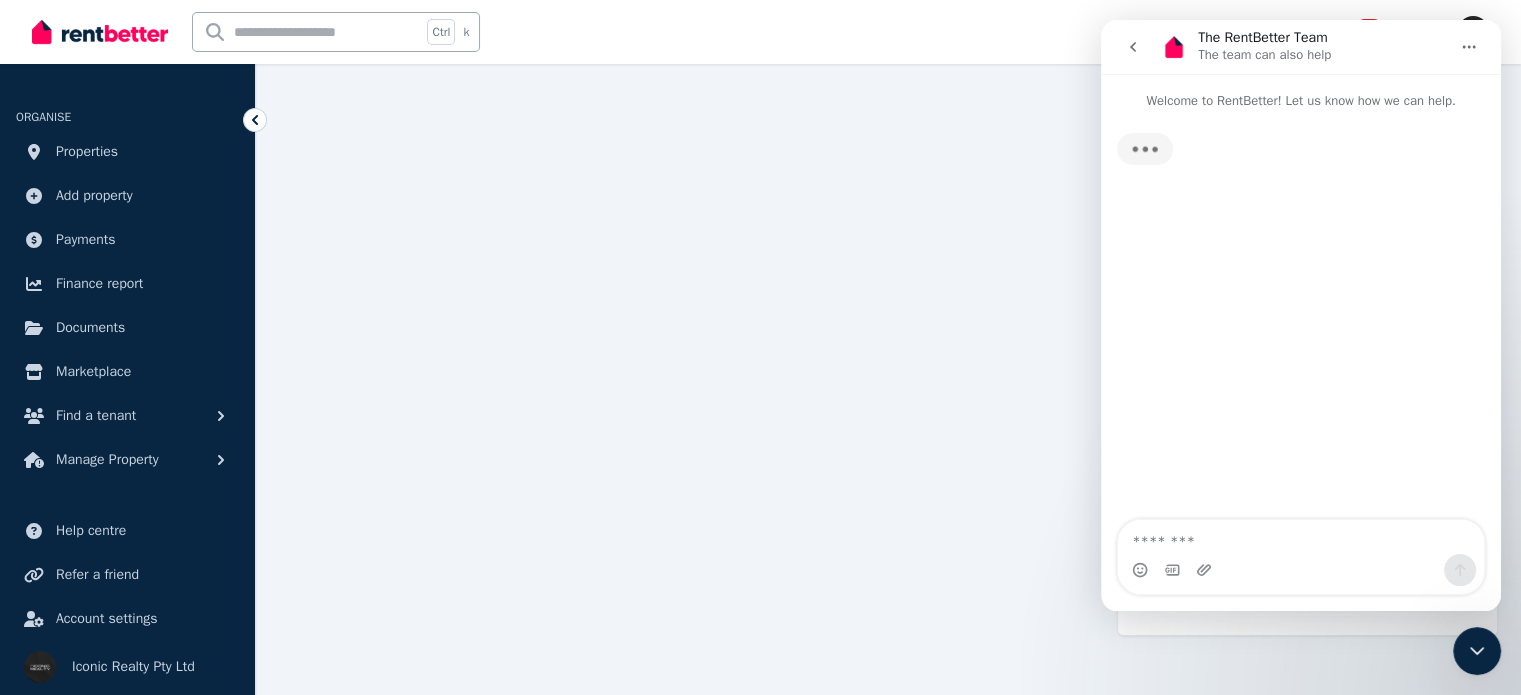 click at bounding box center (1301, 537) 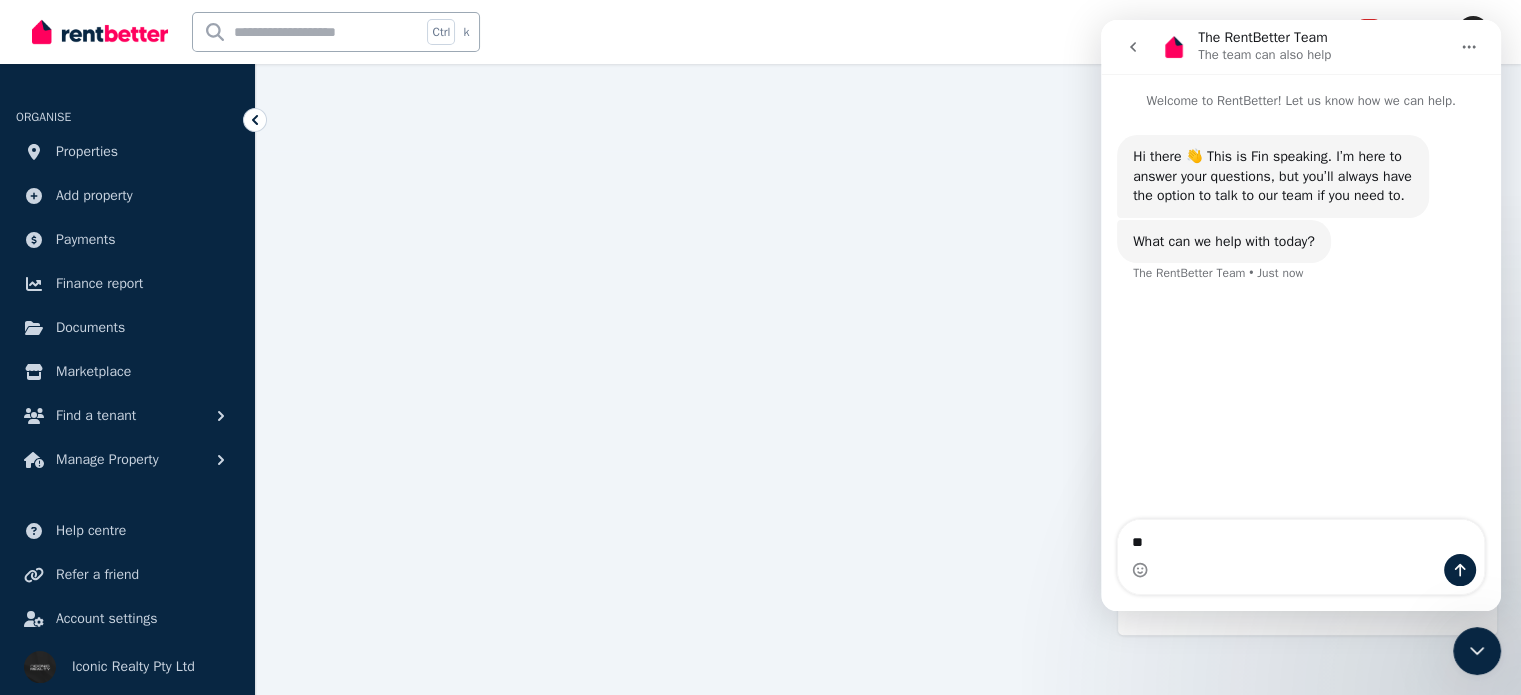 type on "**" 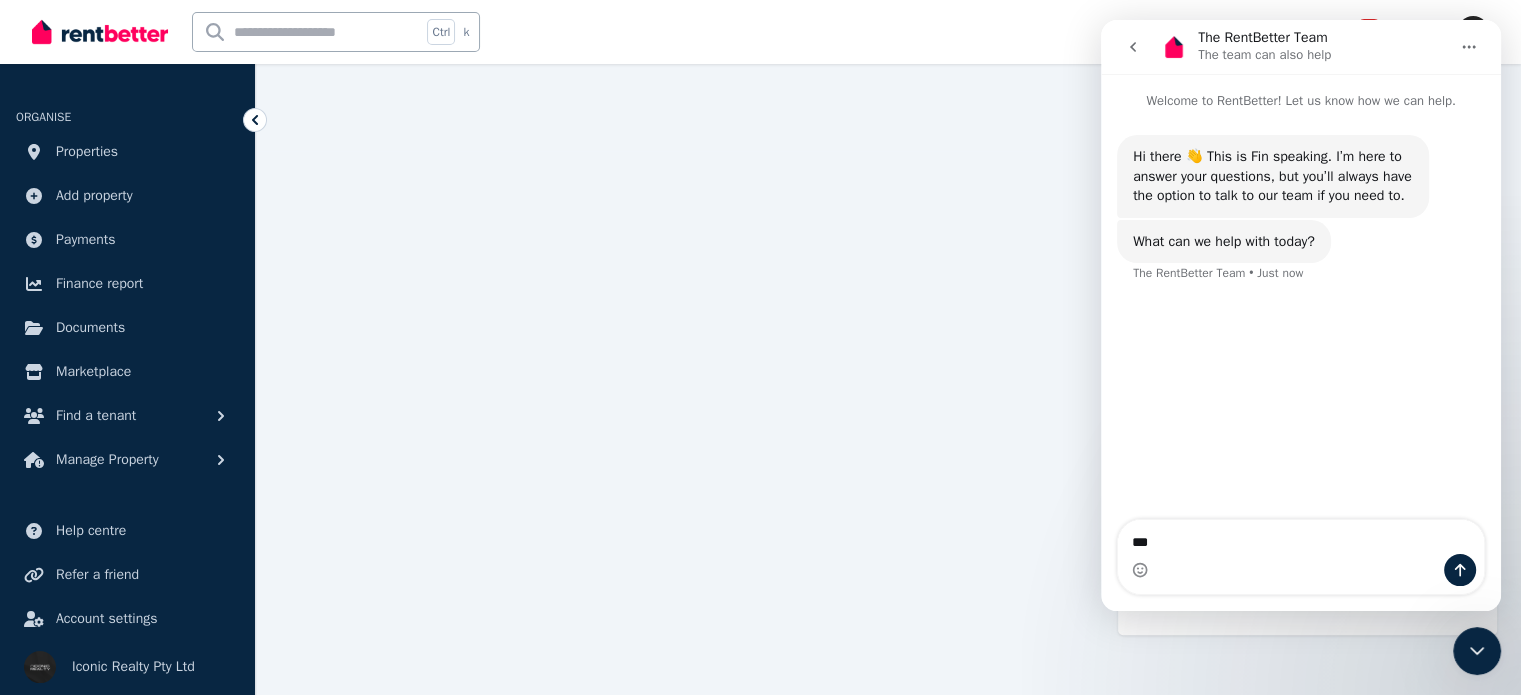 type 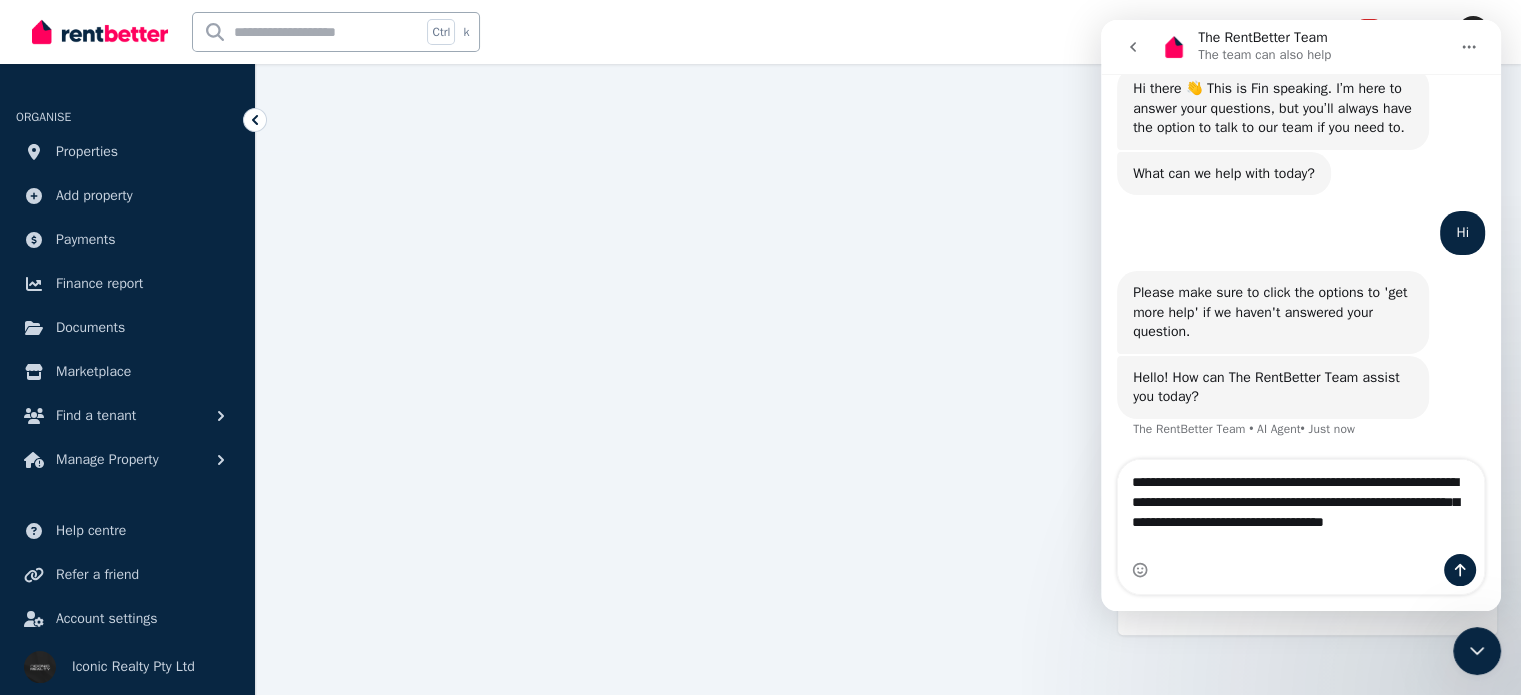 scroll, scrollTop: 88, scrollLeft: 0, axis: vertical 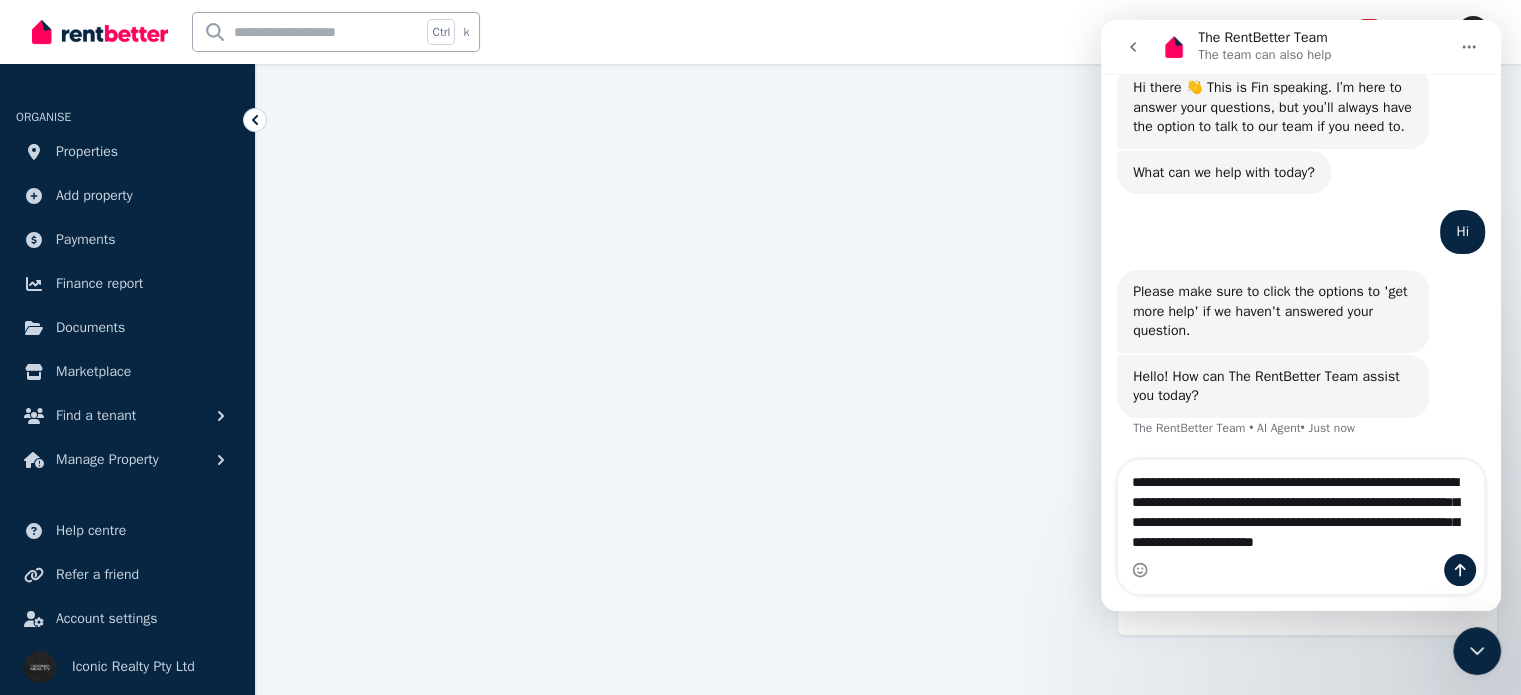 type on "**********" 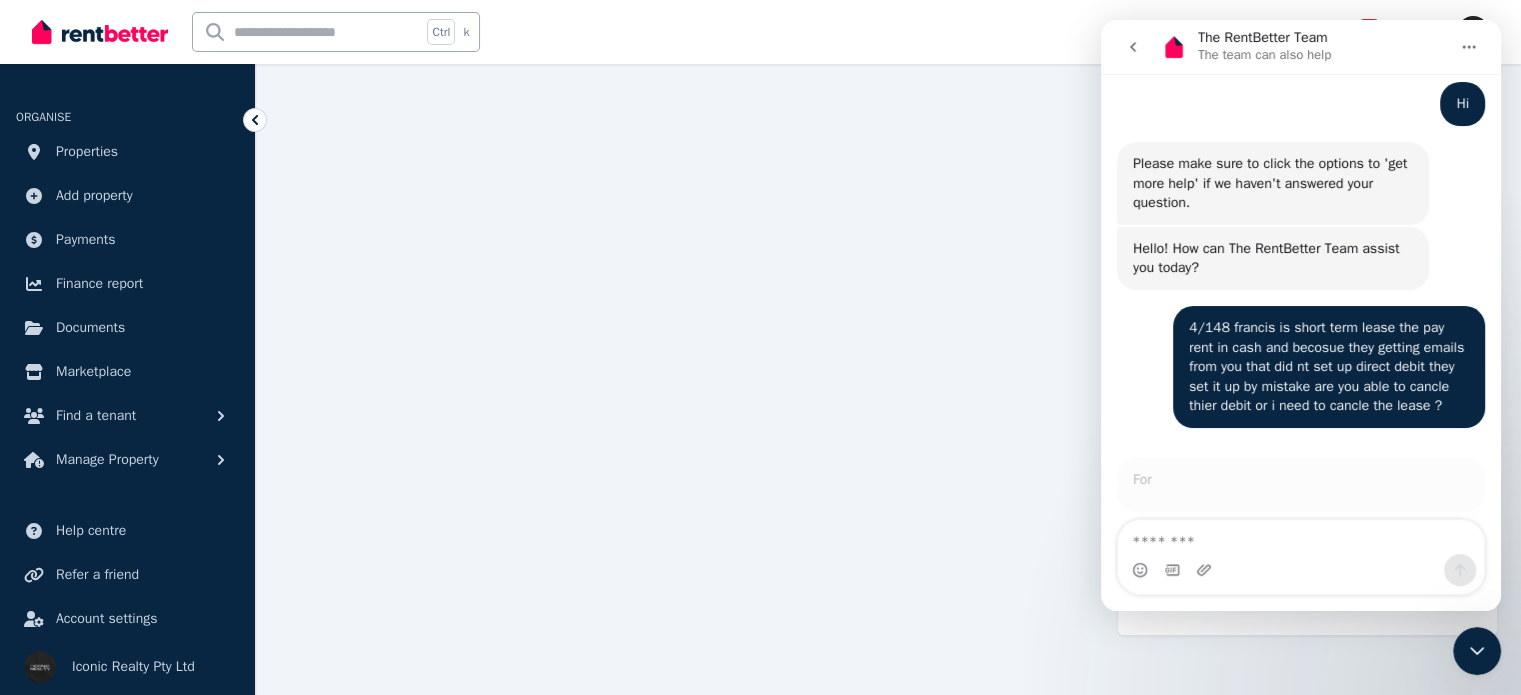 scroll, scrollTop: 250, scrollLeft: 0, axis: vertical 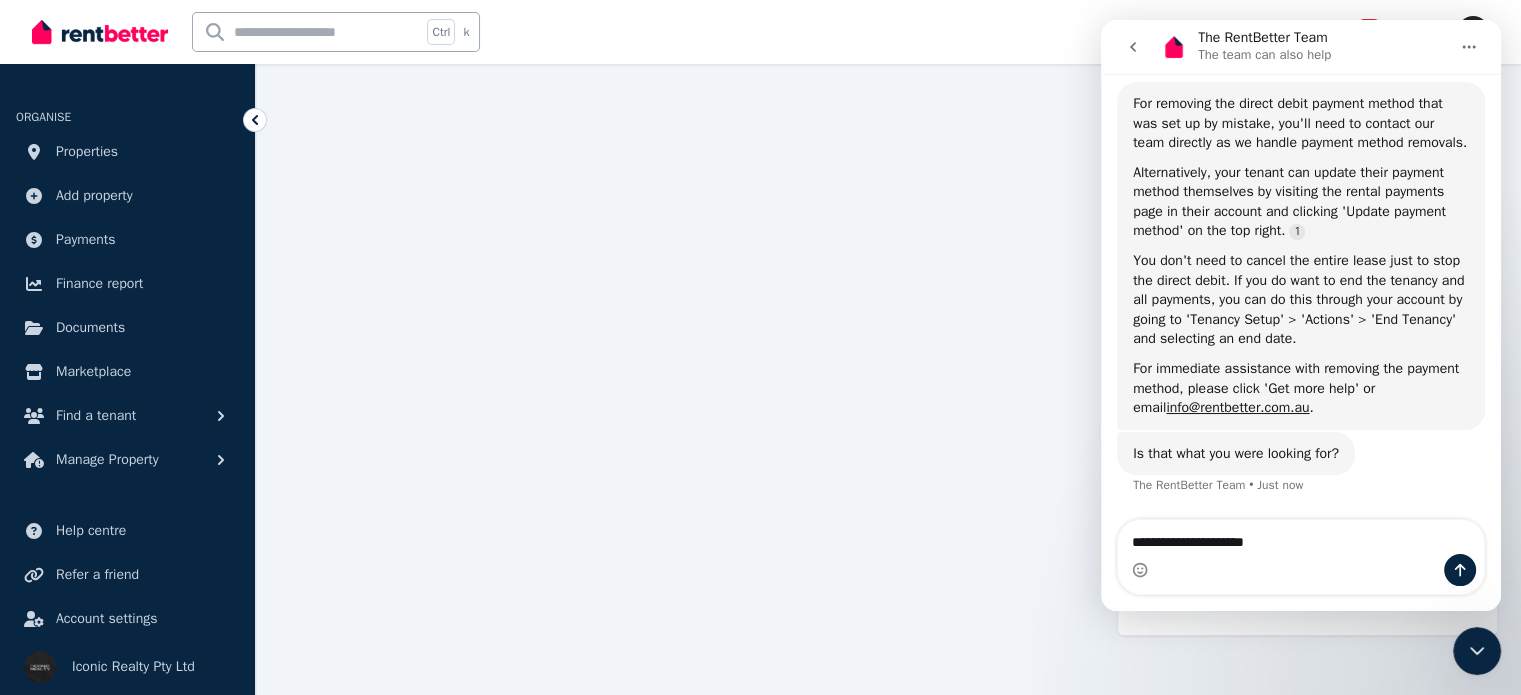 type on "**********" 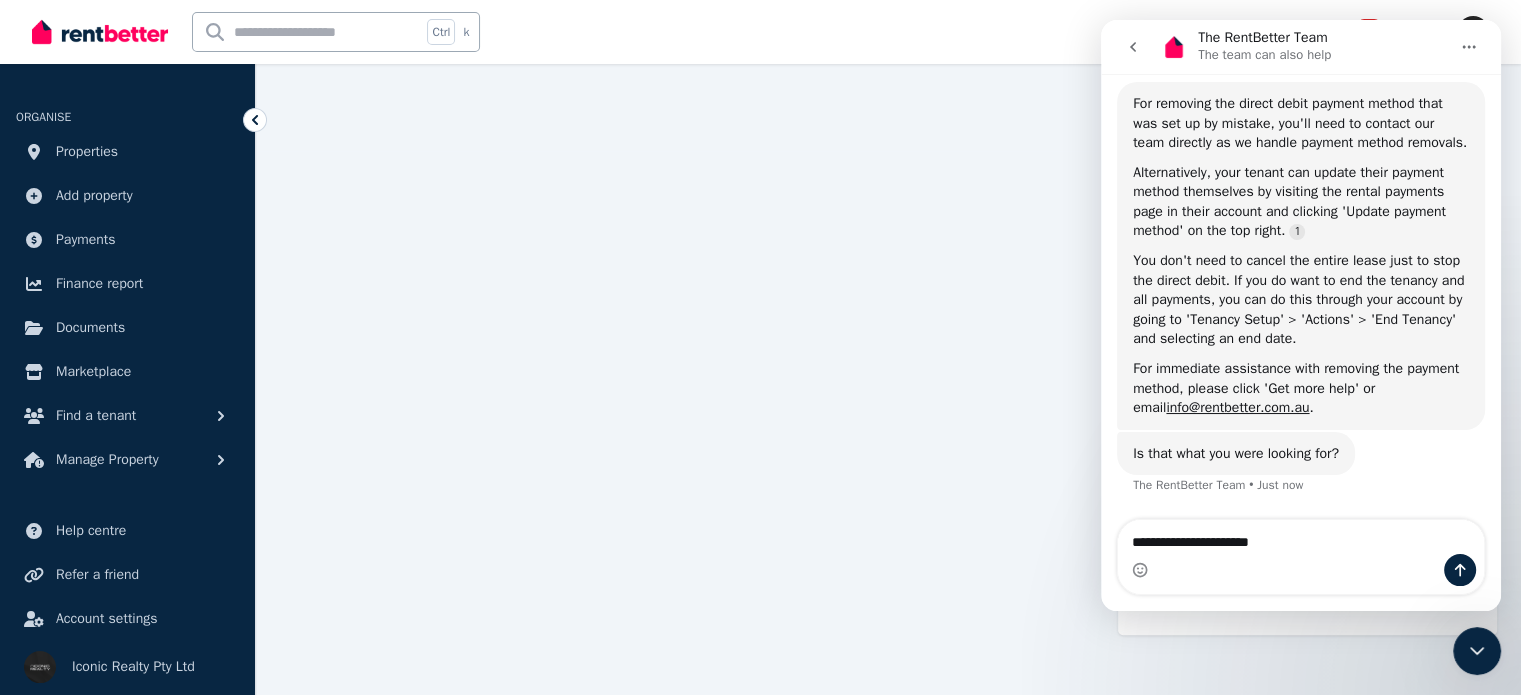 type 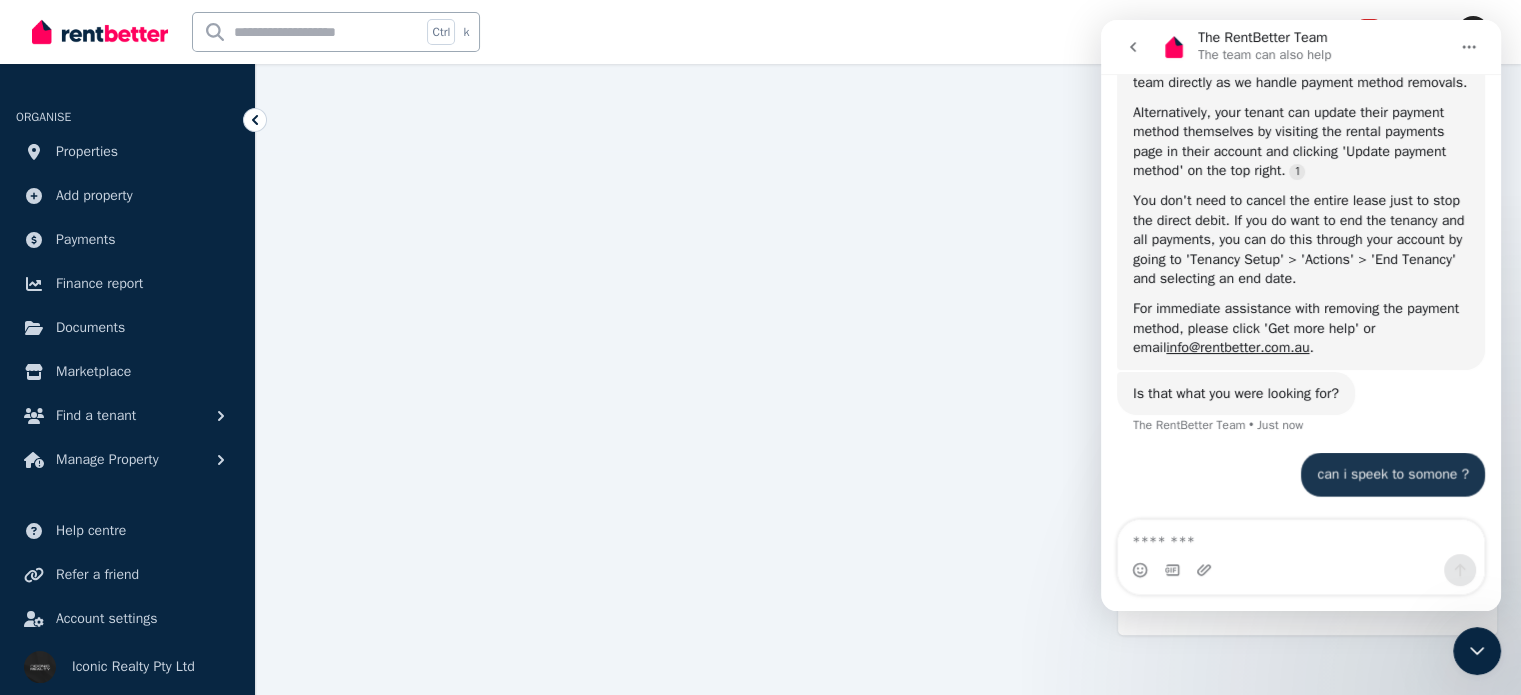 scroll, scrollTop: 655, scrollLeft: 0, axis: vertical 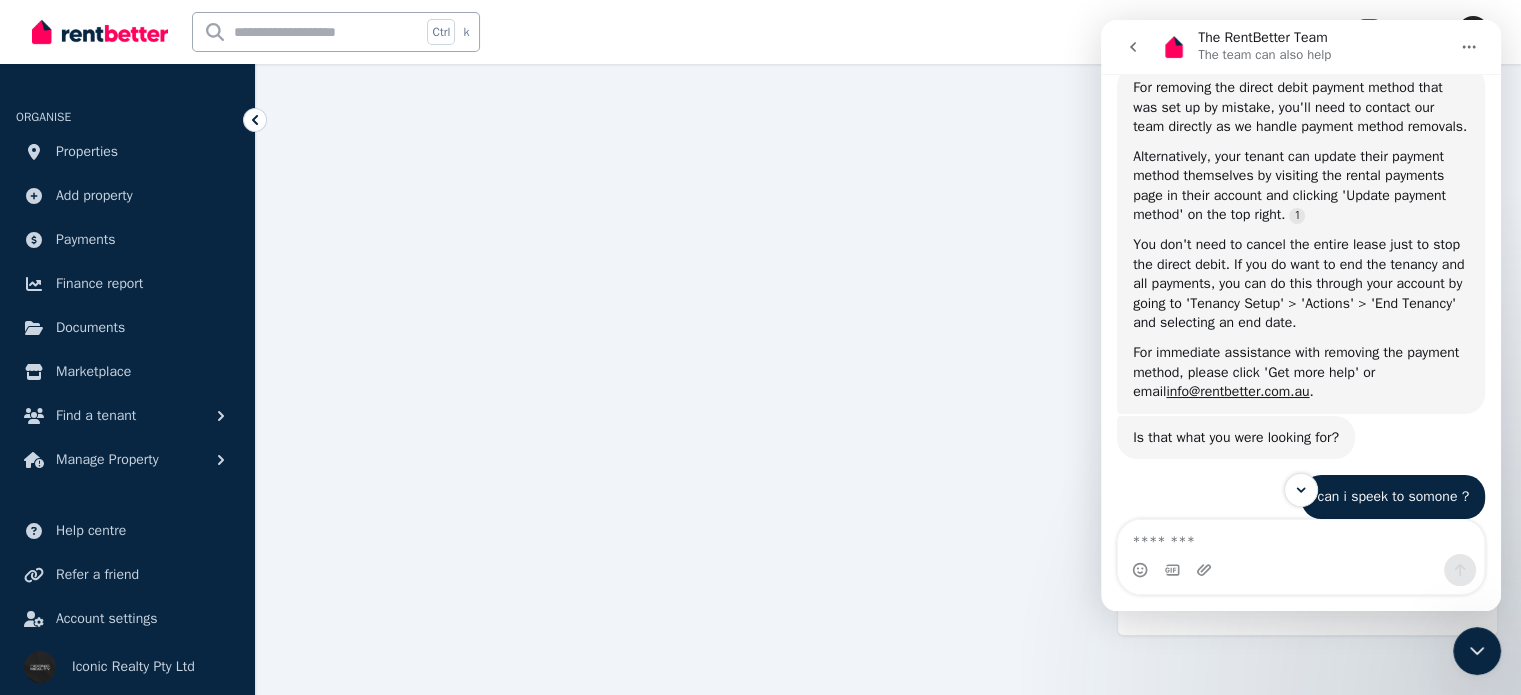 click at bounding box center [1477, 651] 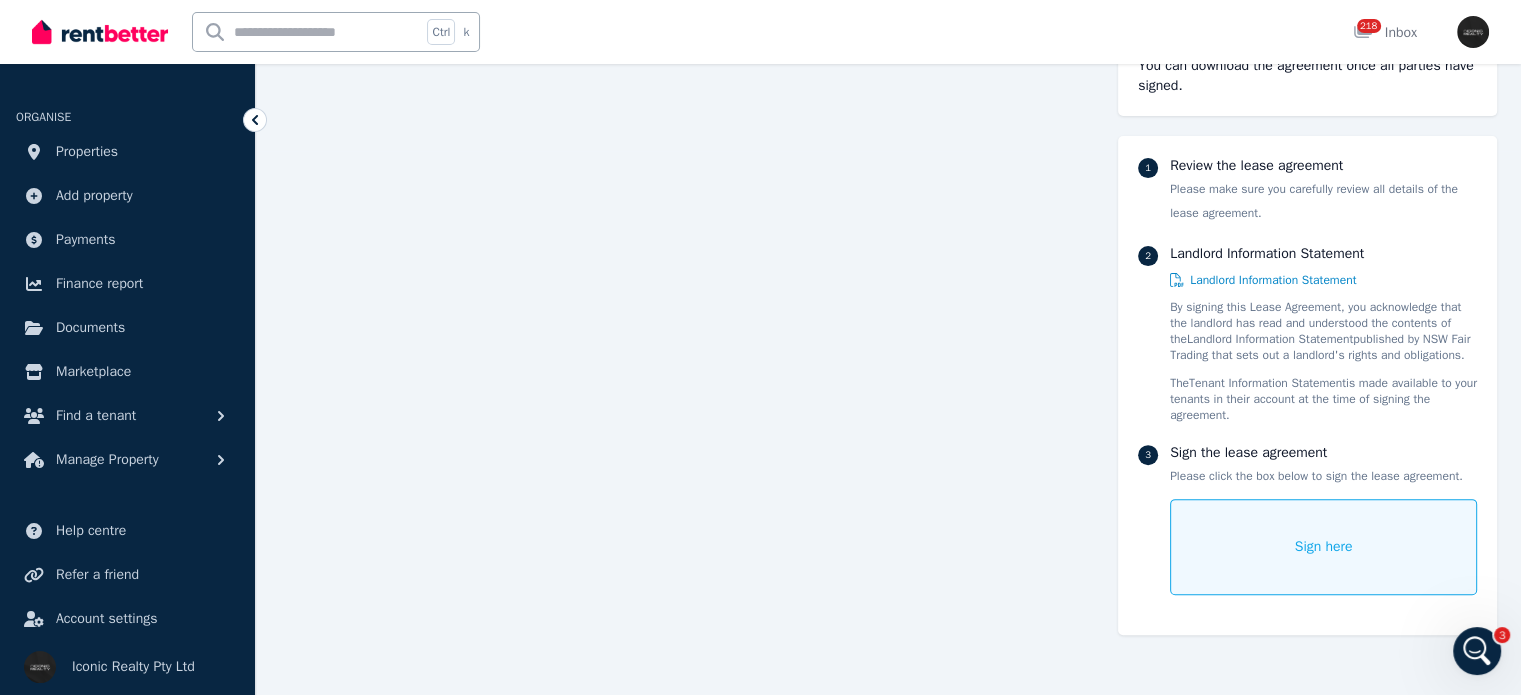 scroll, scrollTop: 0, scrollLeft: 0, axis: both 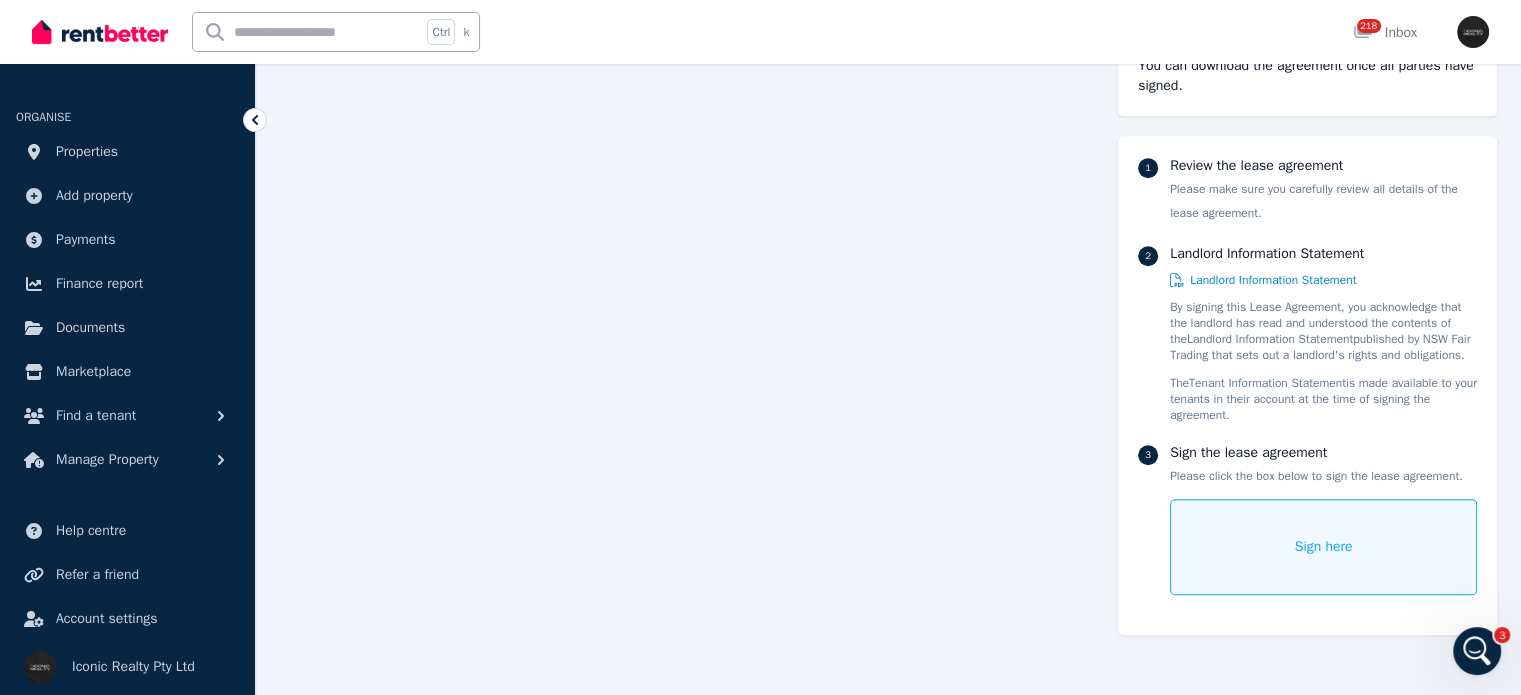 click on "Sign here" at bounding box center (1323, 547) 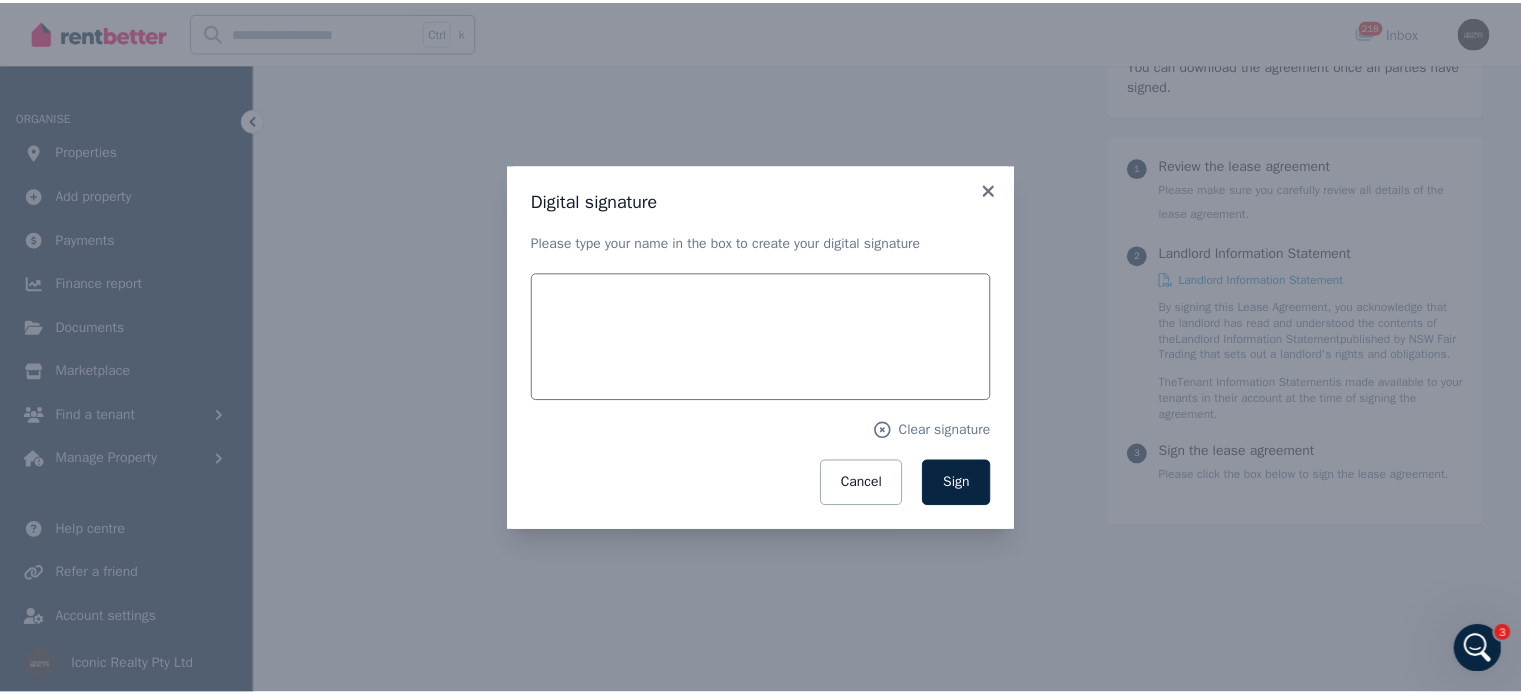scroll, scrollTop: 1243, scrollLeft: 0, axis: vertical 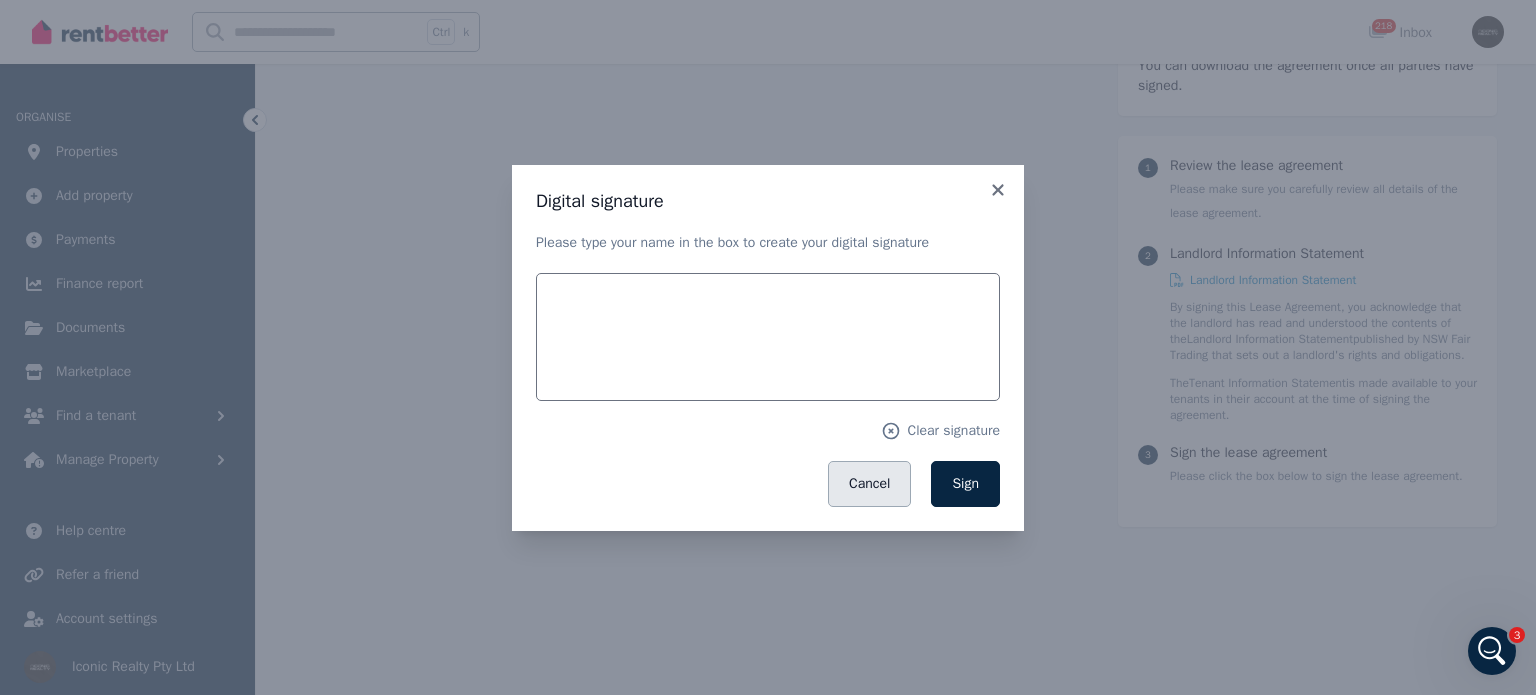 click on "Cancel" at bounding box center (869, 484) 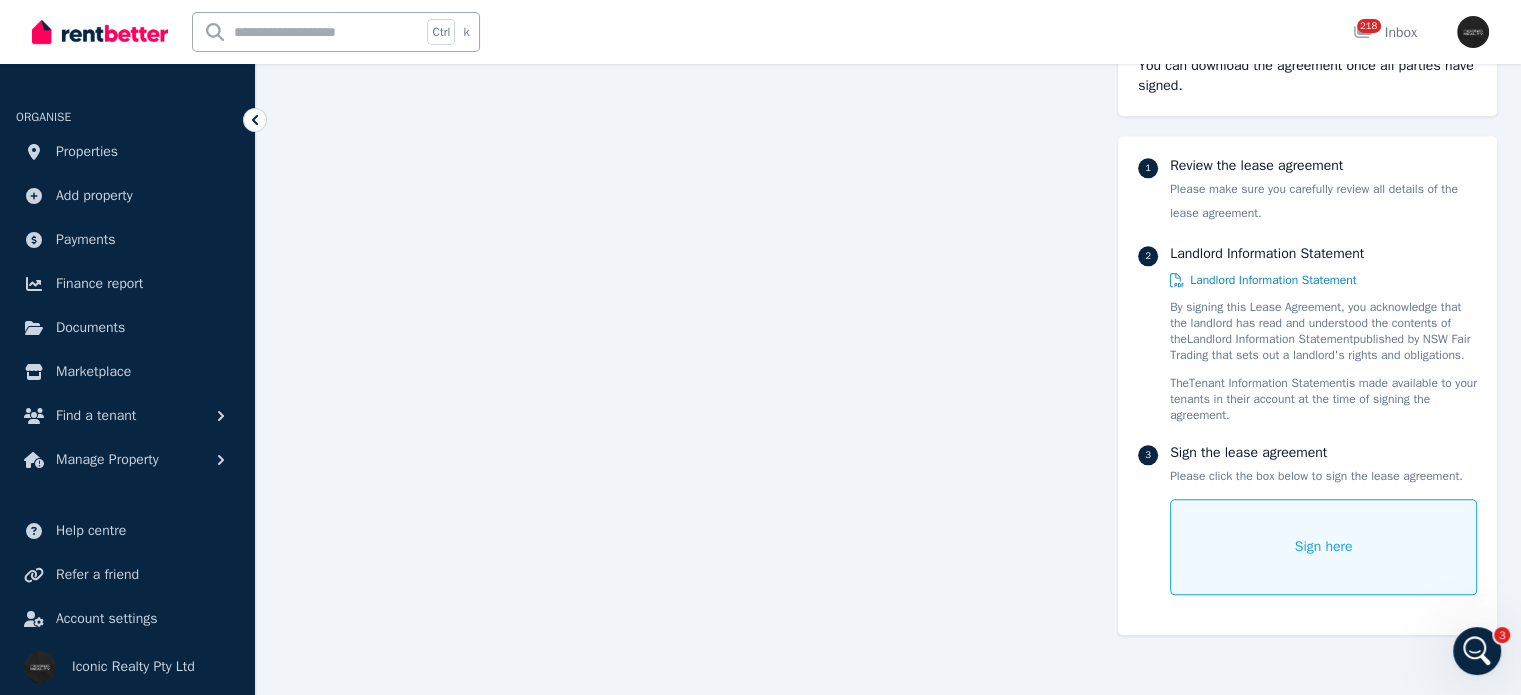 scroll, scrollTop: 2243, scrollLeft: 0, axis: vertical 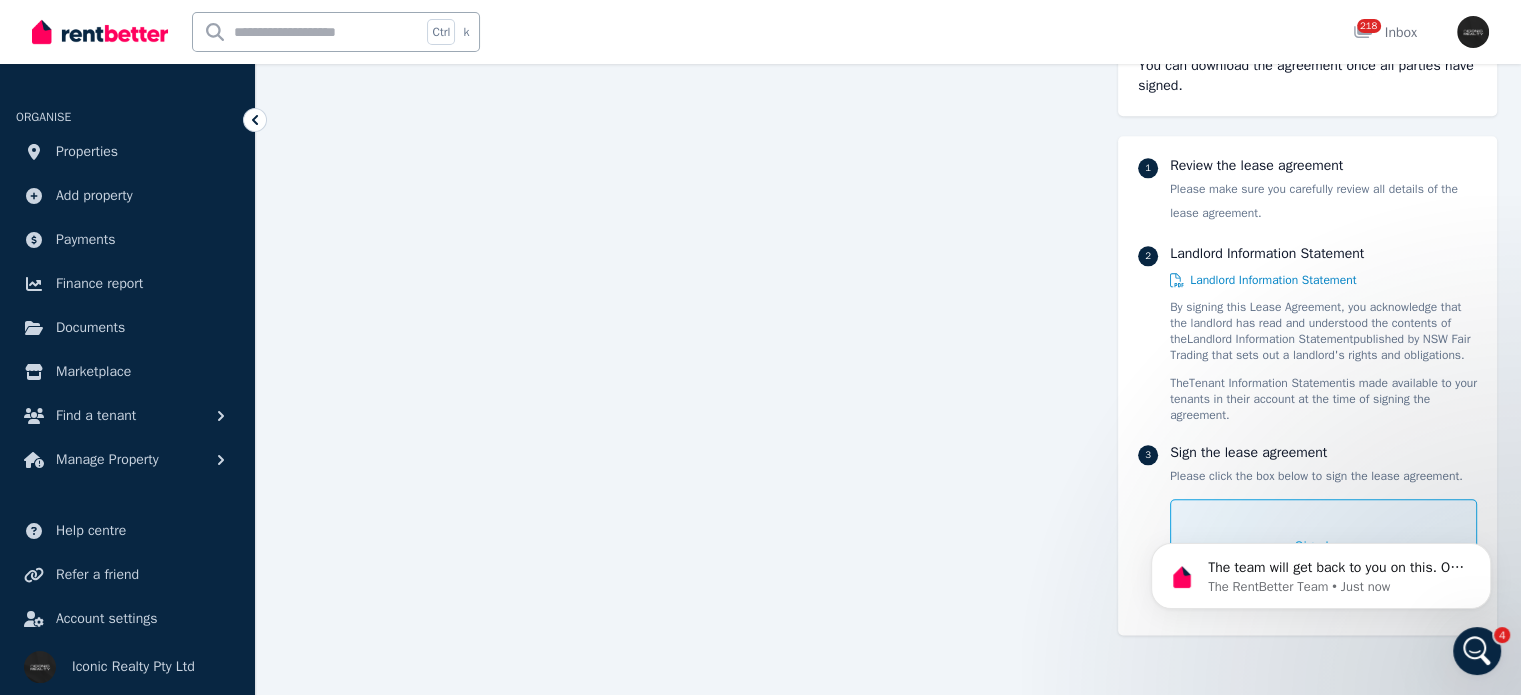 click on "The team will get back to you on this. Our usual reply time is under 30 minutes. You'll get replies here and to info@iconicrealty.com.au. The RentBetter Team • Just now" at bounding box center [1321, 484] 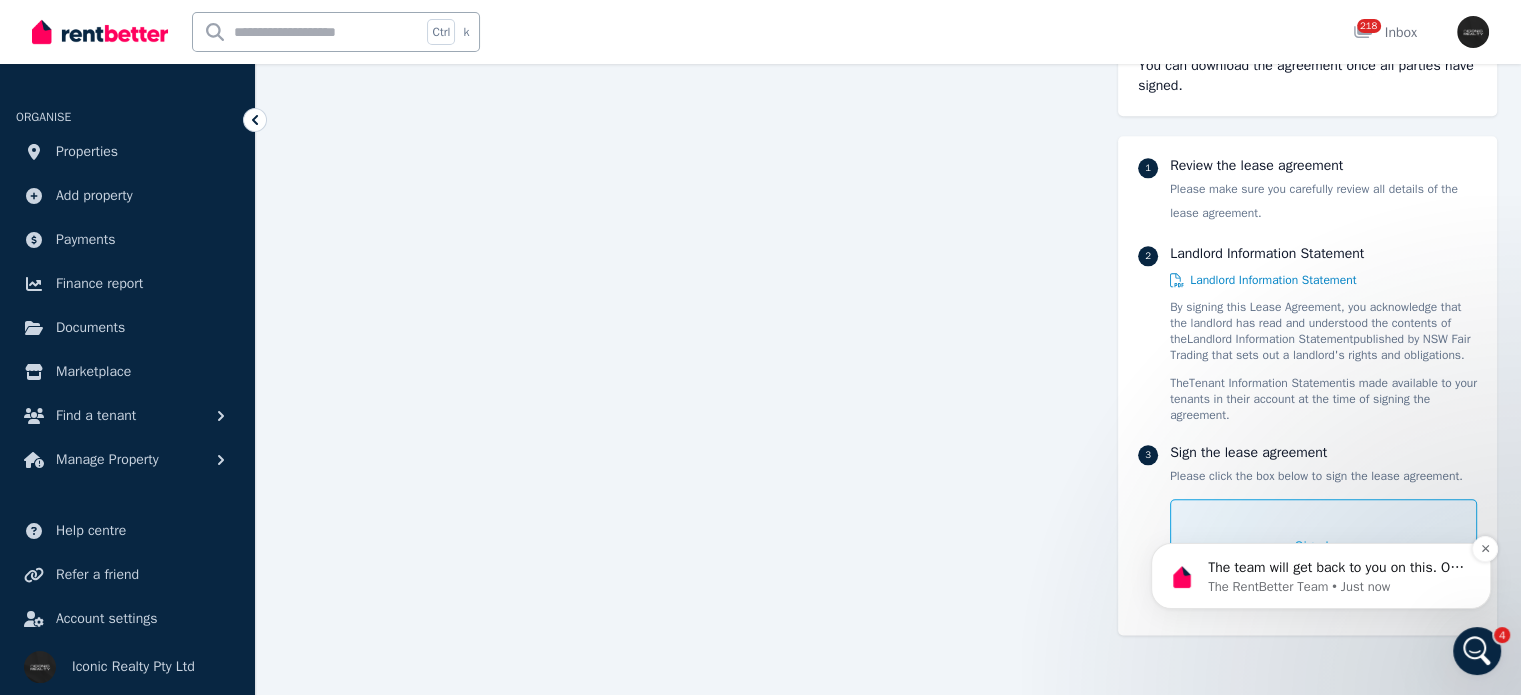 click on "The team will get back to you on this. Our usual reply time is under 30 minutes. You'll get replies here and to info@iconicrealty.com.au. The RentBetter Team • Just now" at bounding box center [1321, 576] 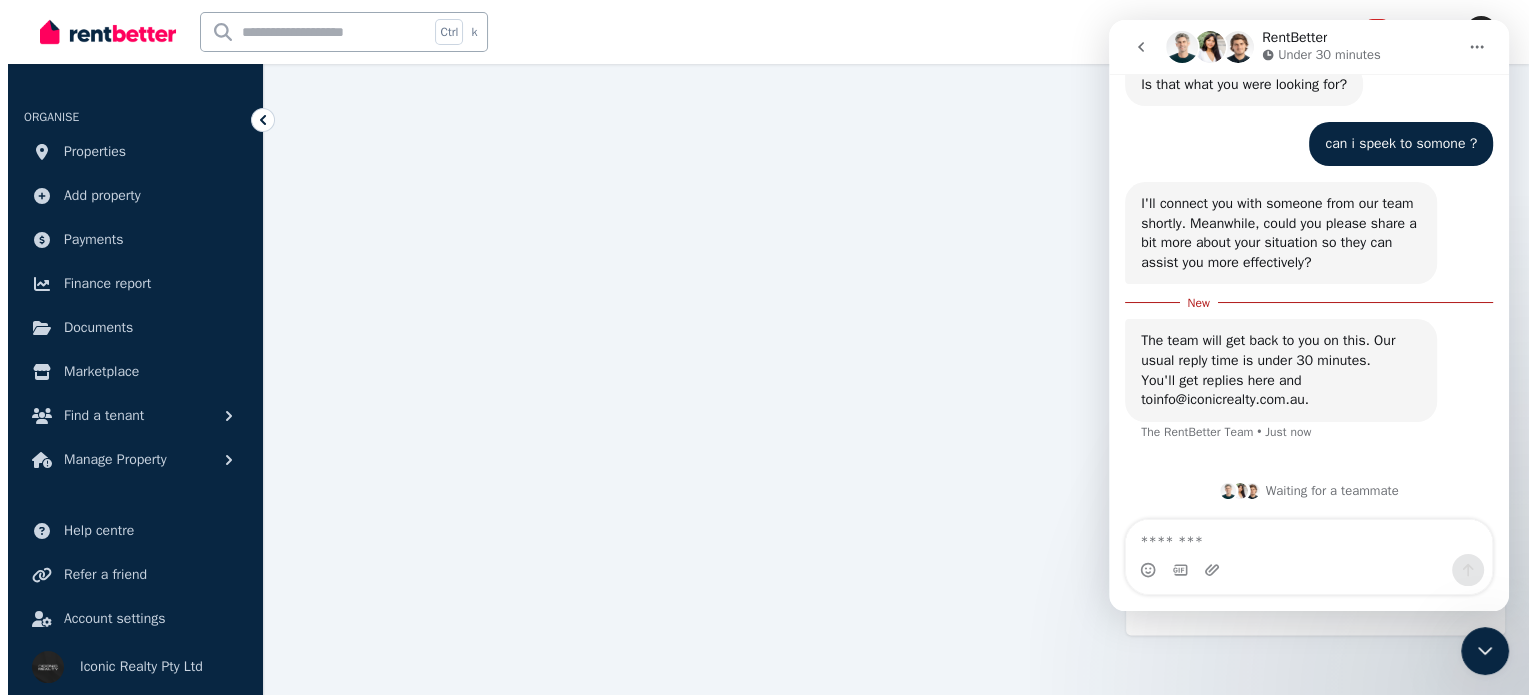 scroll, scrollTop: 966, scrollLeft: 0, axis: vertical 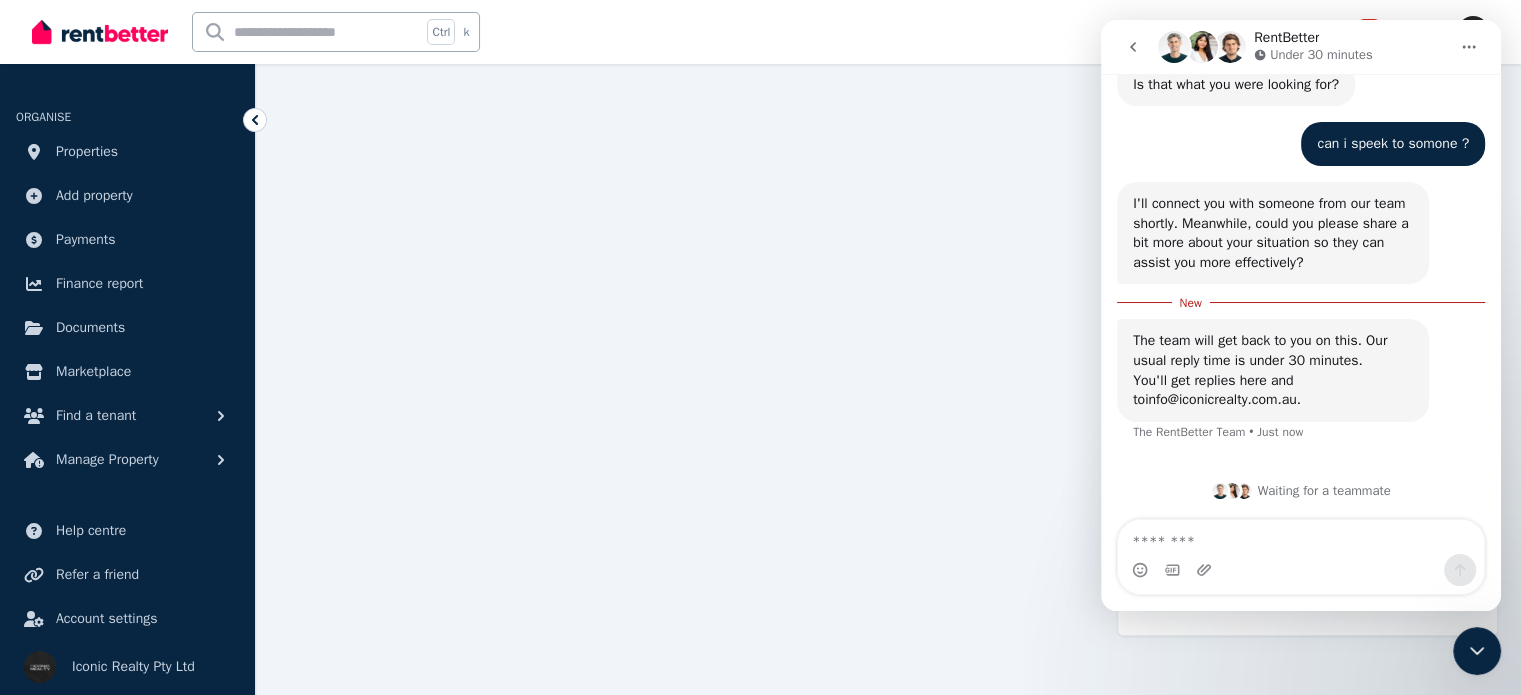 click 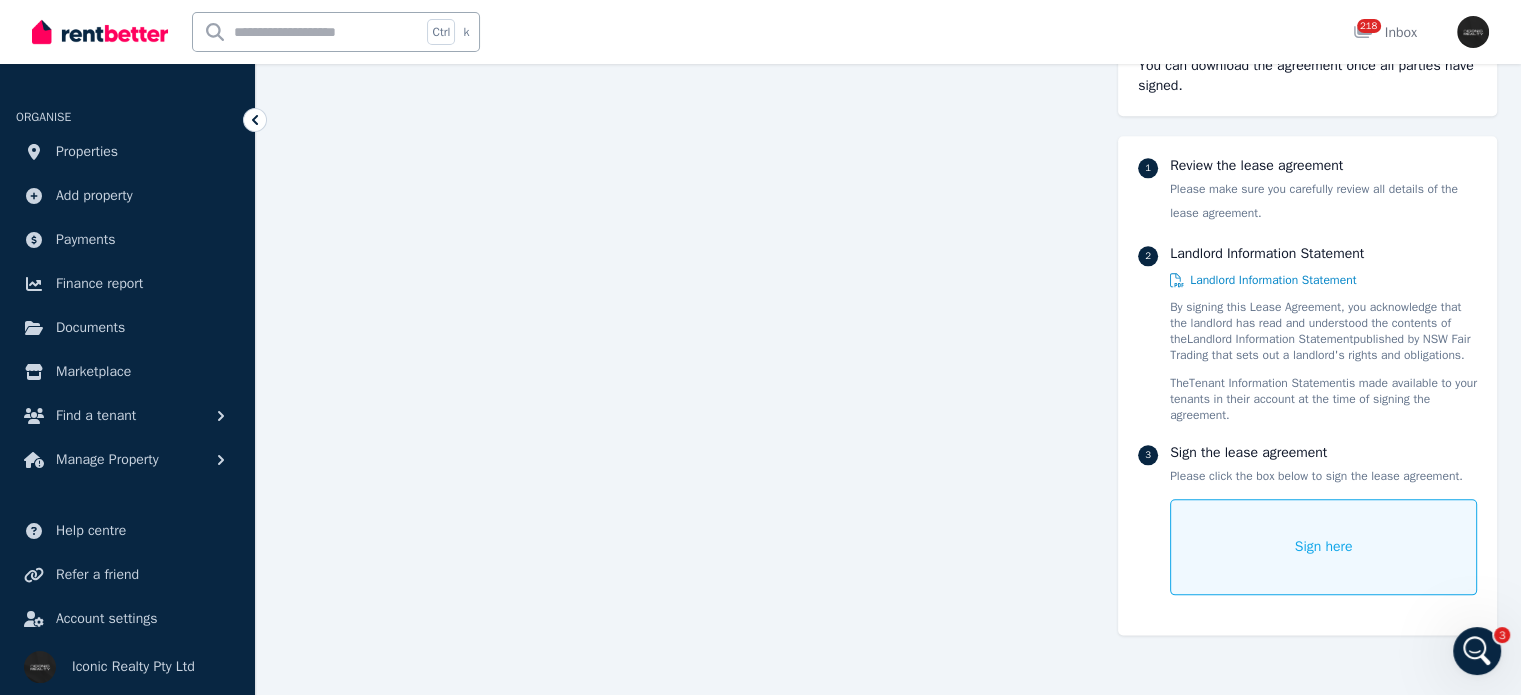 click on "Sign here" at bounding box center (1323, 547) 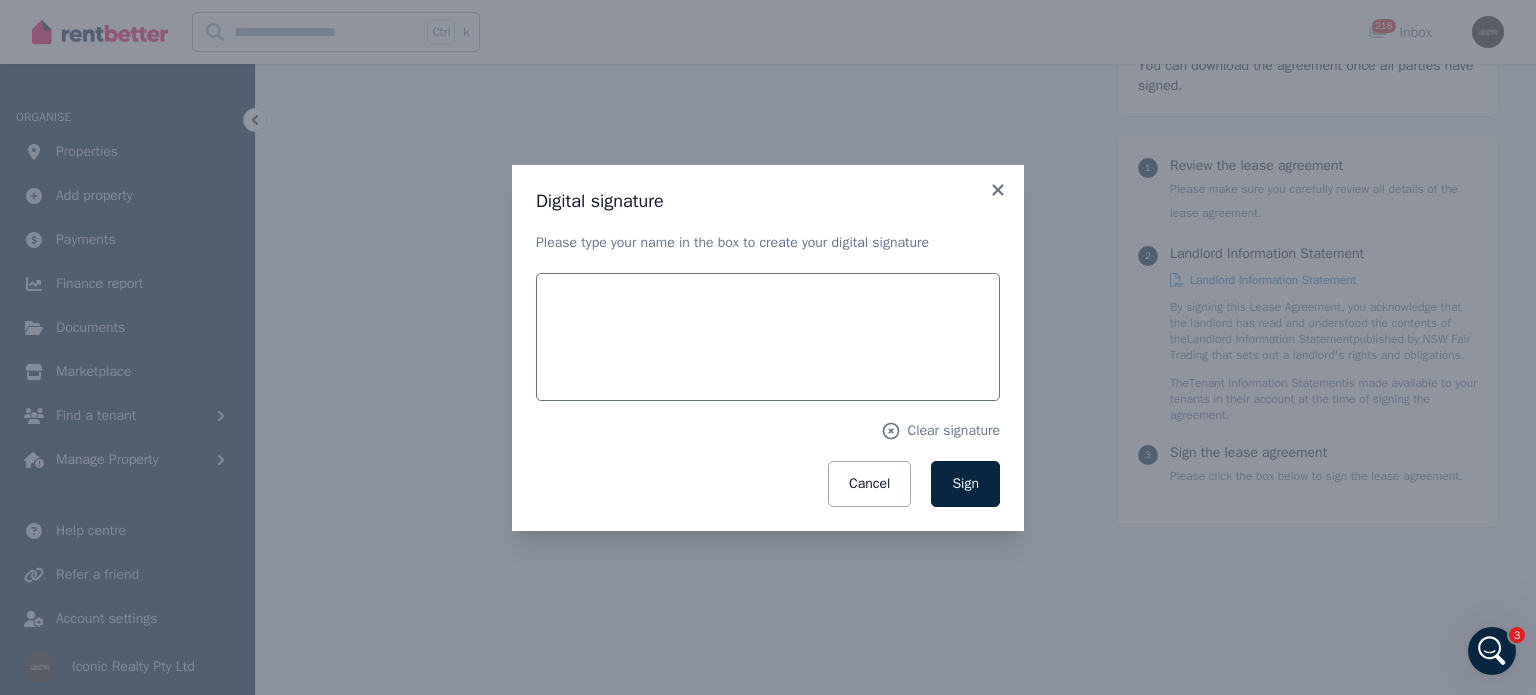 scroll, scrollTop: 2242, scrollLeft: 0, axis: vertical 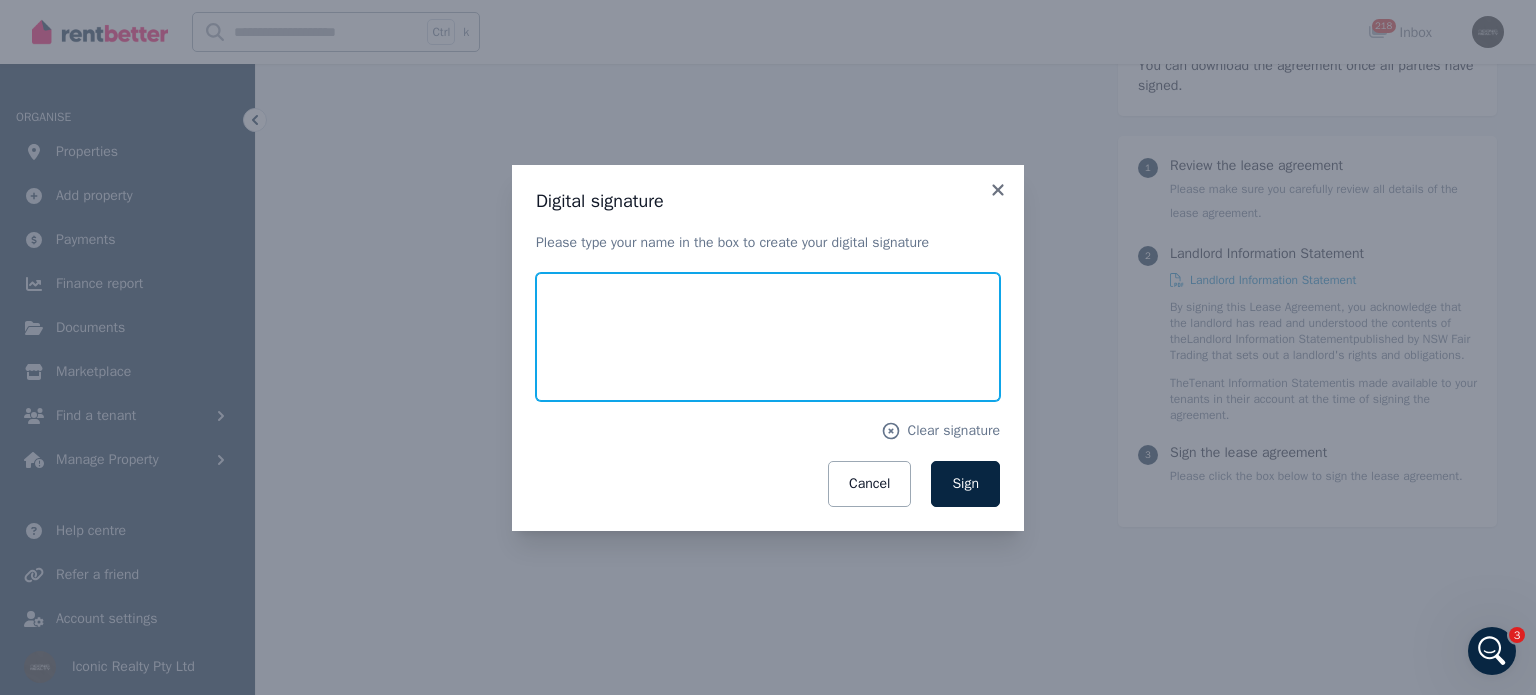 drag, startPoint x: 591, startPoint y: 329, endPoint x: 592, endPoint y: 317, distance: 12.0415945 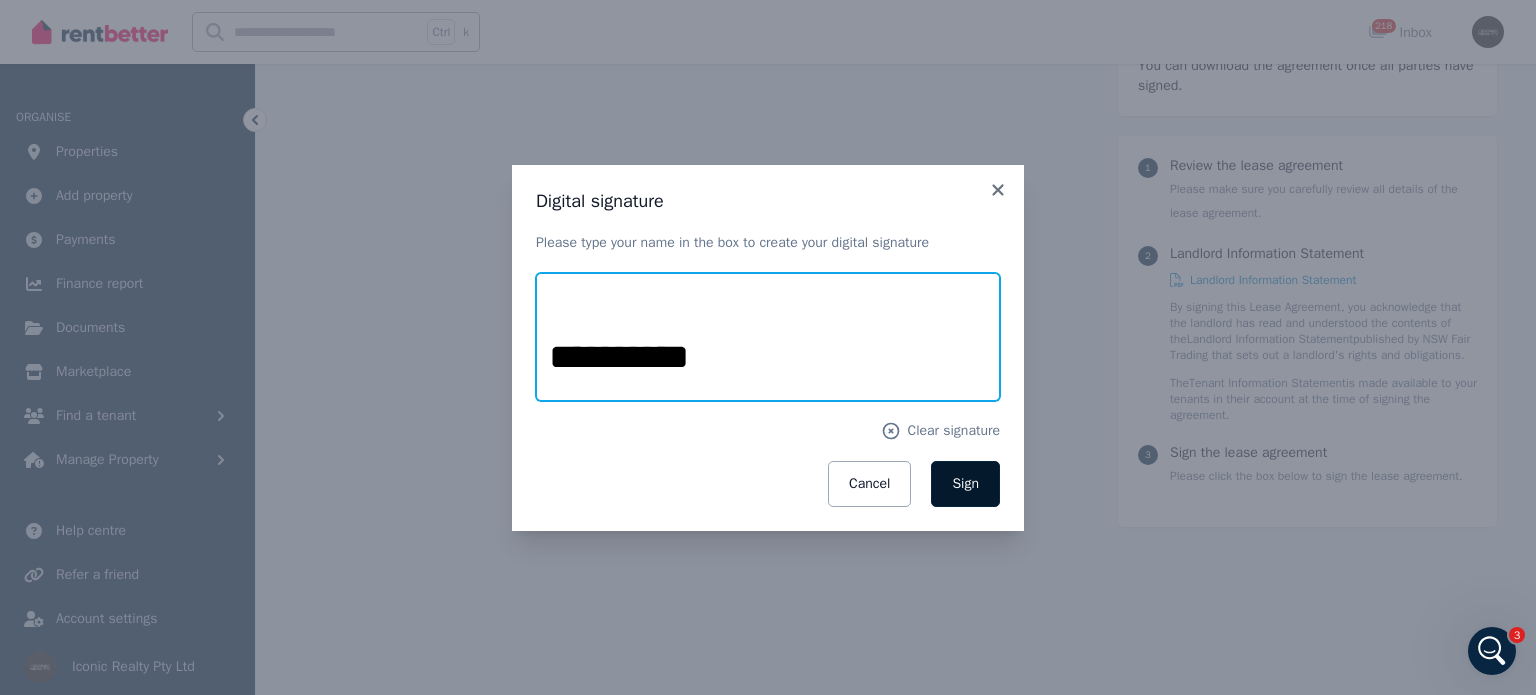 type on "**********" 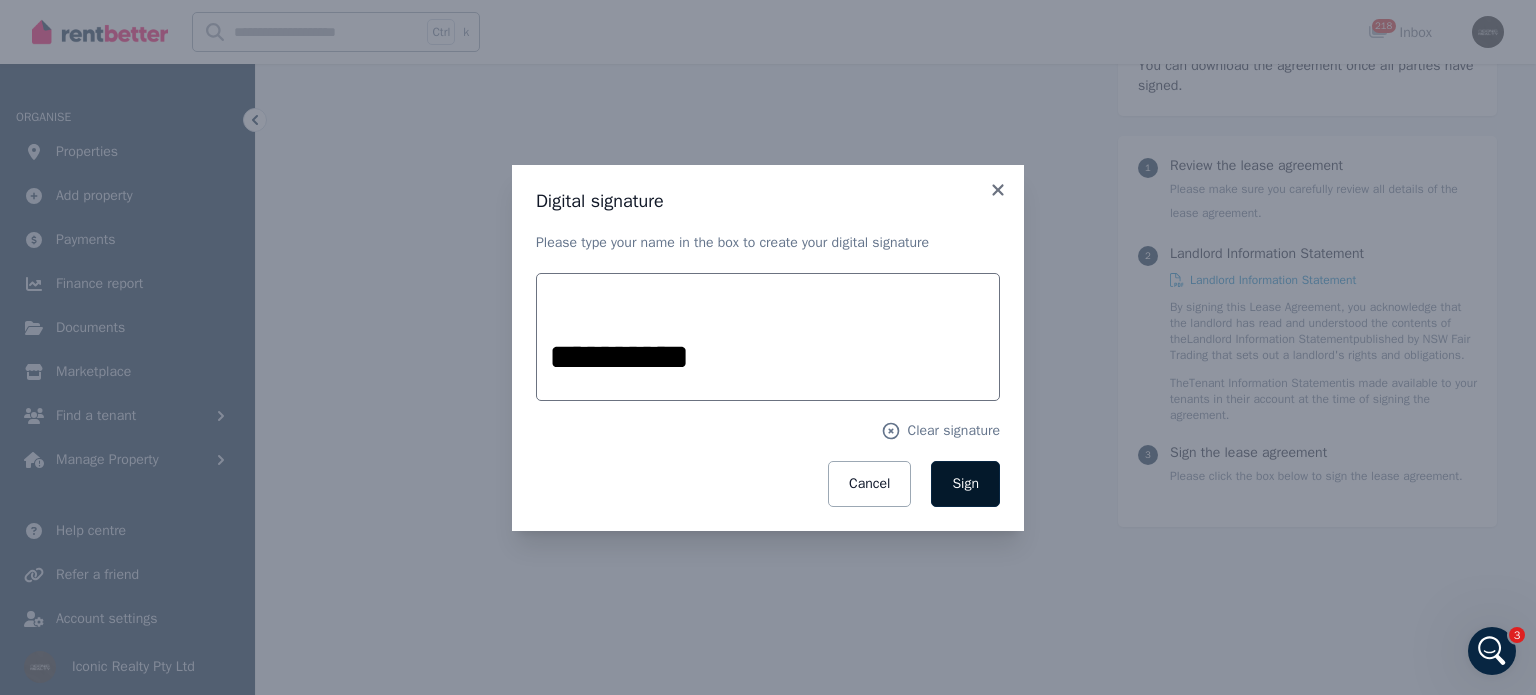 click on "Sign" at bounding box center [965, 483] 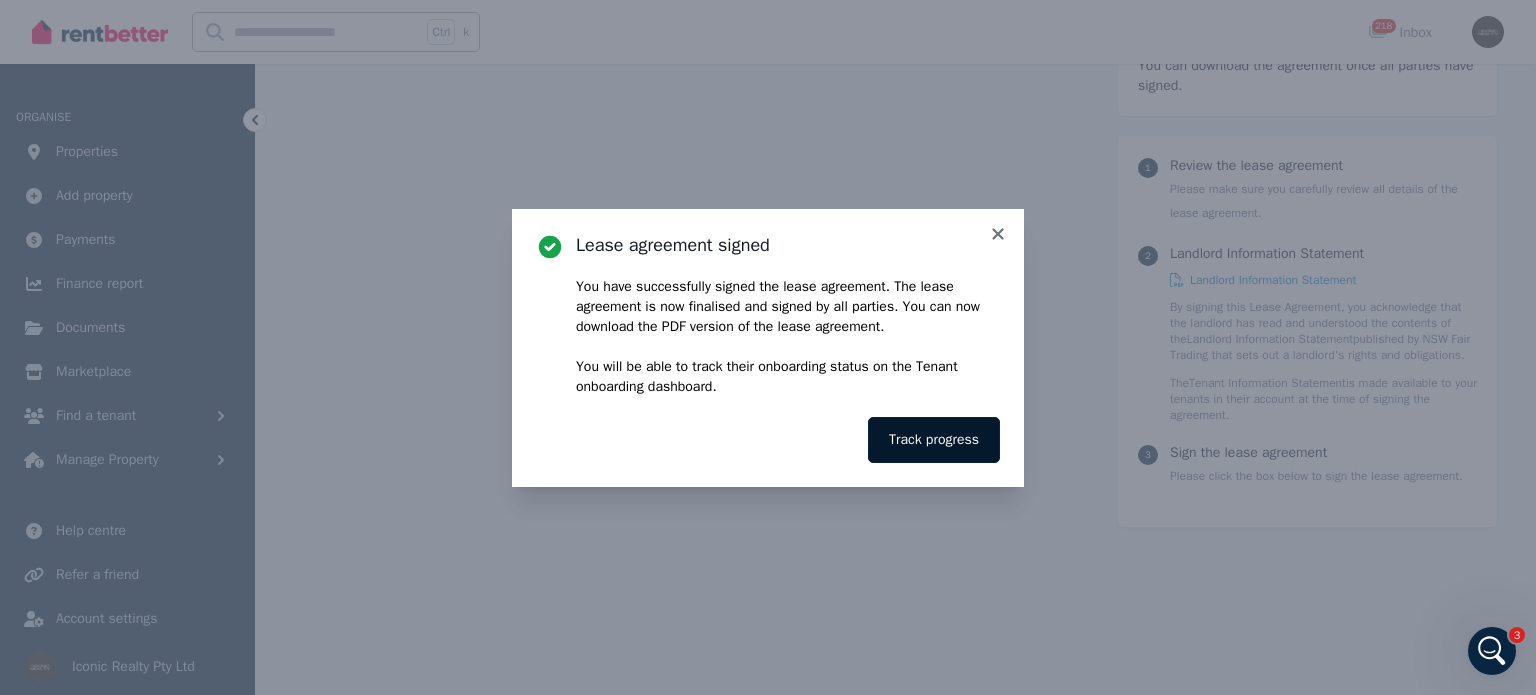 click on "Track progress" at bounding box center [934, 440] 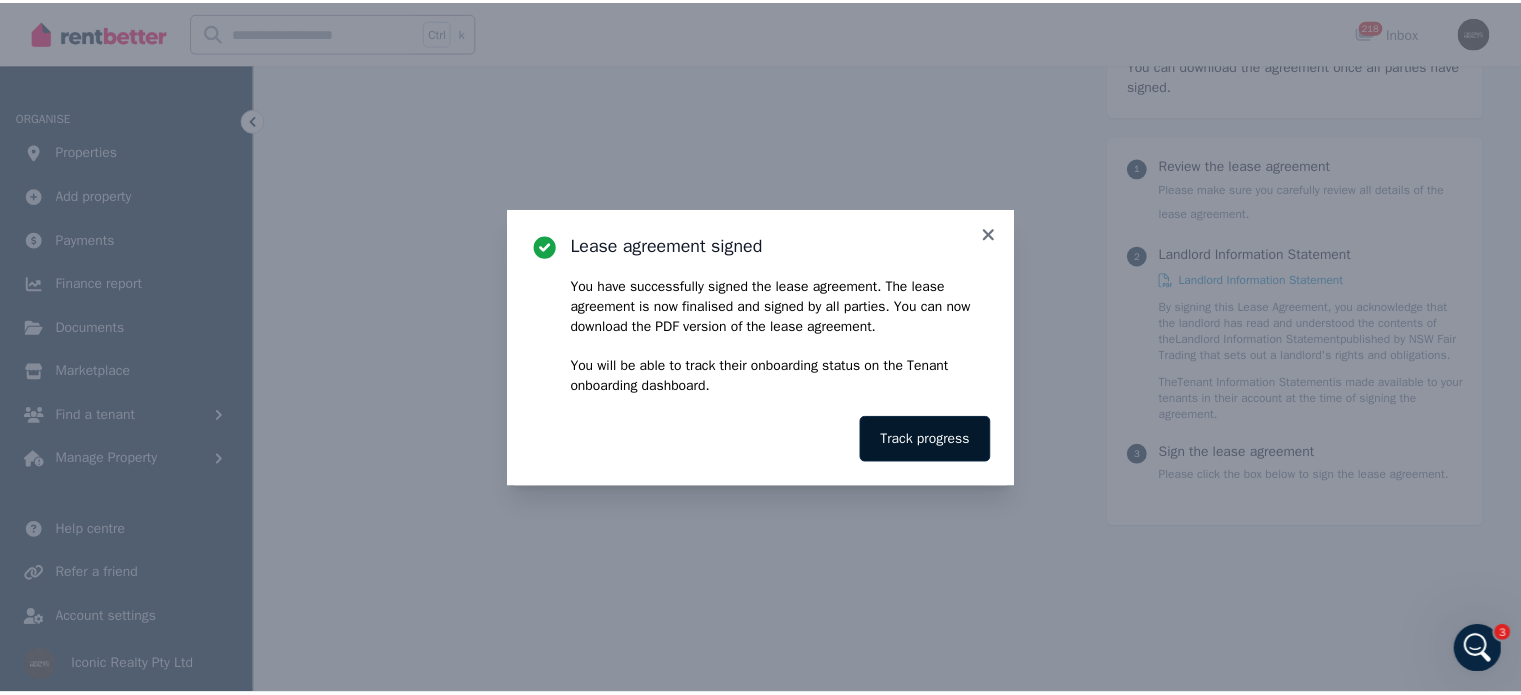scroll, scrollTop: 0, scrollLeft: 0, axis: both 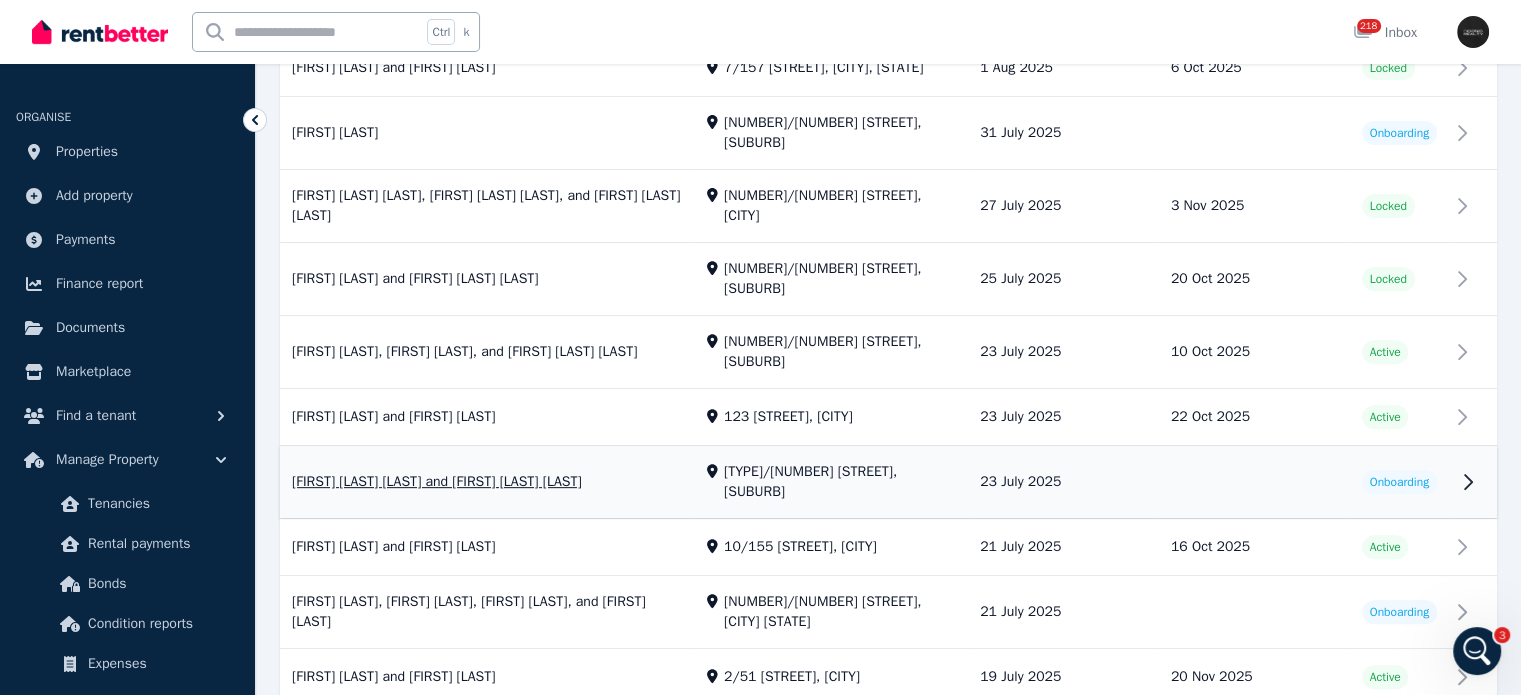 click on "View property details" at bounding box center [888, 483] 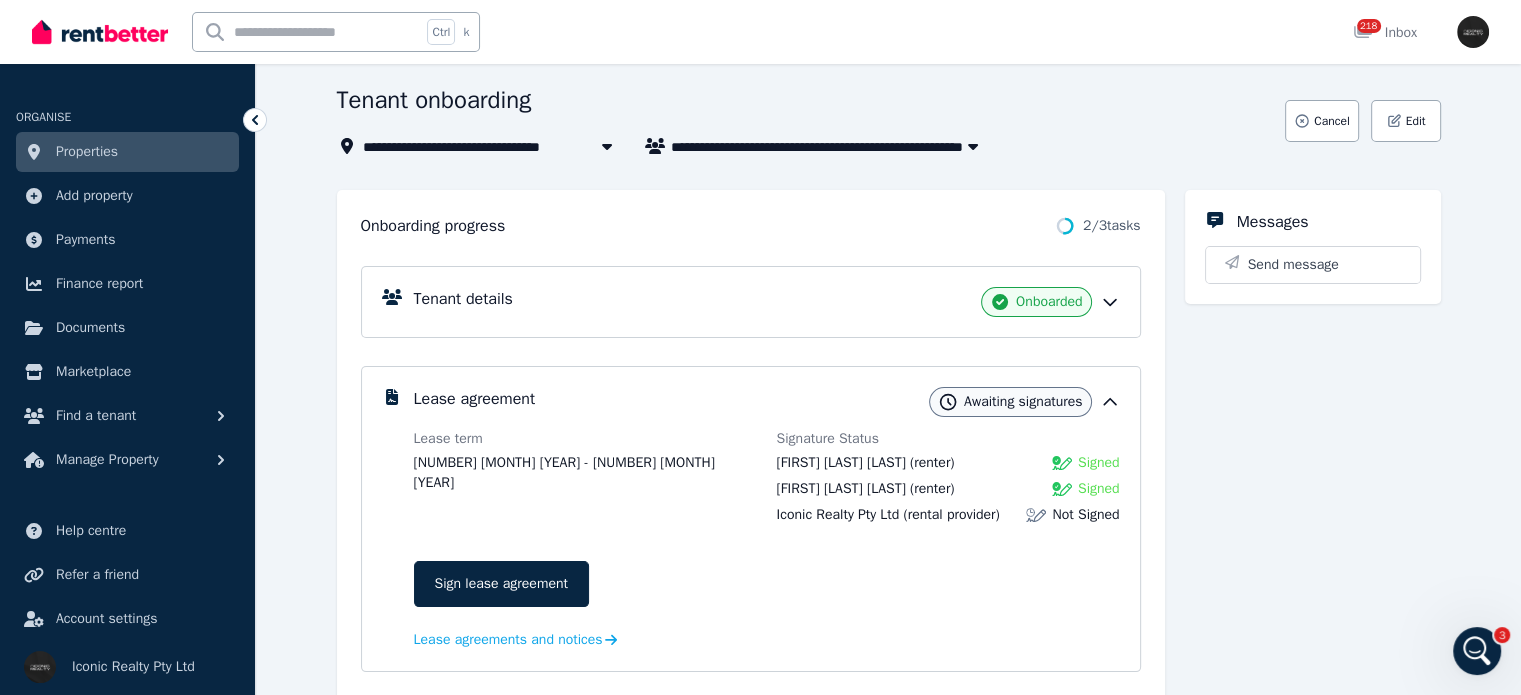 scroll, scrollTop: 200, scrollLeft: 0, axis: vertical 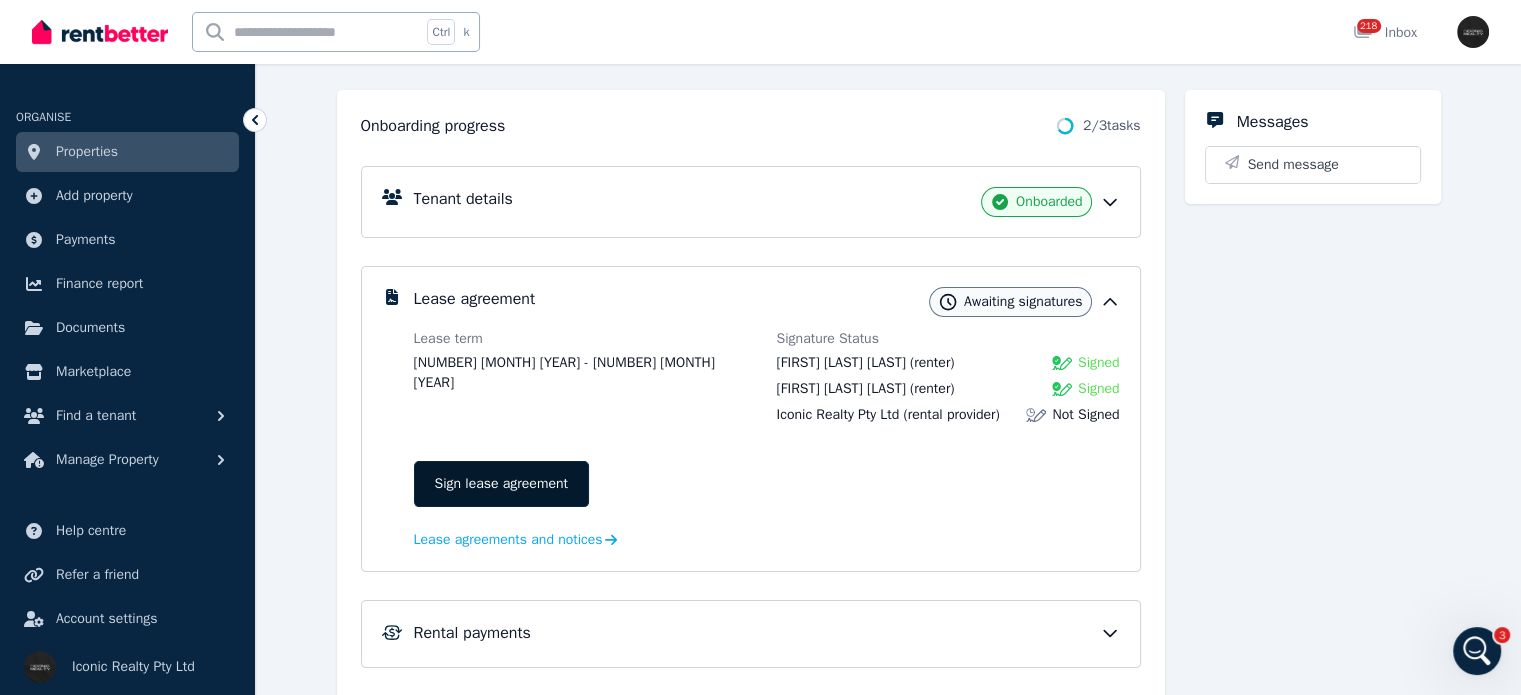 click on "Sign lease agreement" at bounding box center (501, 484) 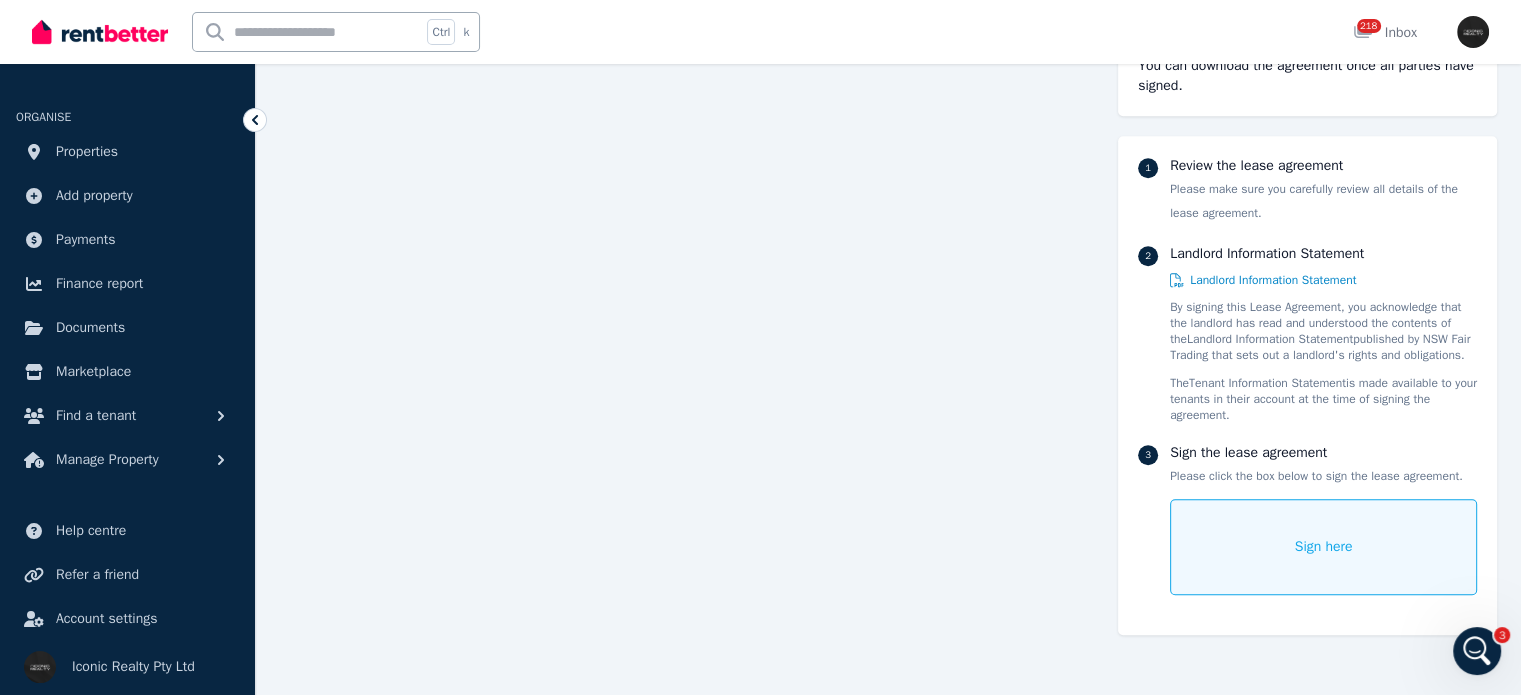 scroll, scrollTop: 1944, scrollLeft: 0, axis: vertical 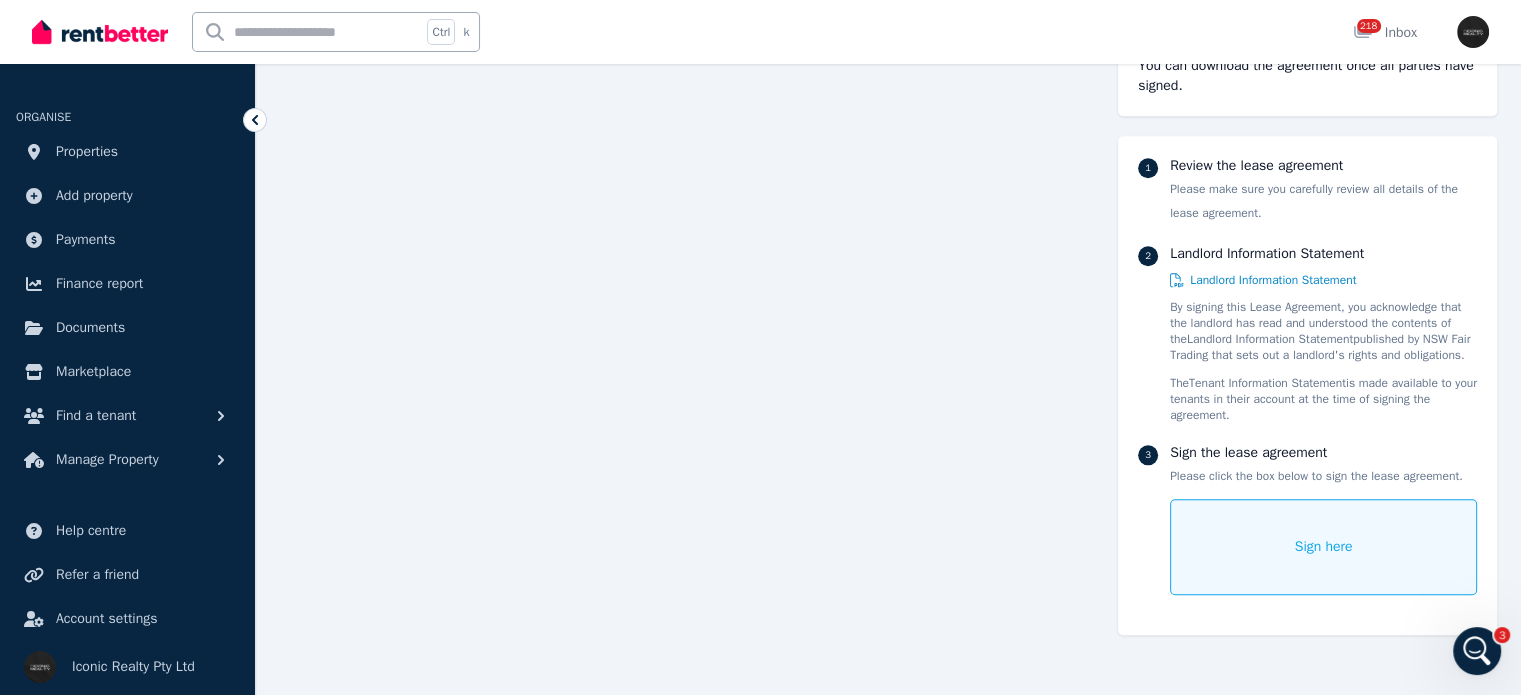 drag, startPoint x: 1323, startPoint y: 519, endPoint x: 1313, endPoint y: 507, distance: 15.6205 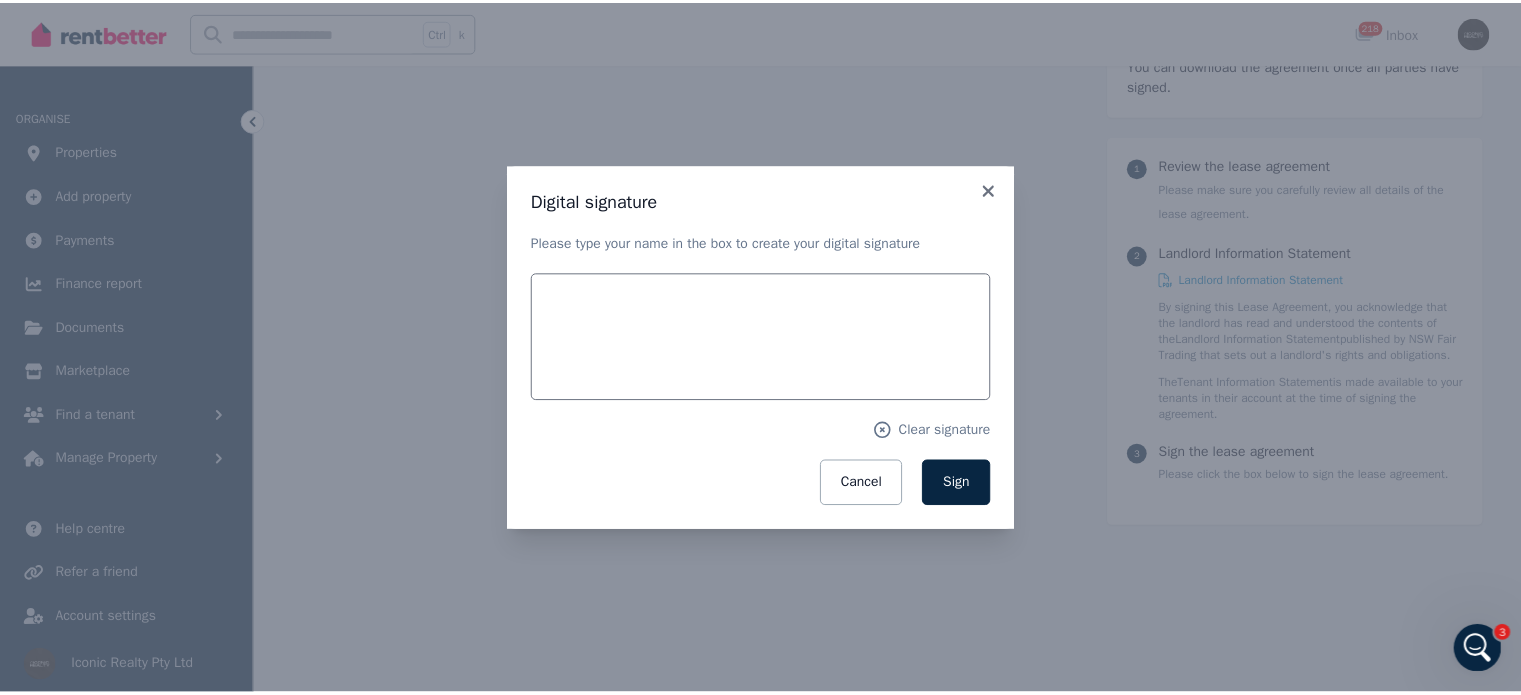 scroll, scrollTop: 1944, scrollLeft: 0, axis: vertical 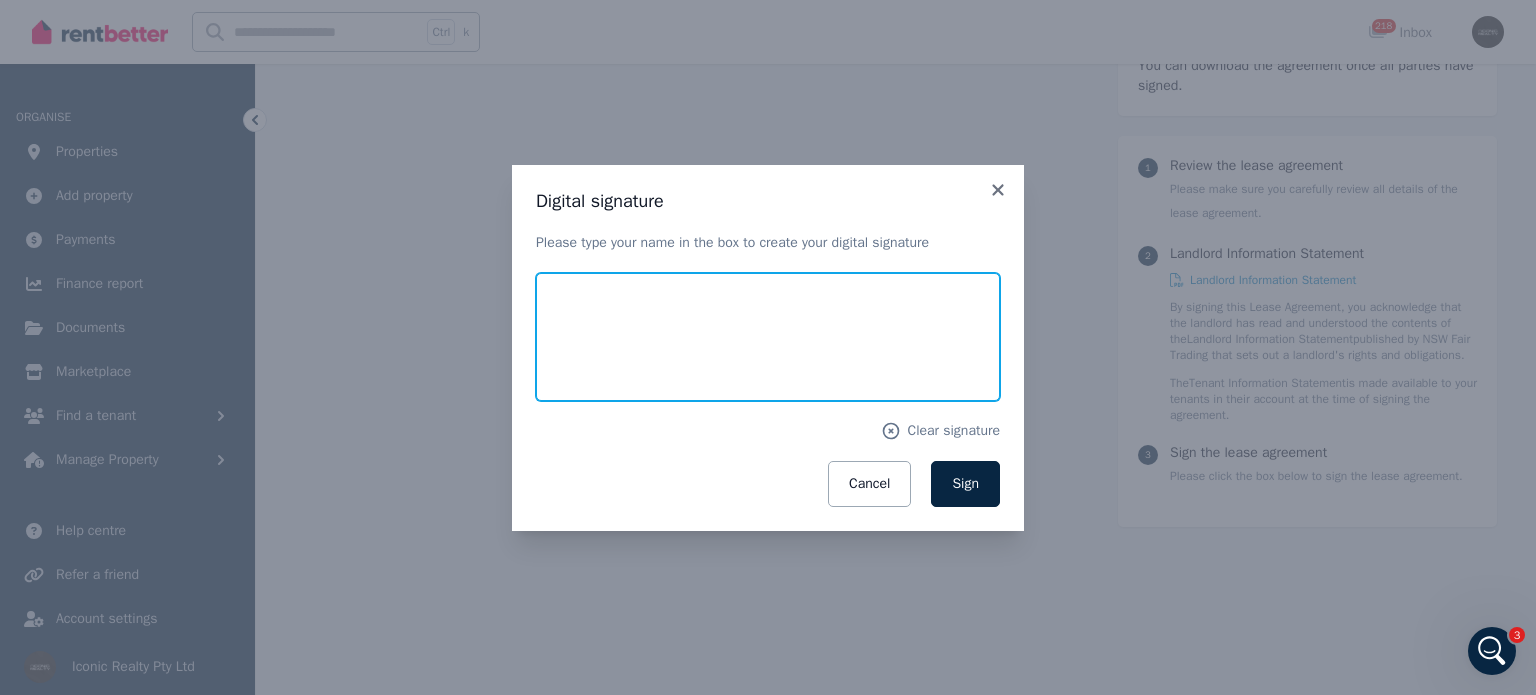 click at bounding box center (768, 337) 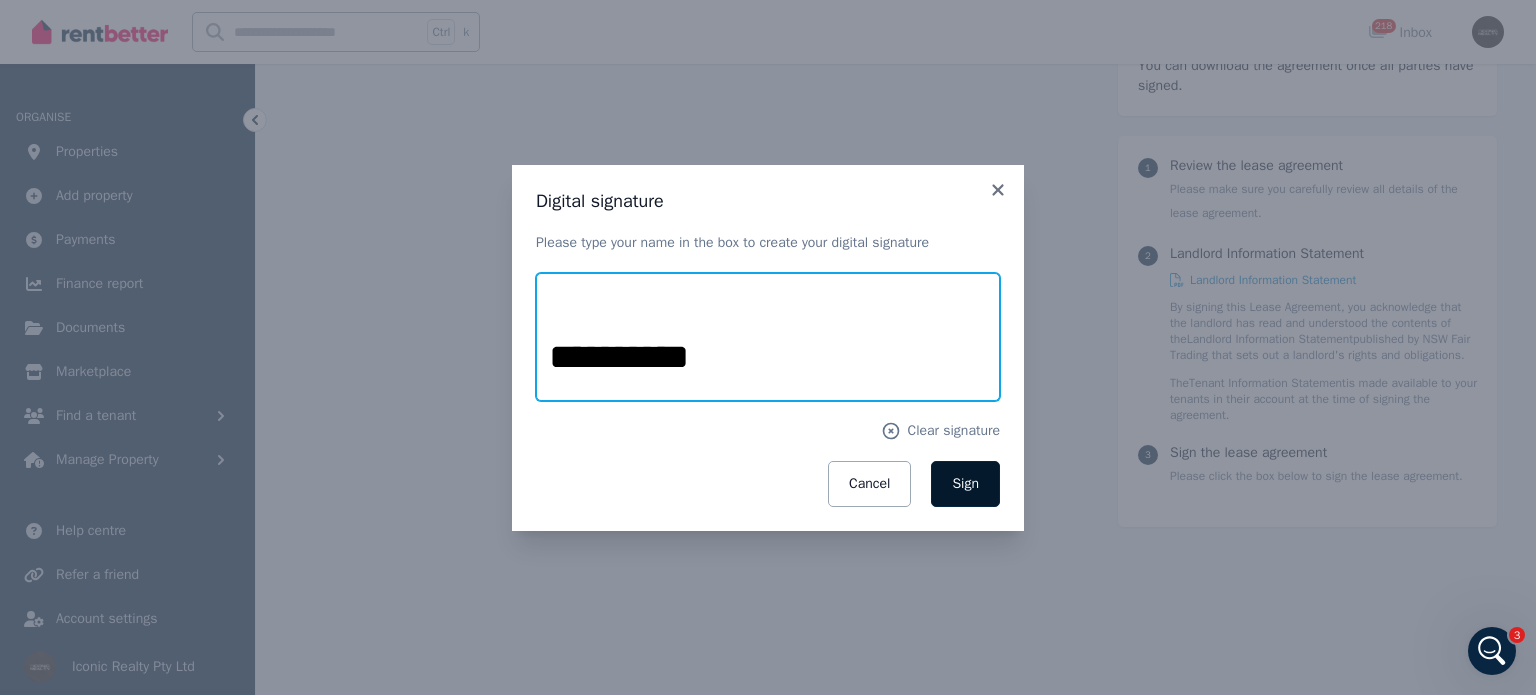 type on "**********" 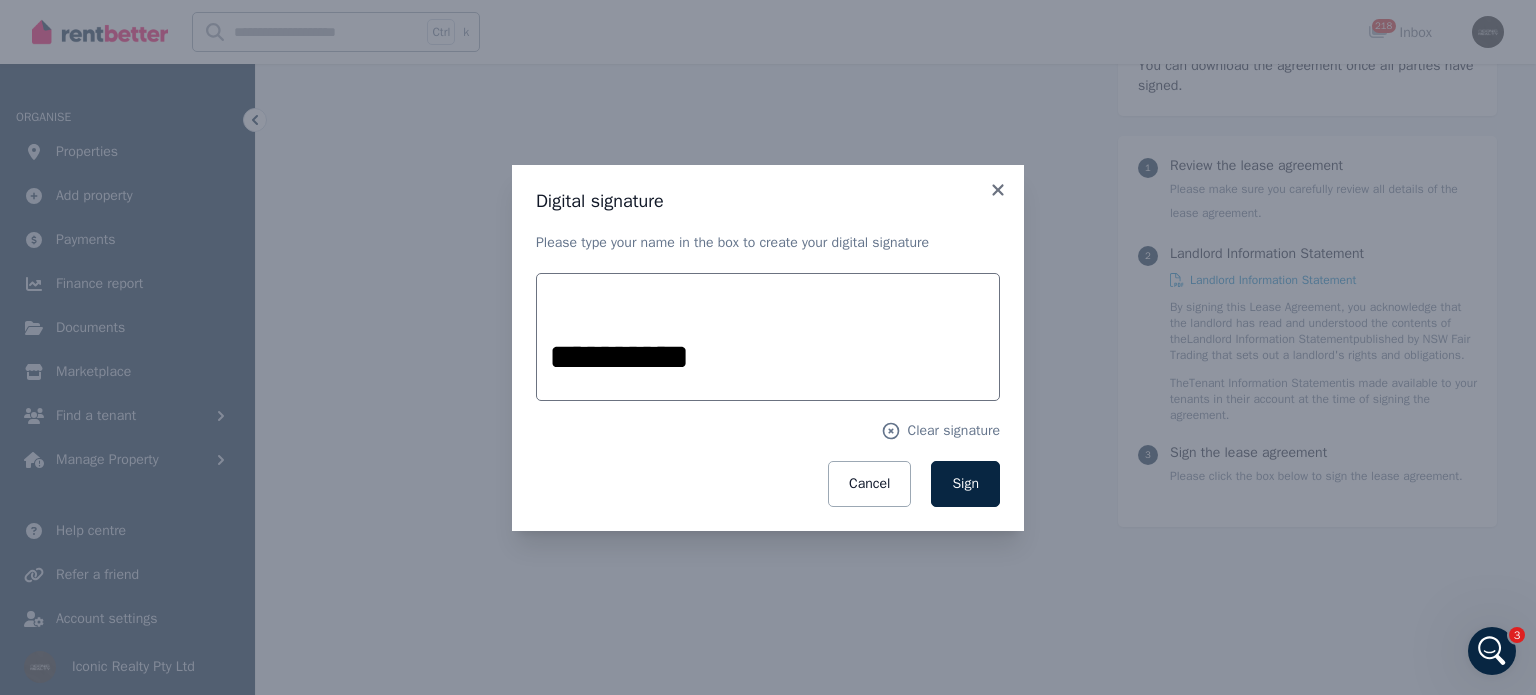 click on "Sign" at bounding box center [965, 484] 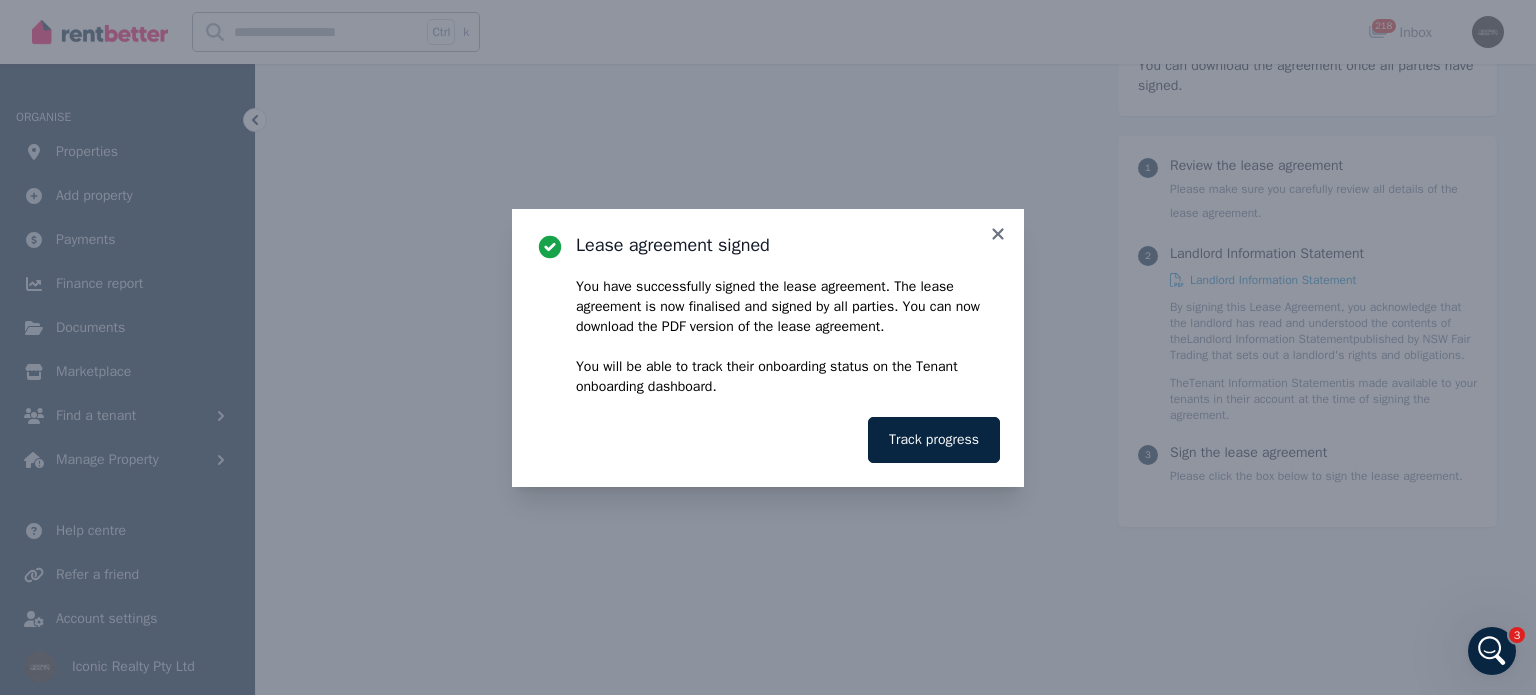 click 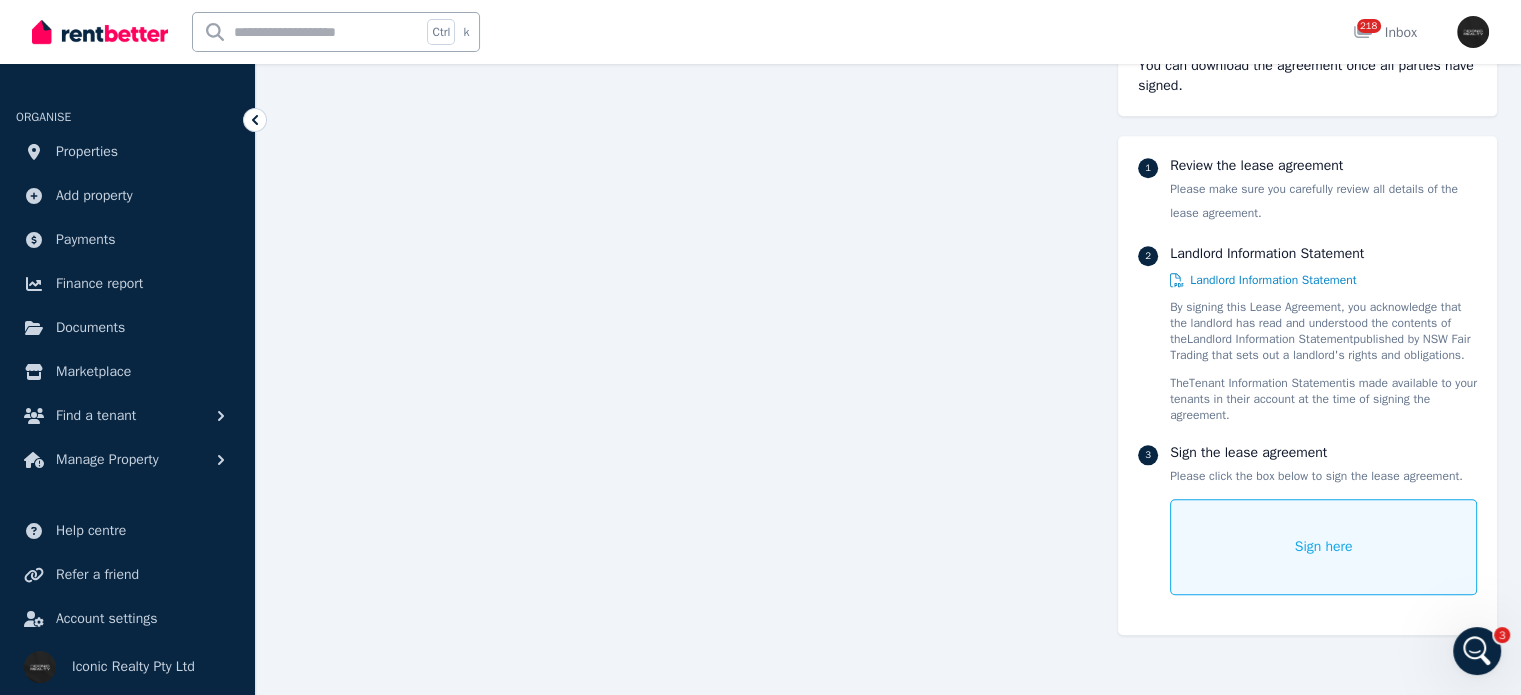 scroll, scrollTop: 0, scrollLeft: 0, axis: both 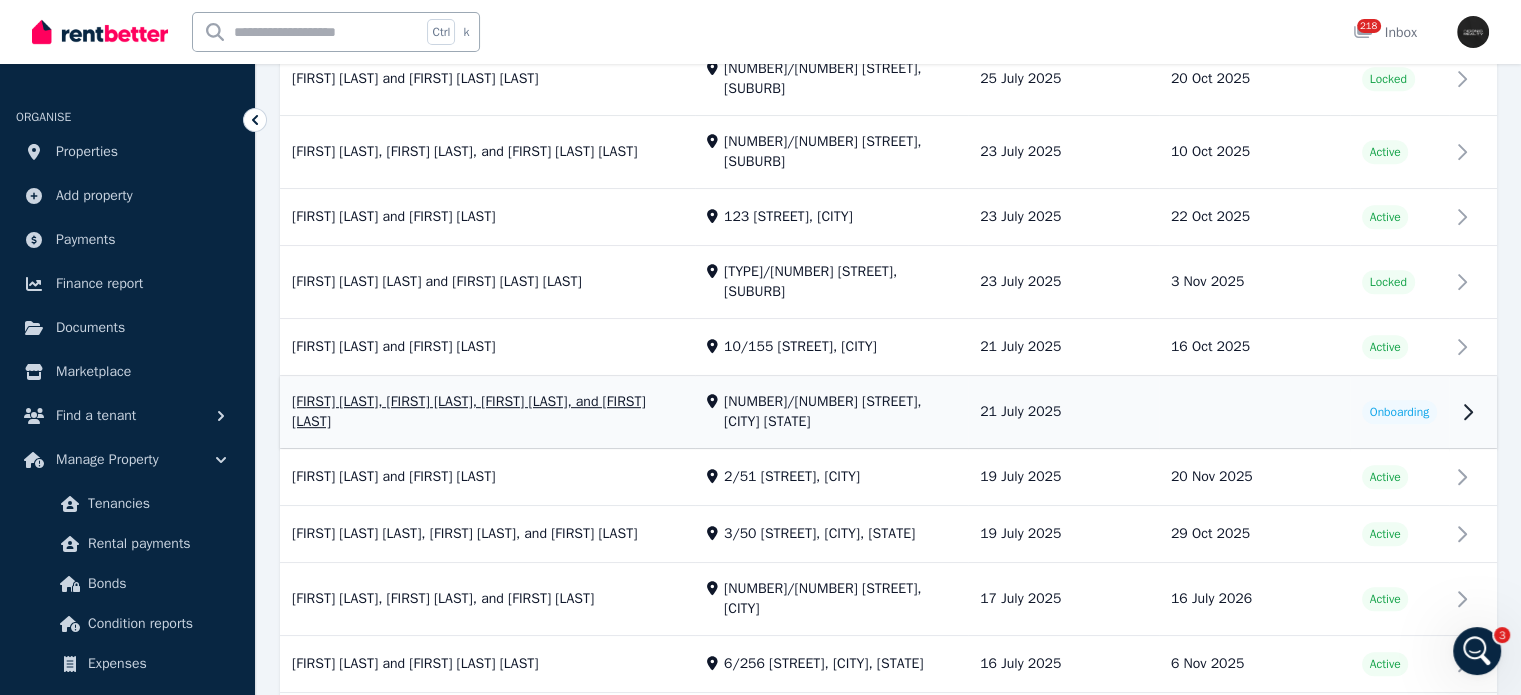 click on "View property details" at bounding box center (888, 413) 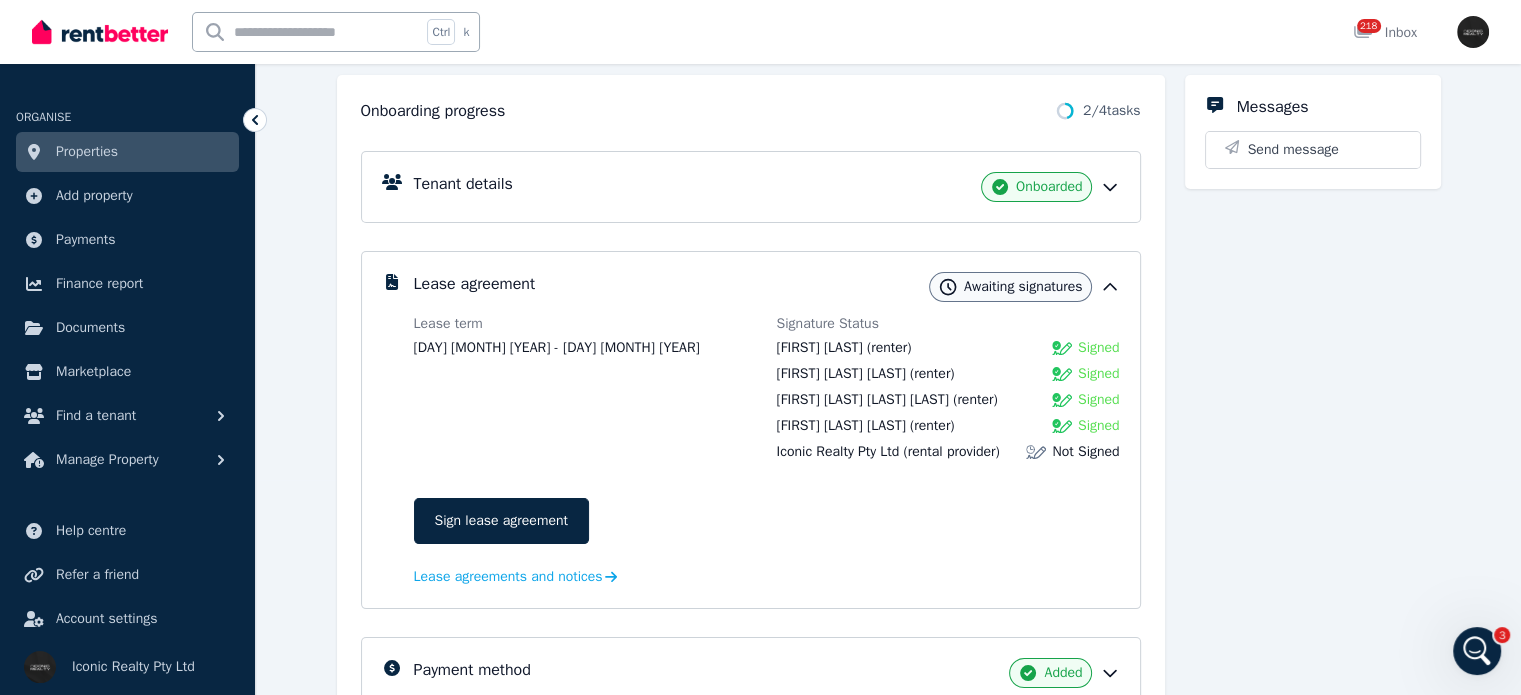 scroll, scrollTop: 300, scrollLeft: 0, axis: vertical 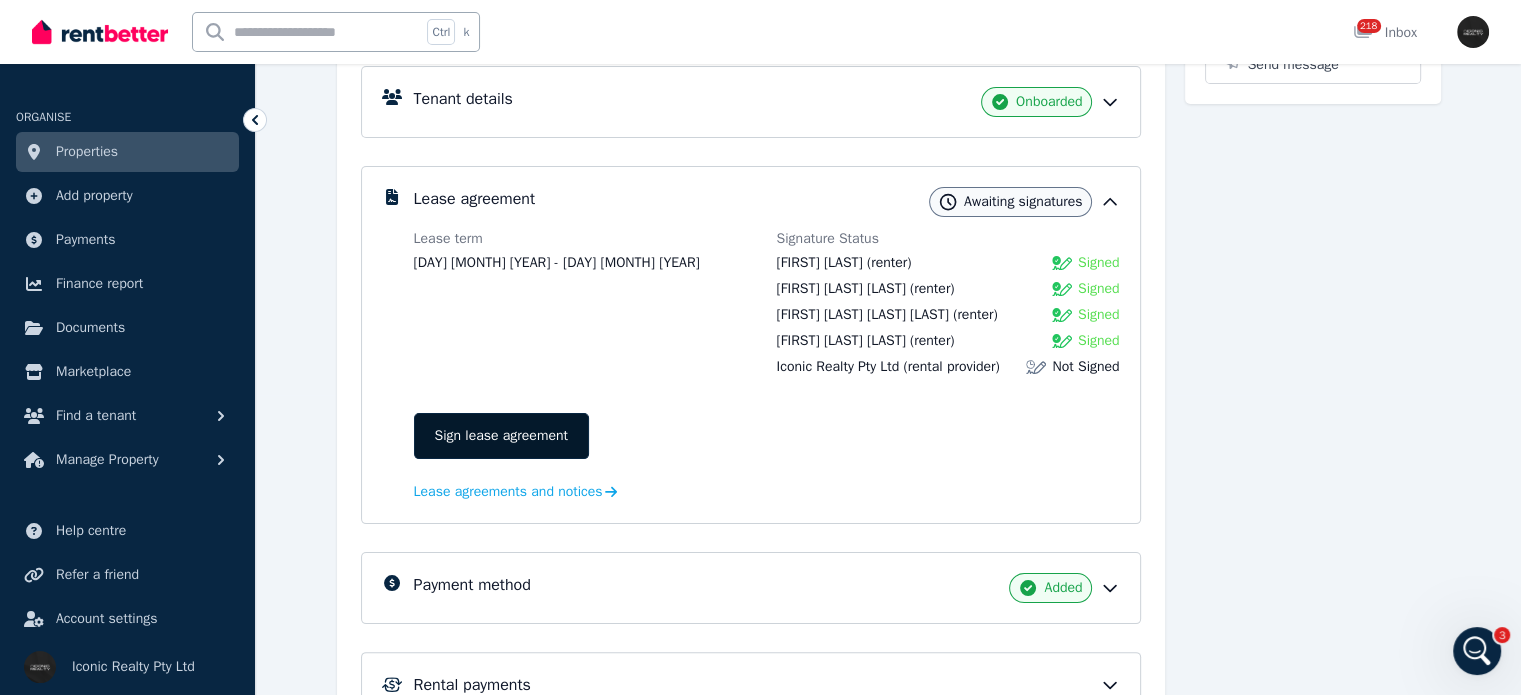click on "Sign lease agreement" at bounding box center [501, 436] 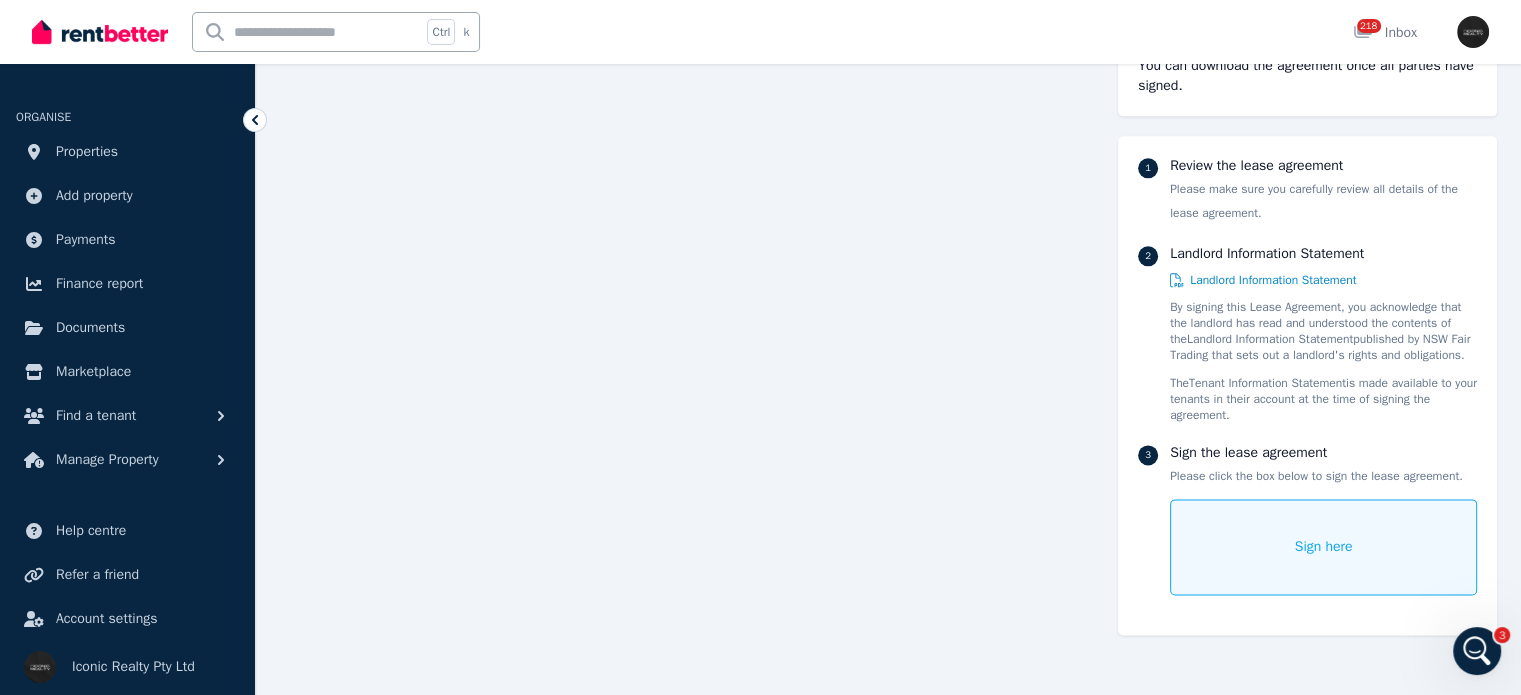 scroll, scrollTop: 2444, scrollLeft: 0, axis: vertical 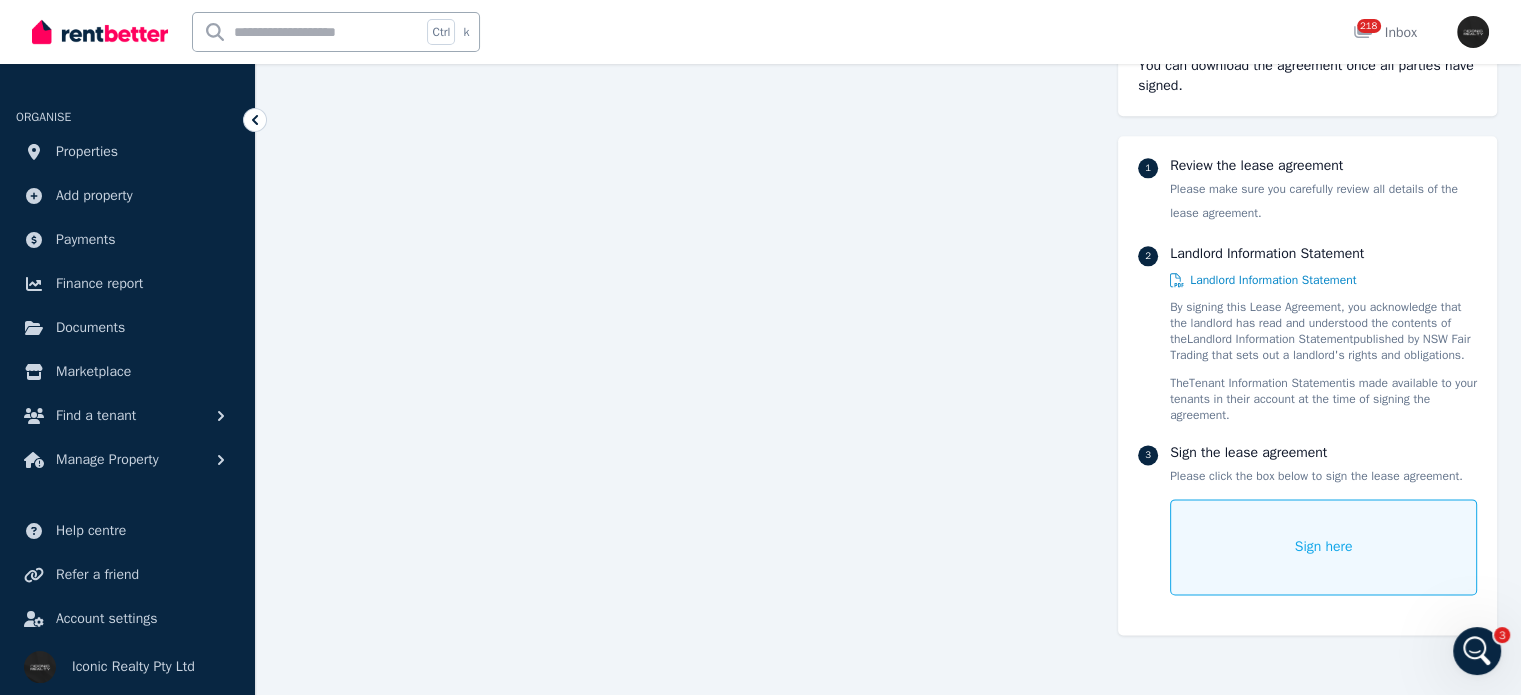 click 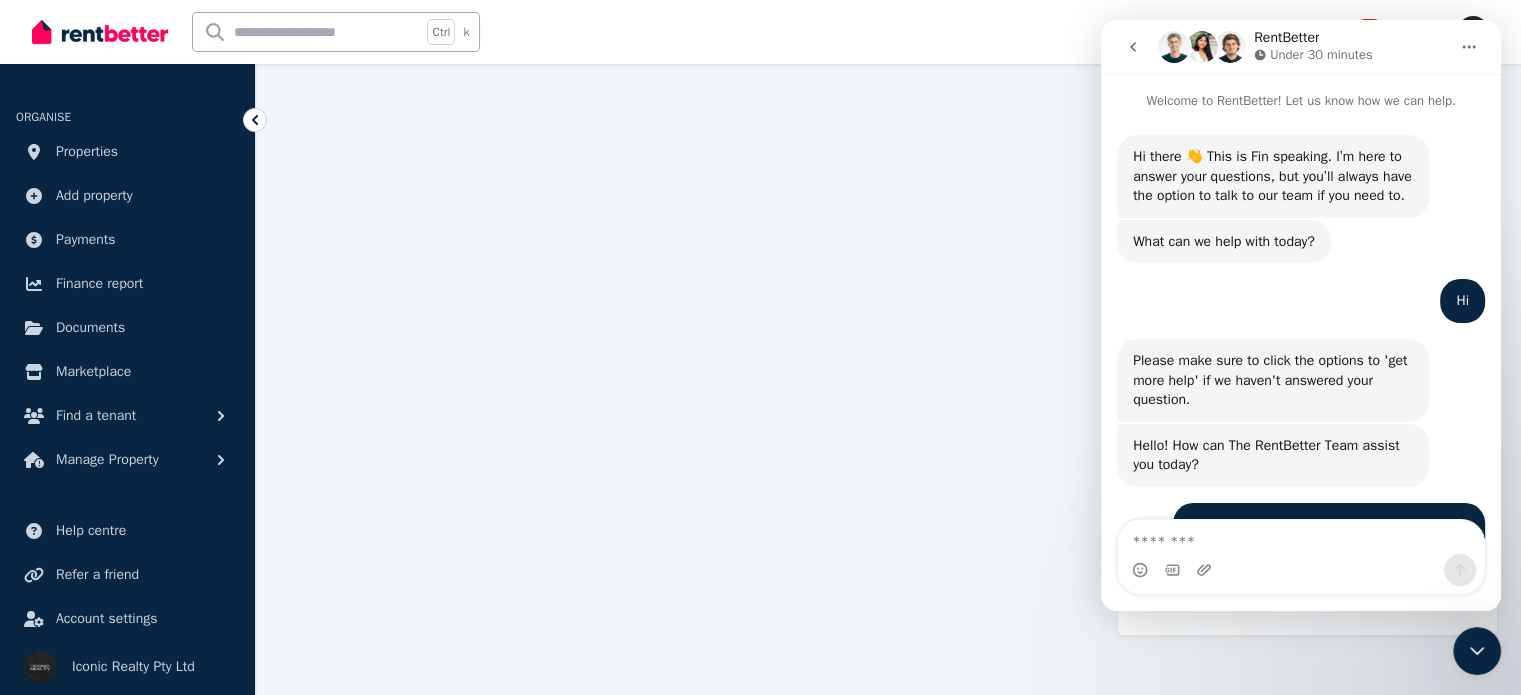 scroll, scrollTop: 933, scrollLeft: 0, axis: vertical 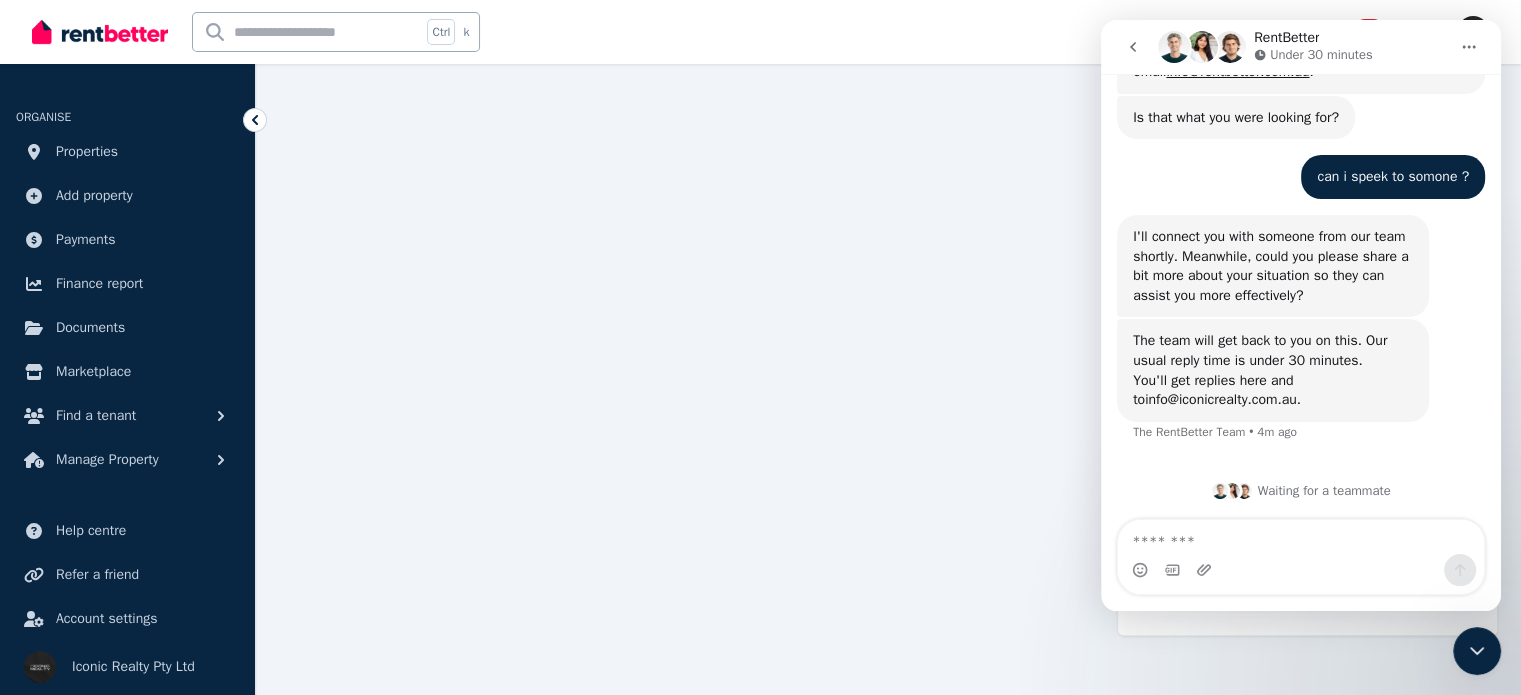 click 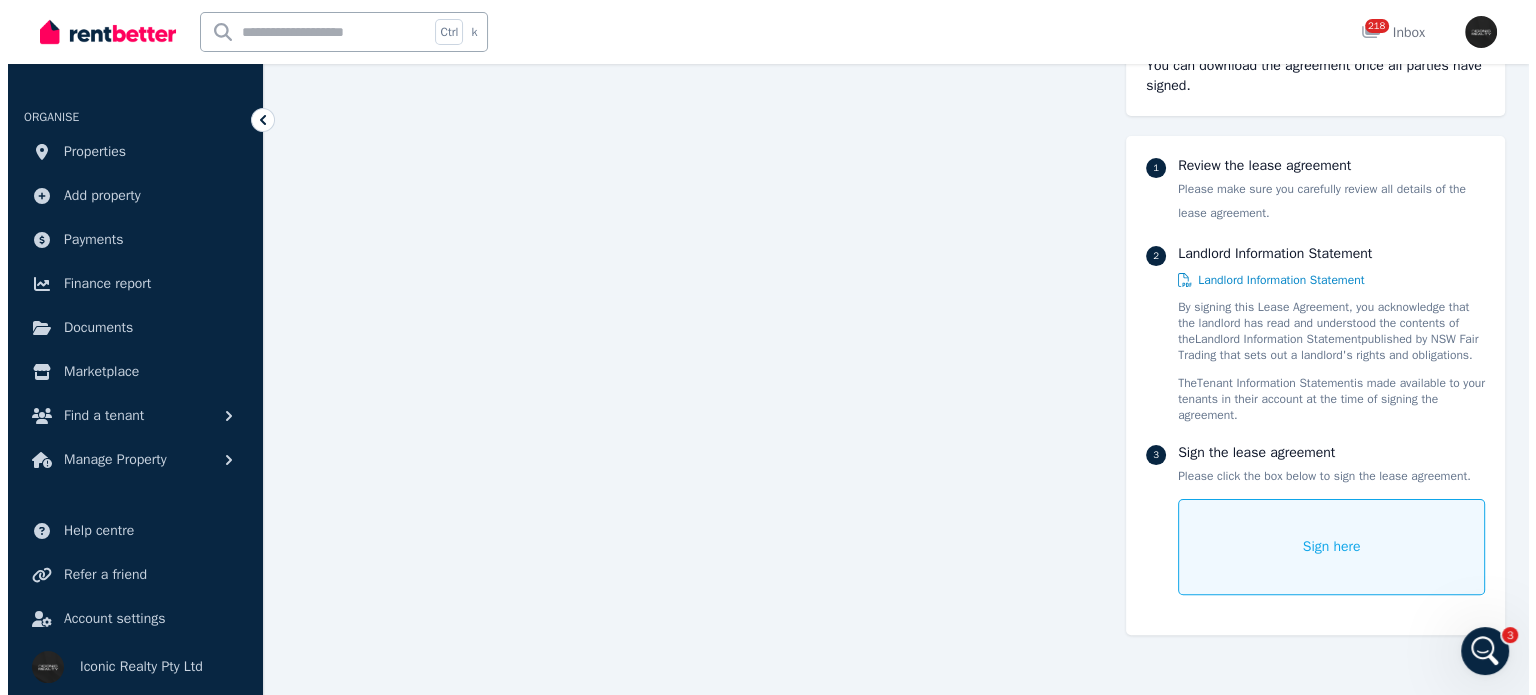 scroll, scrollTop: 500, scrollLeft: 0, axis: vertical 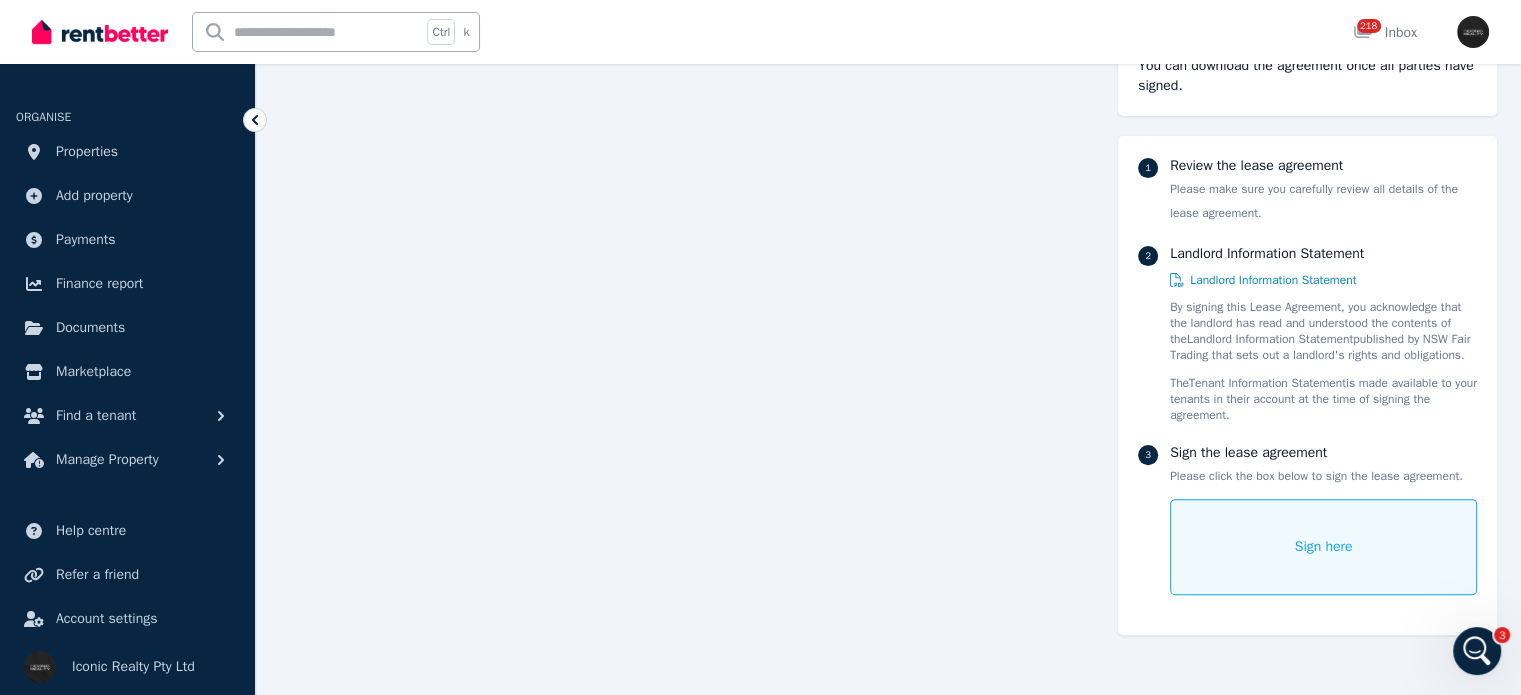 click on "Sign here" at bounding box center (1323, 547) 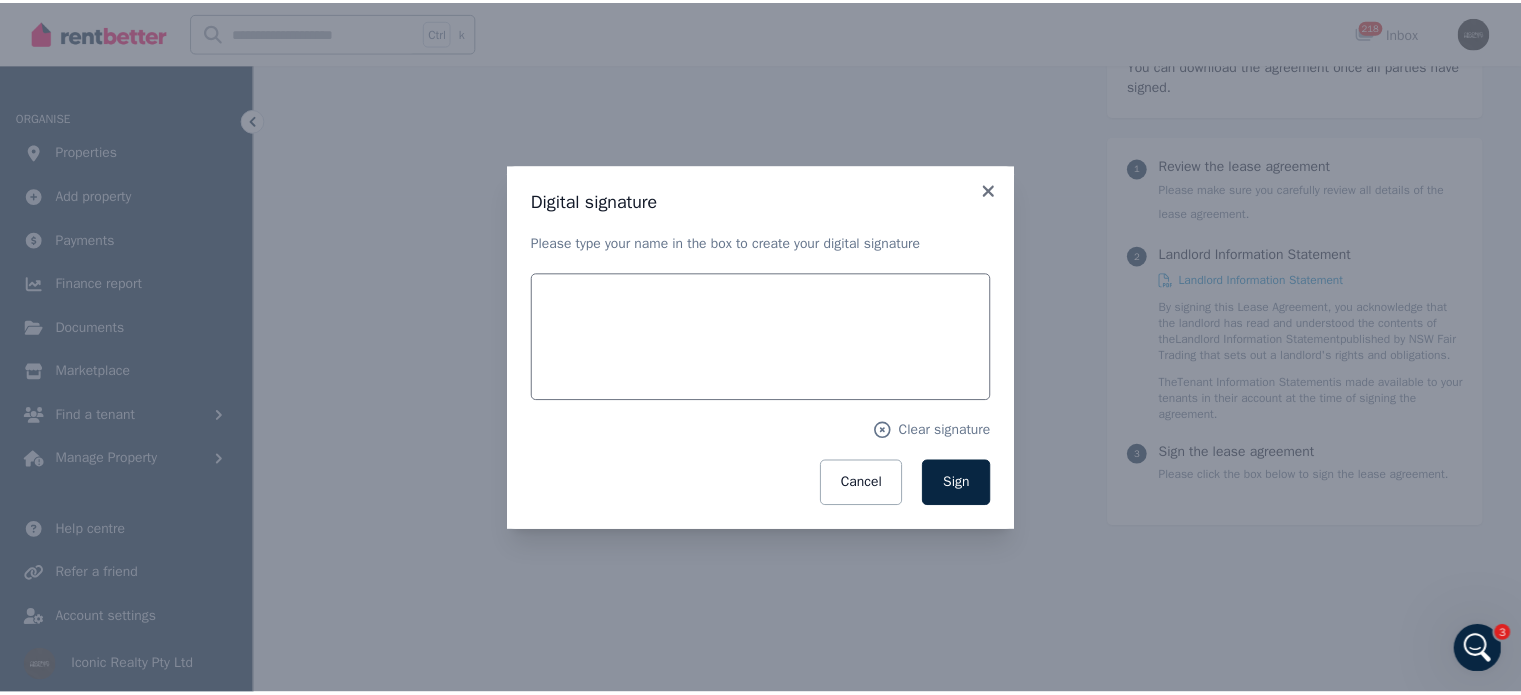 scroll, scrollTop: 500, scrollLeft: 0, axis: vertical 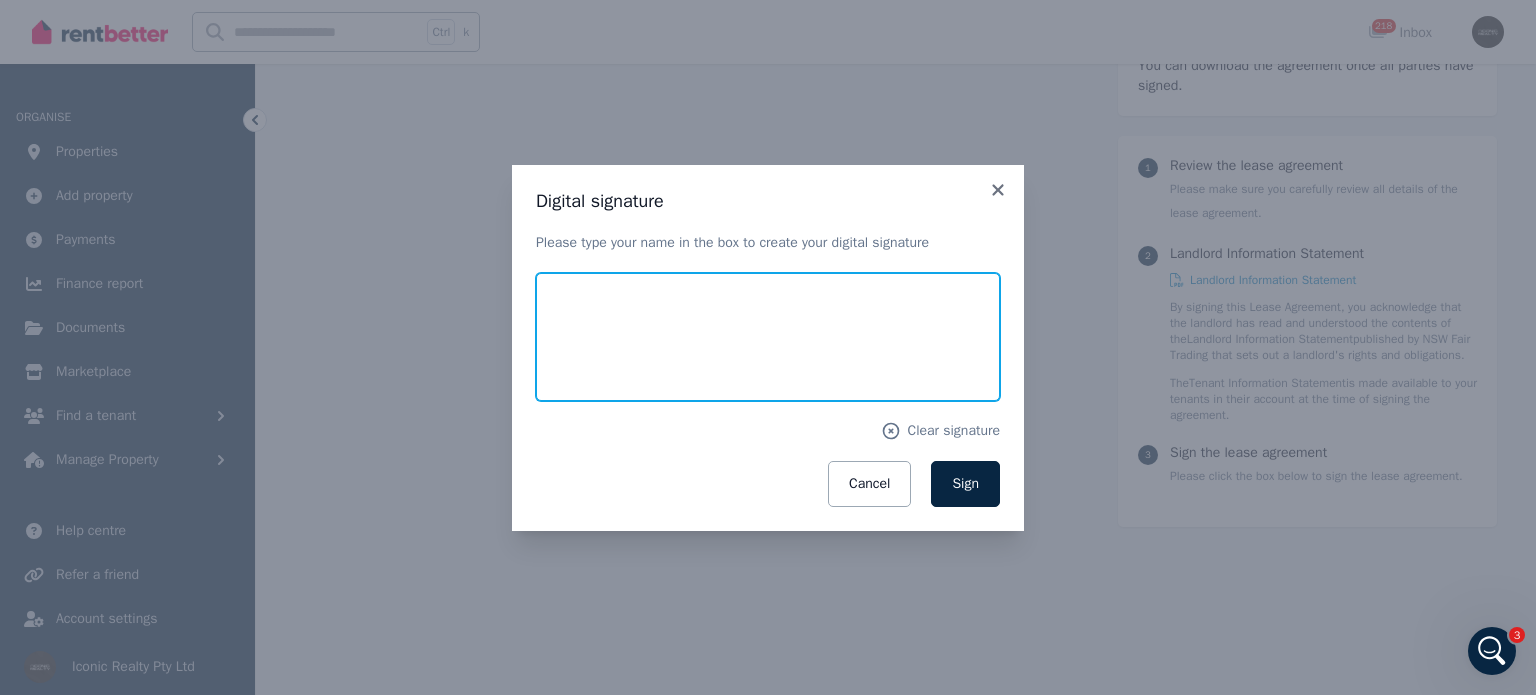click at bounding box center (768, 337) 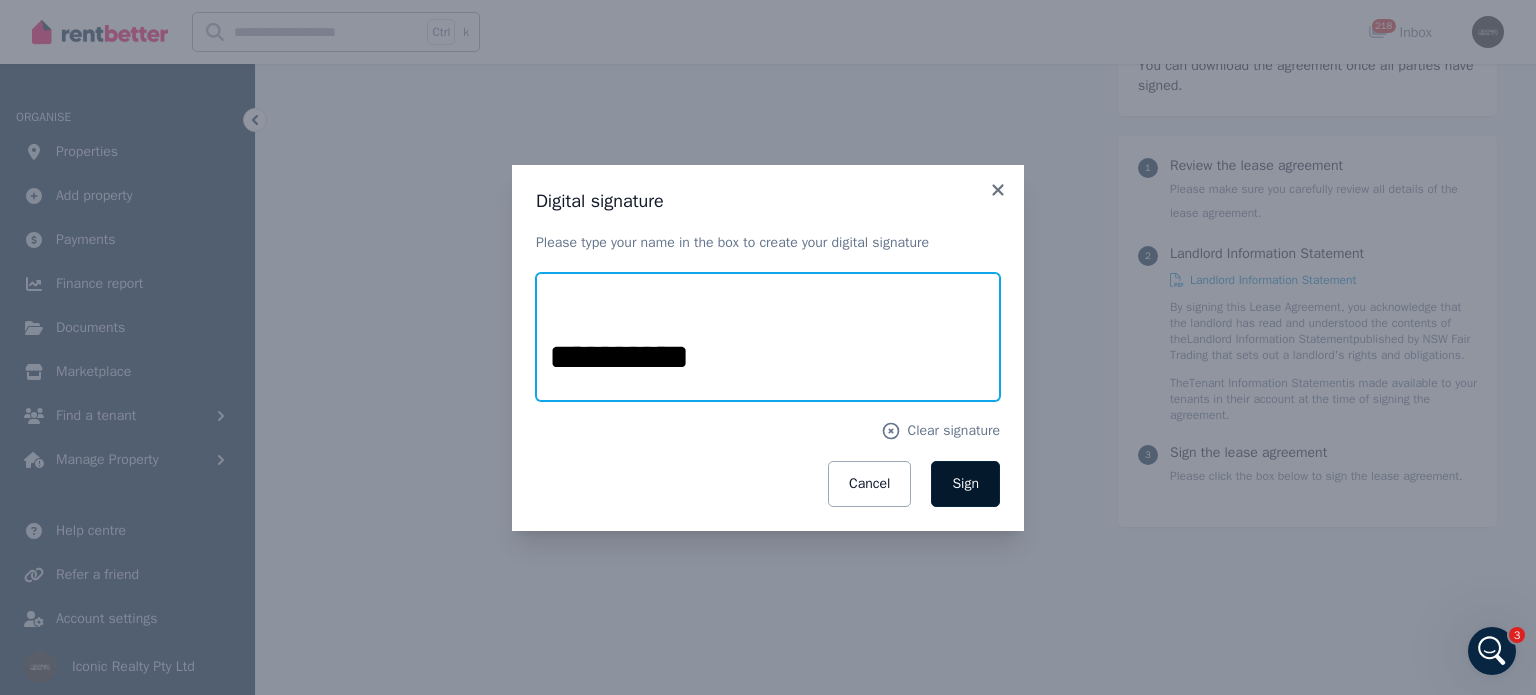 type on "**********" 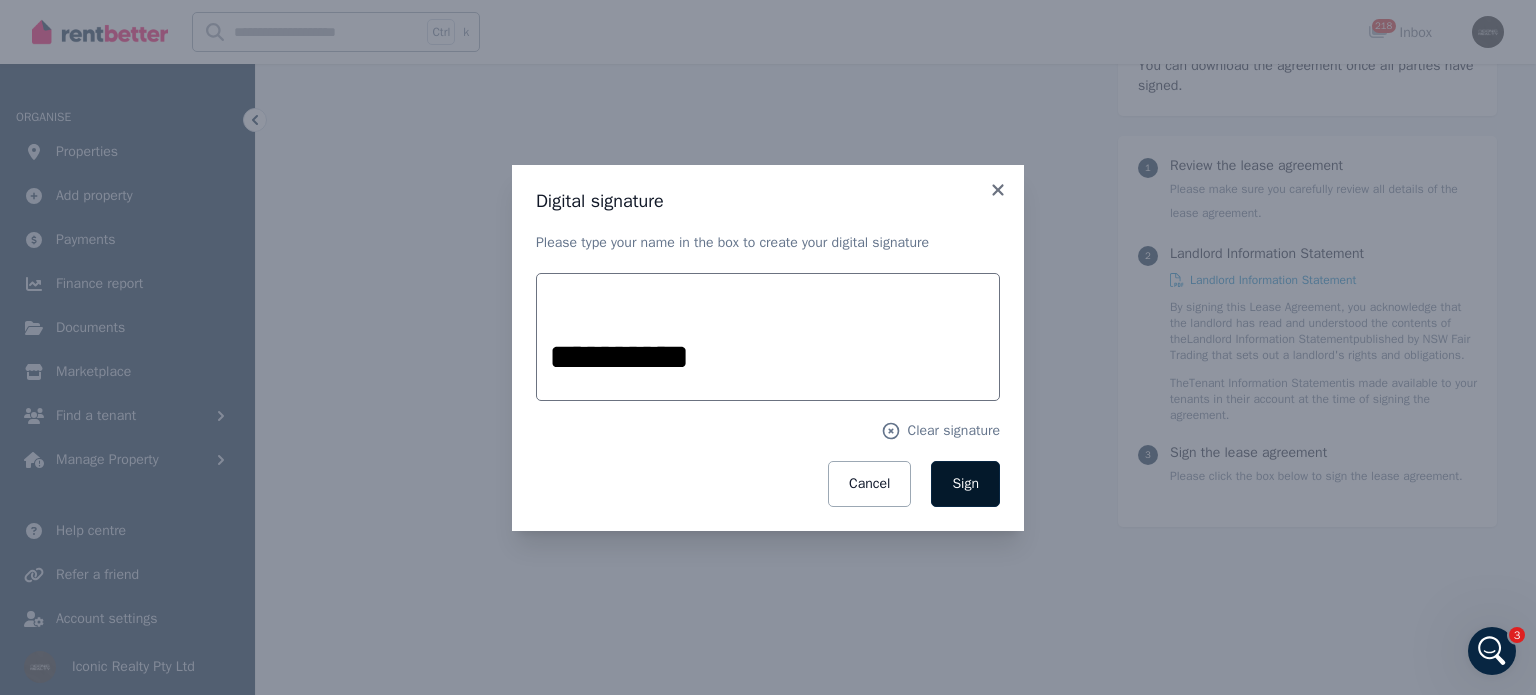click on "Sign" at bounding box center [965, 484] 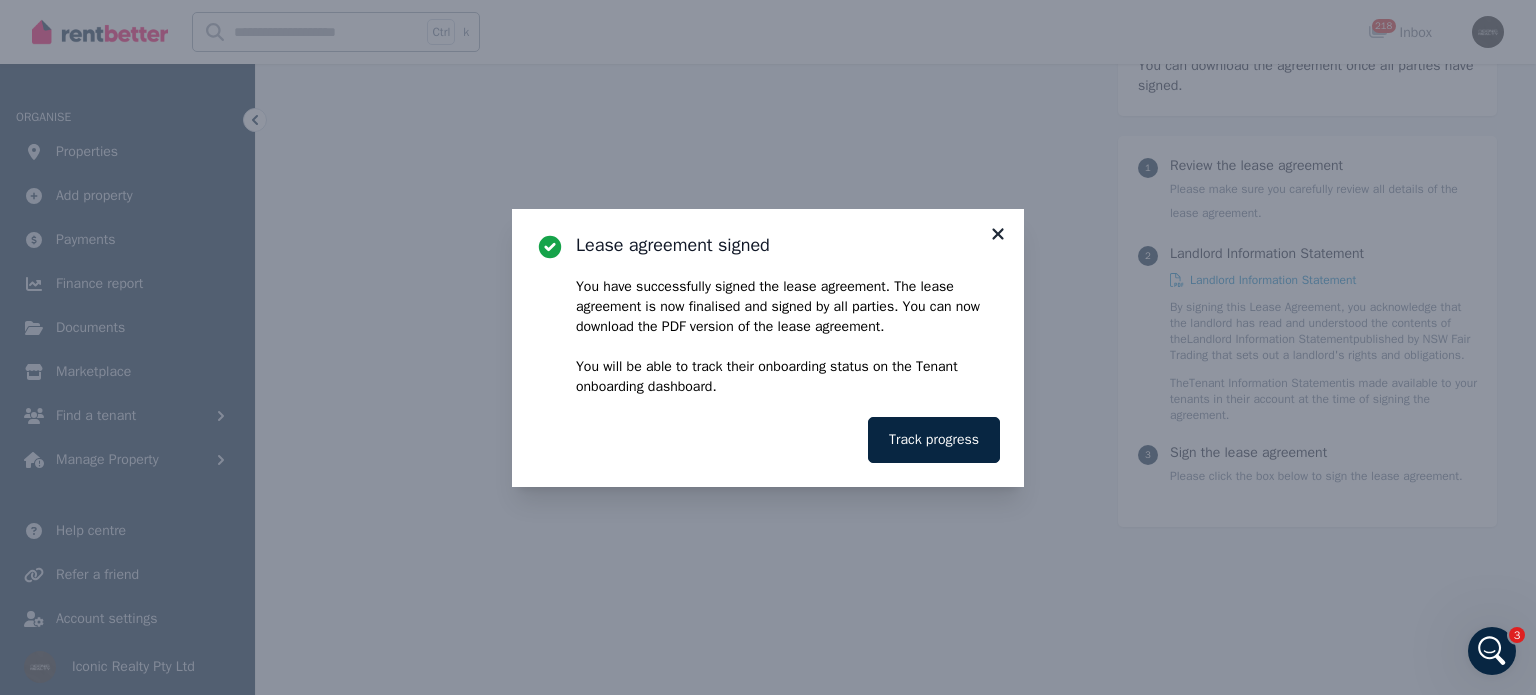 click 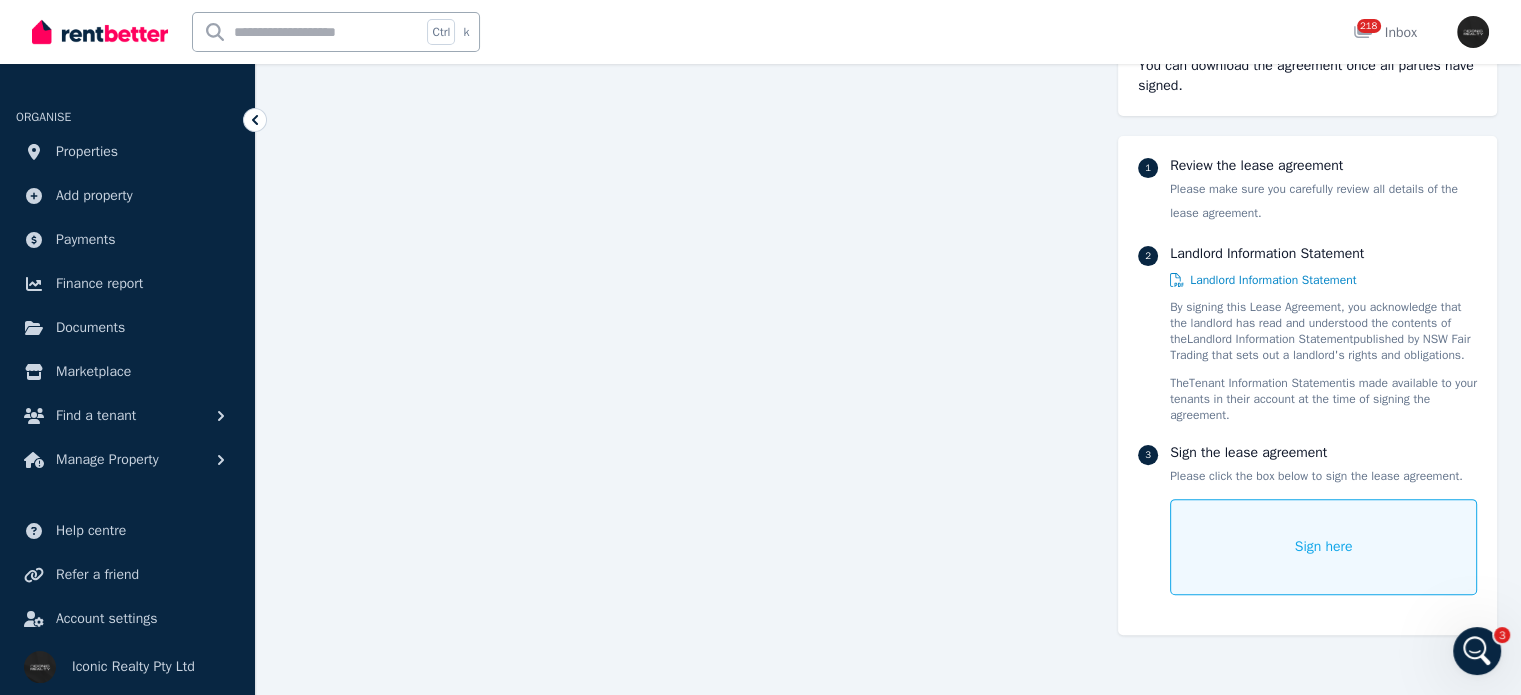 scroll, scrollTop: 0, scrollLeft: 0, axis: both 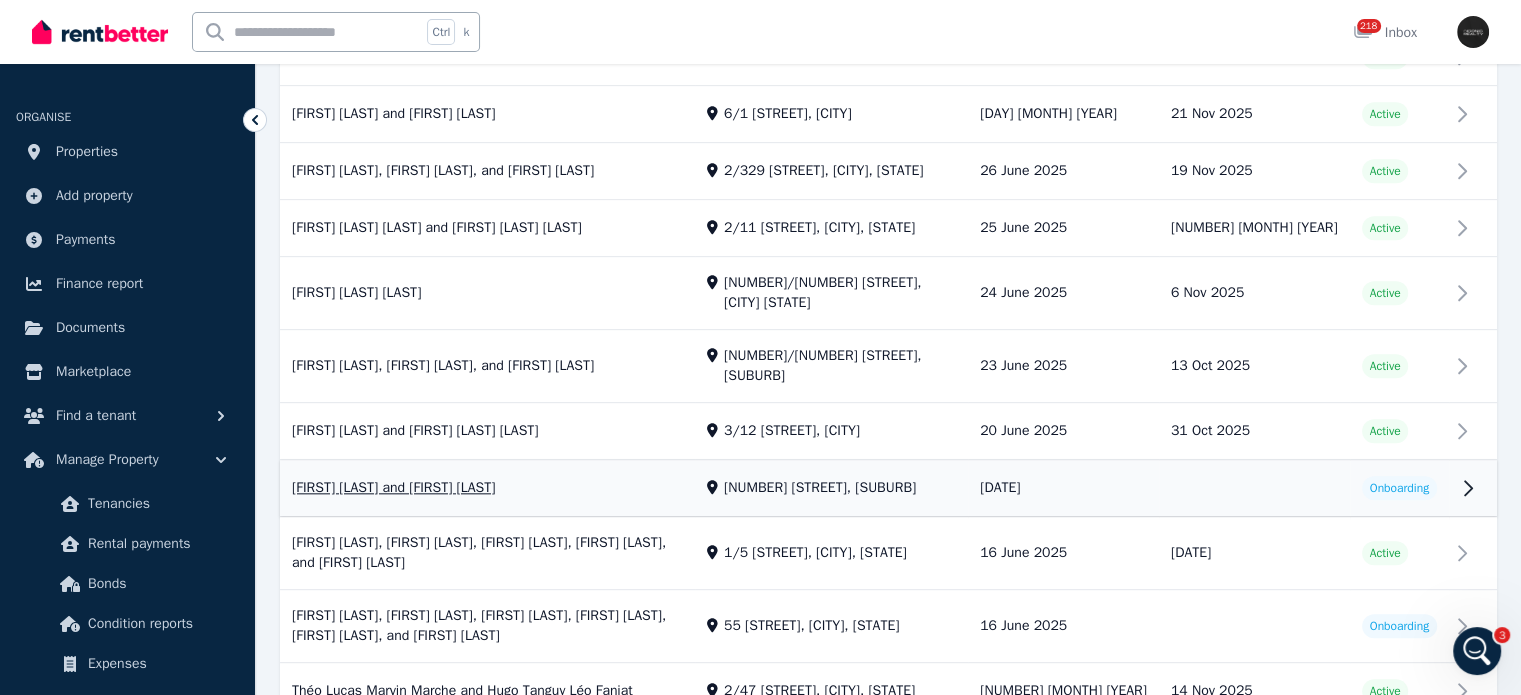 click on "View property details" at bounding box center (888, 489) 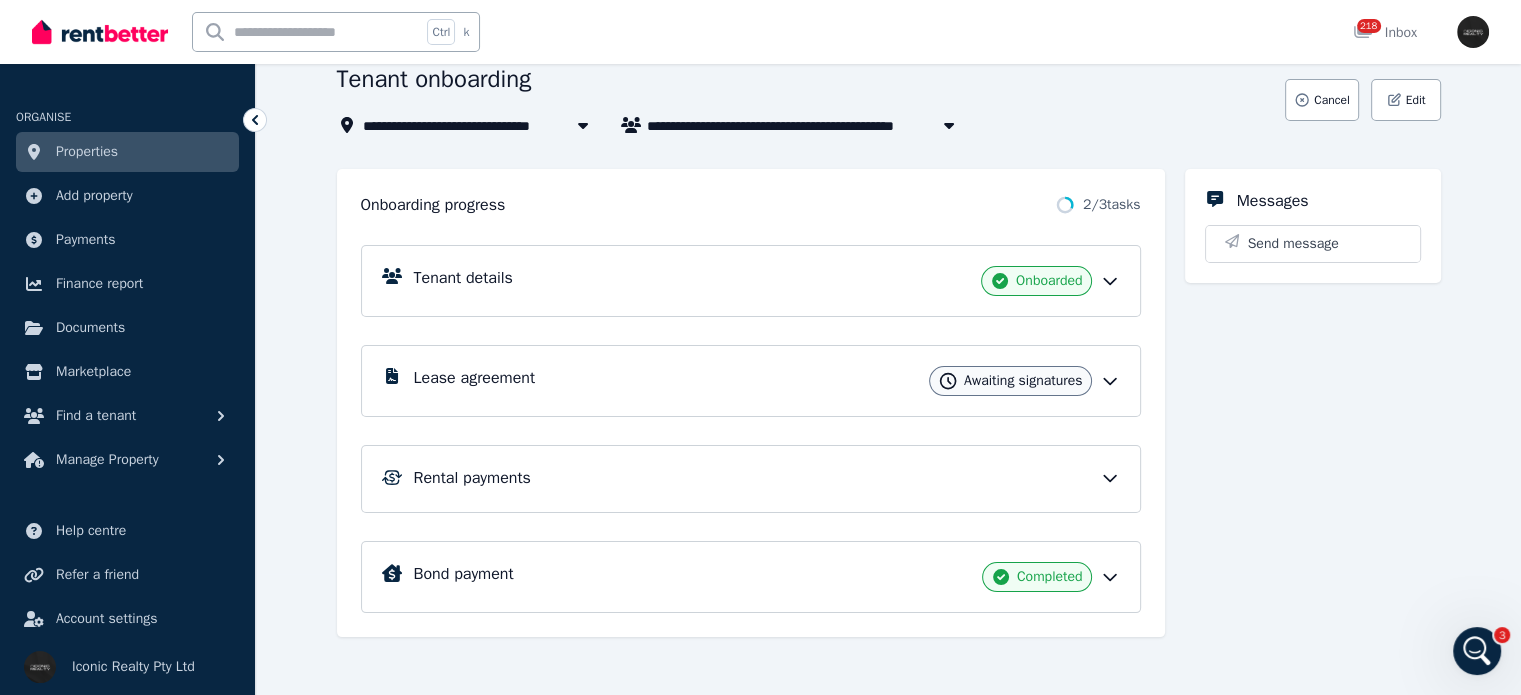 scroll, scrollTop: 128, scrollLeft: 0, axis: vertical 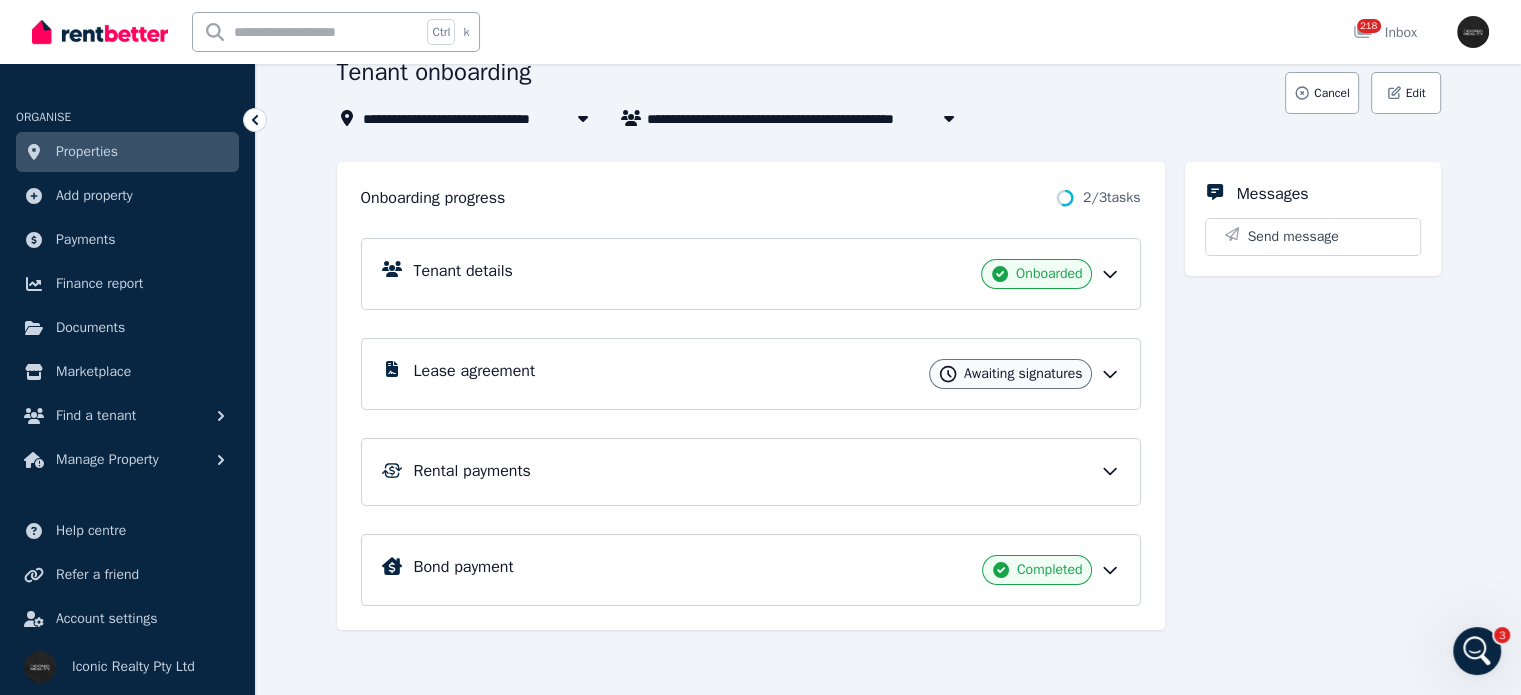 click 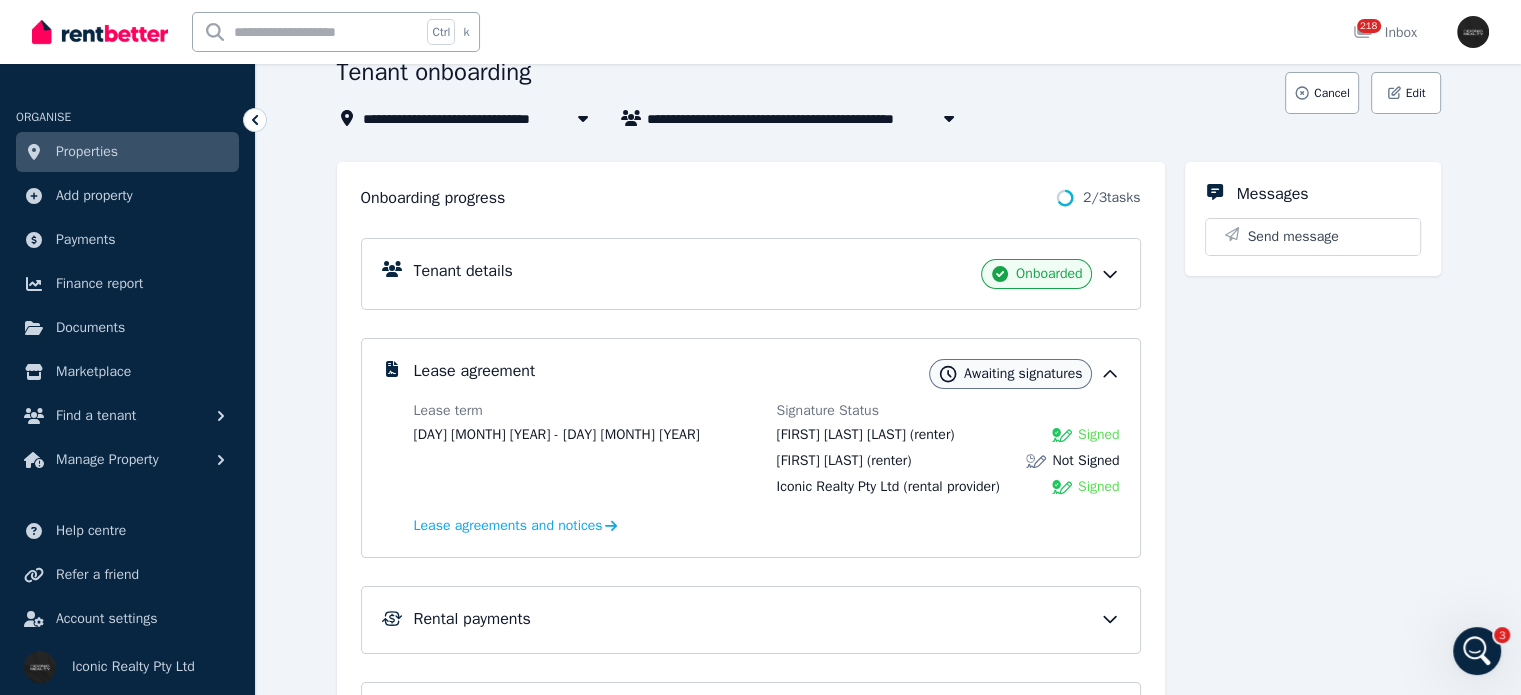 scroll, scrollTop: 228, scrollLeft: 0, axis: vertical 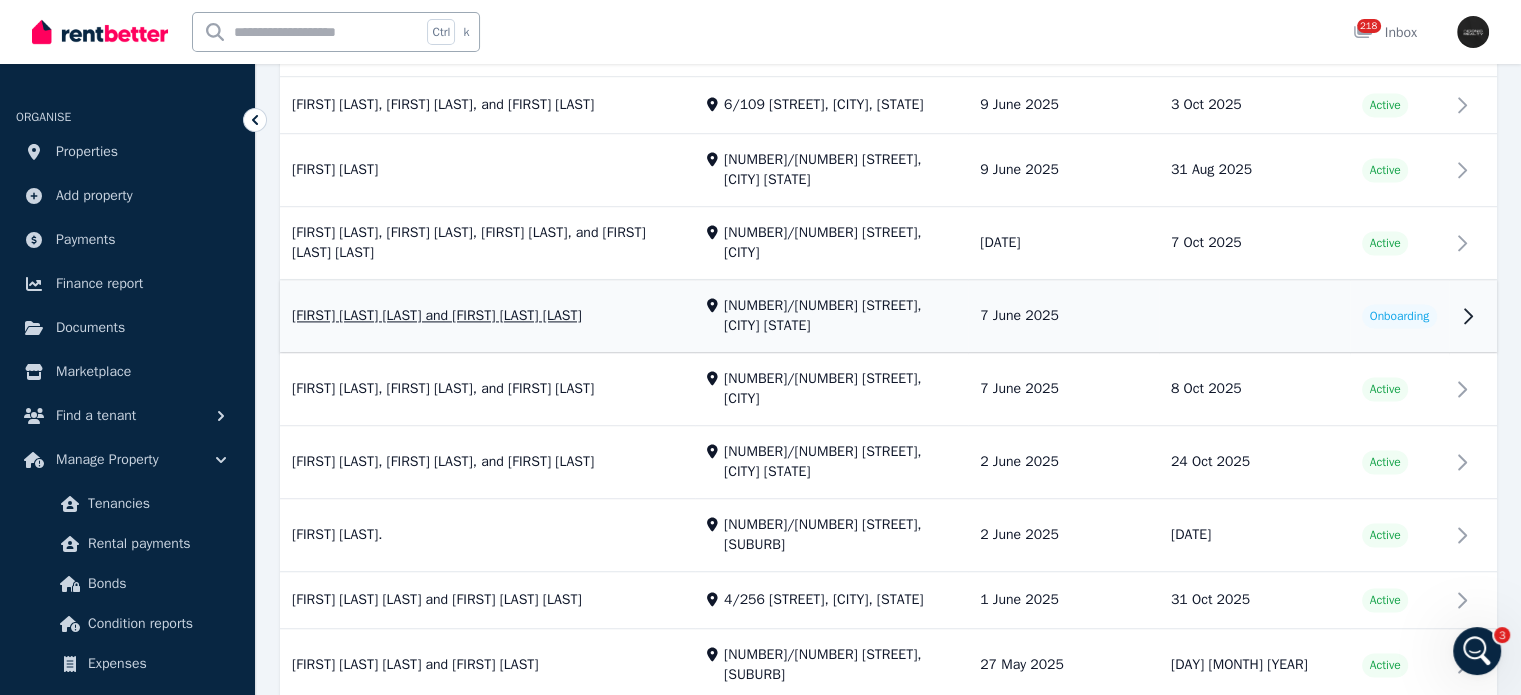 click on "View property details" at bounding box center (888, 317) 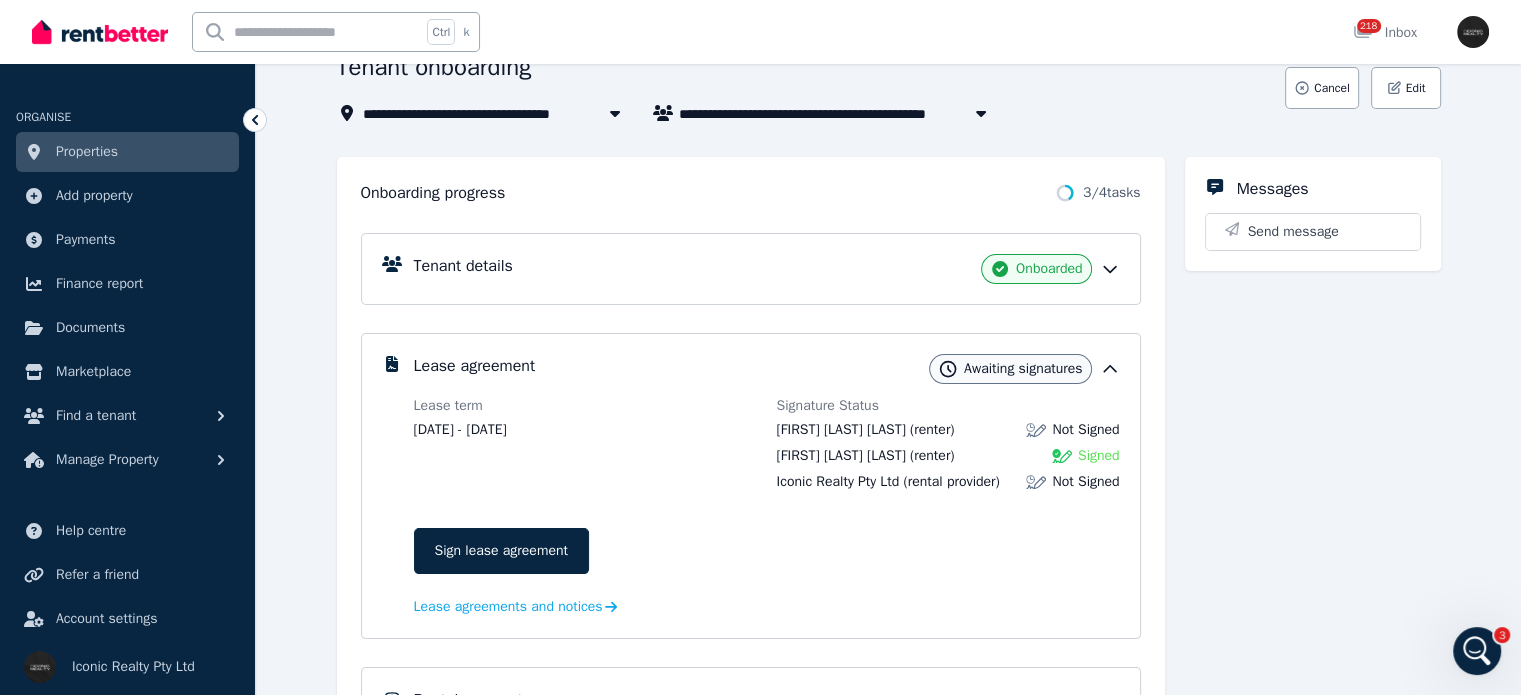 scroll, scrollTop: 200, scrollLeft: 0, axis: vertical 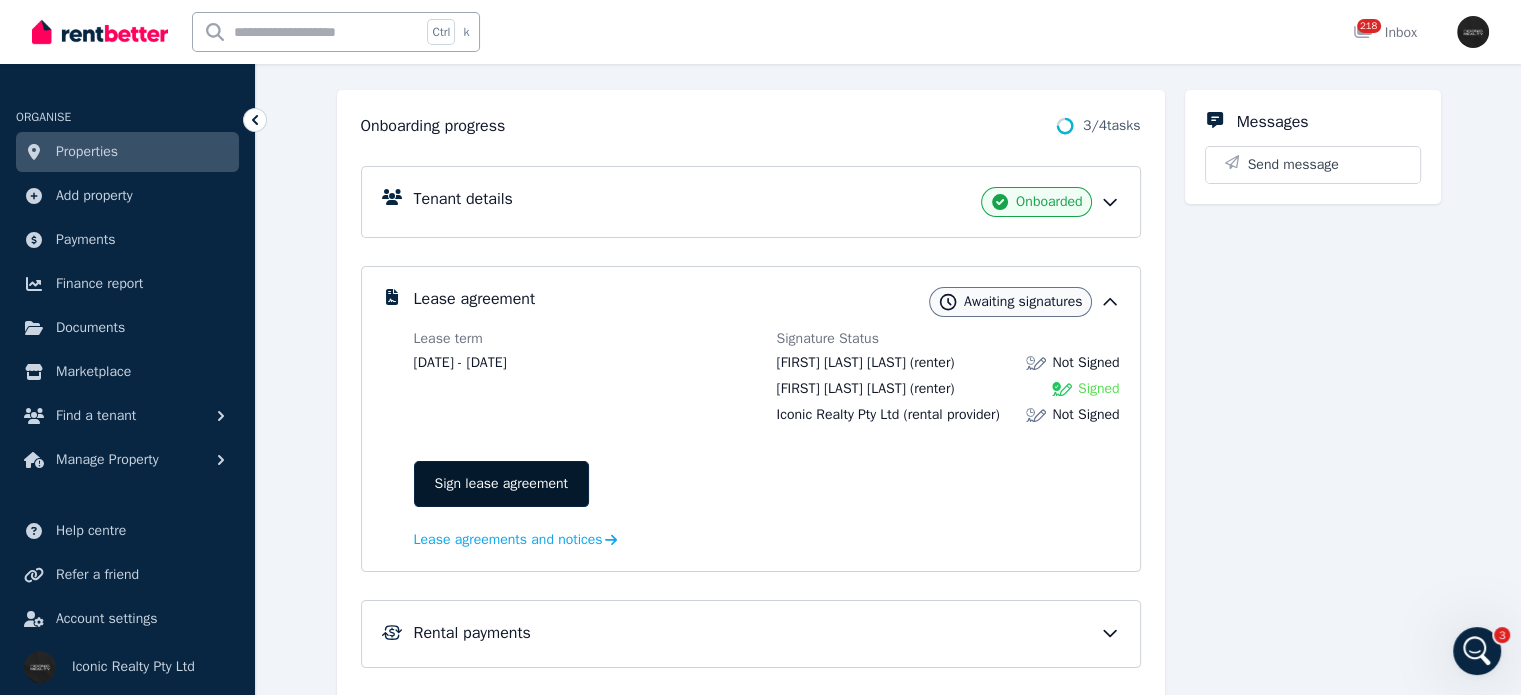 click on "Sign lease agreement" at bounding box center [501, 484] 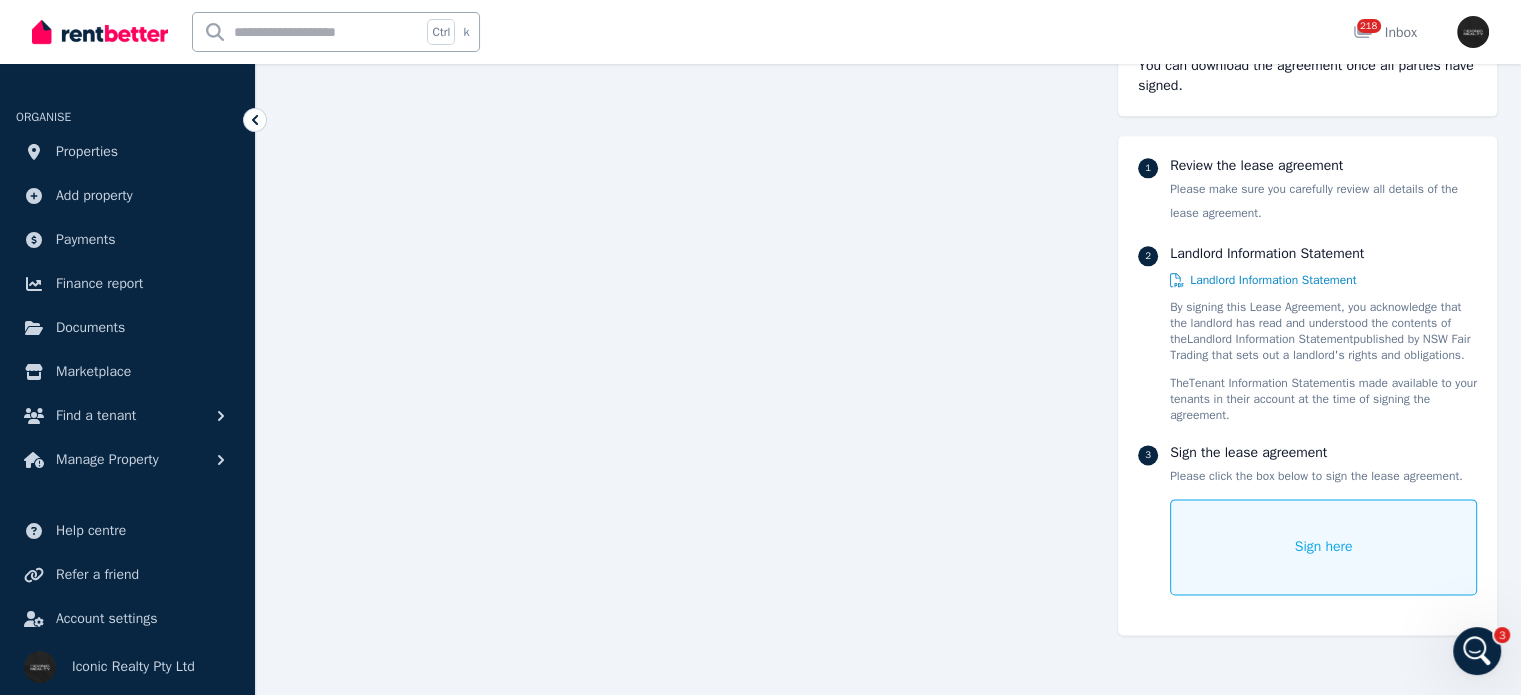 scroll, scrollTop: 2544, scrollLeft: 0, axis: vertical 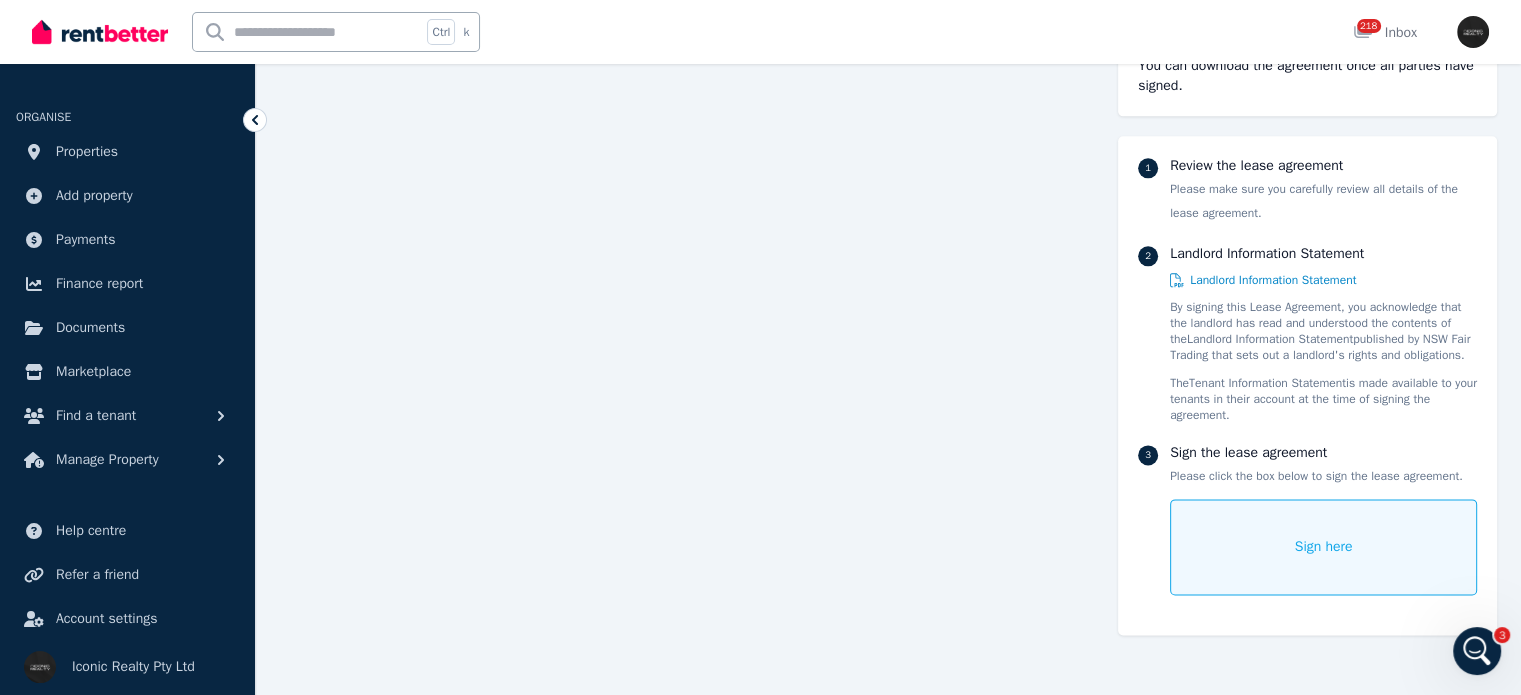 click on "Sign here" at bounding box center (1323, 547) 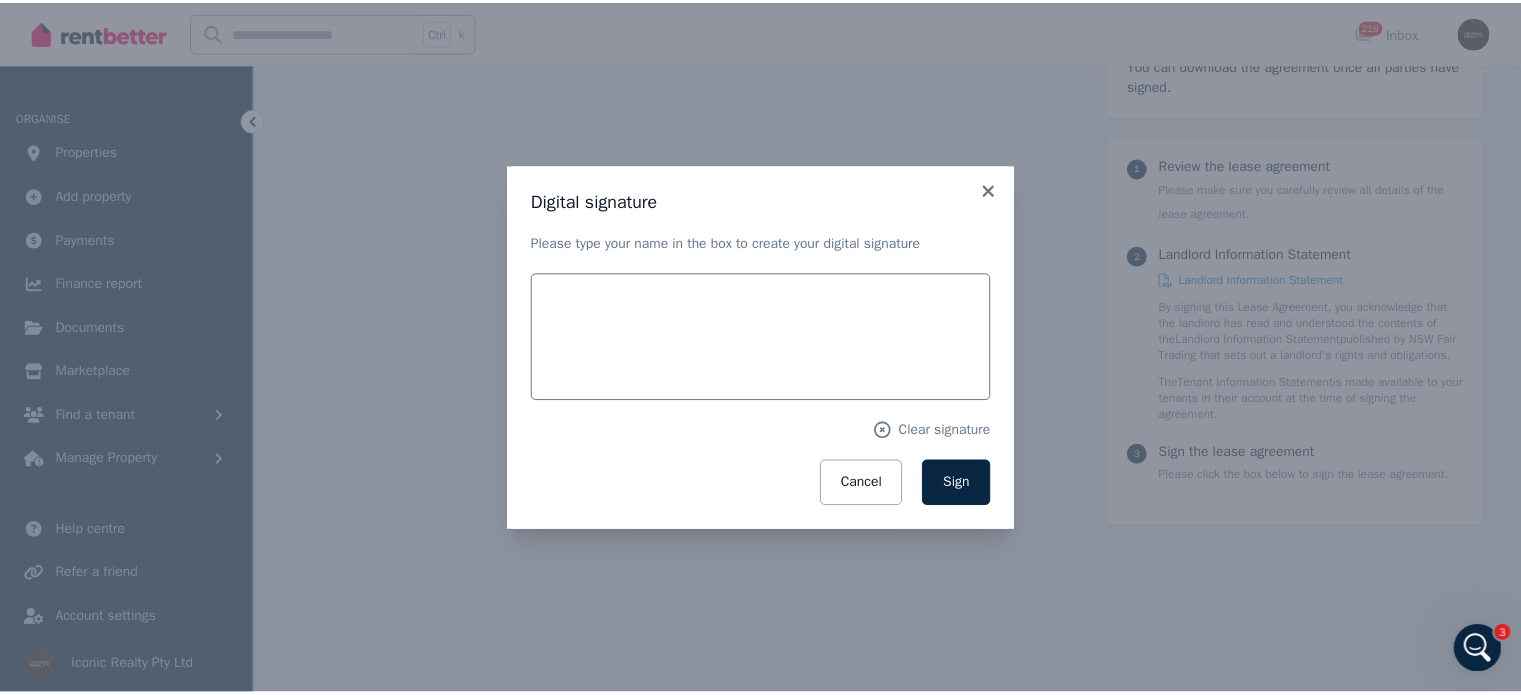 scroll, scrollTop: 2544, scrollLeft: 0, axis: vertical 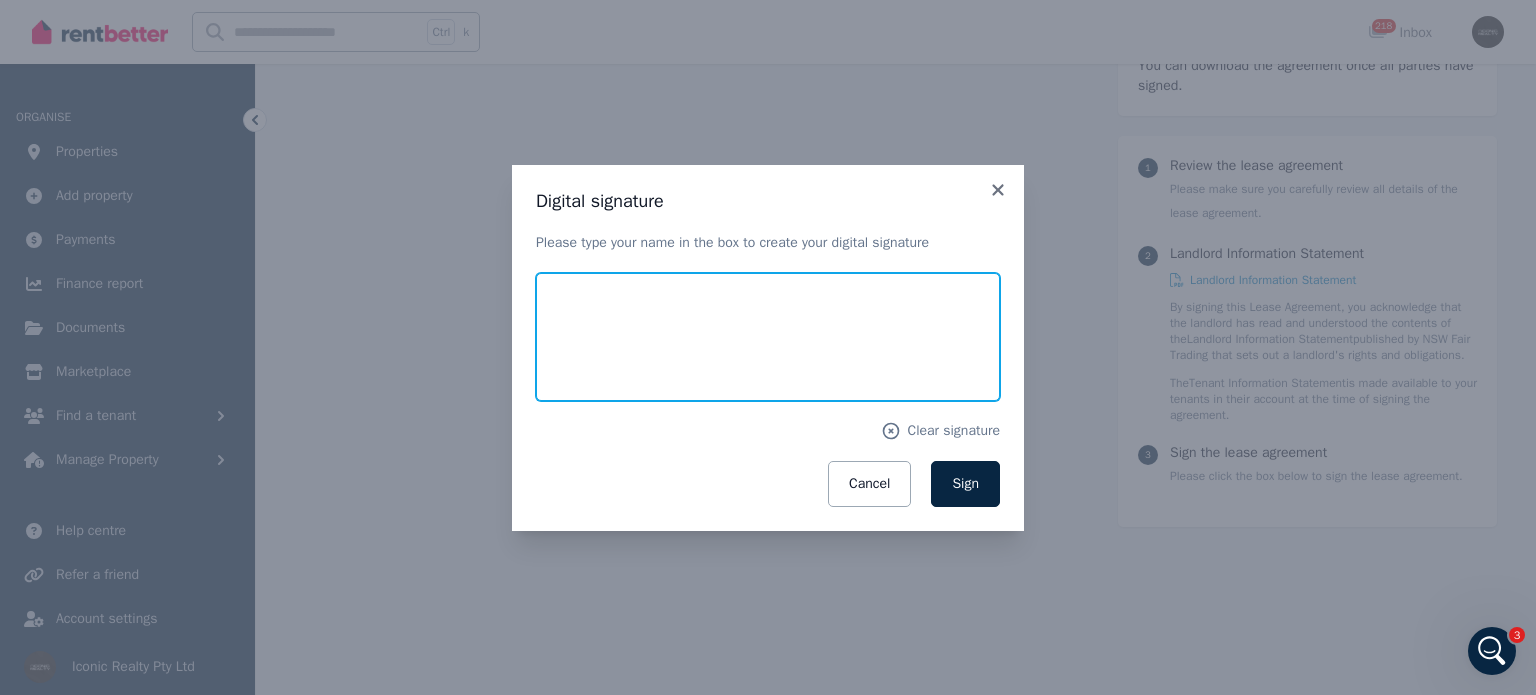 click at bounding box center (768, 337) 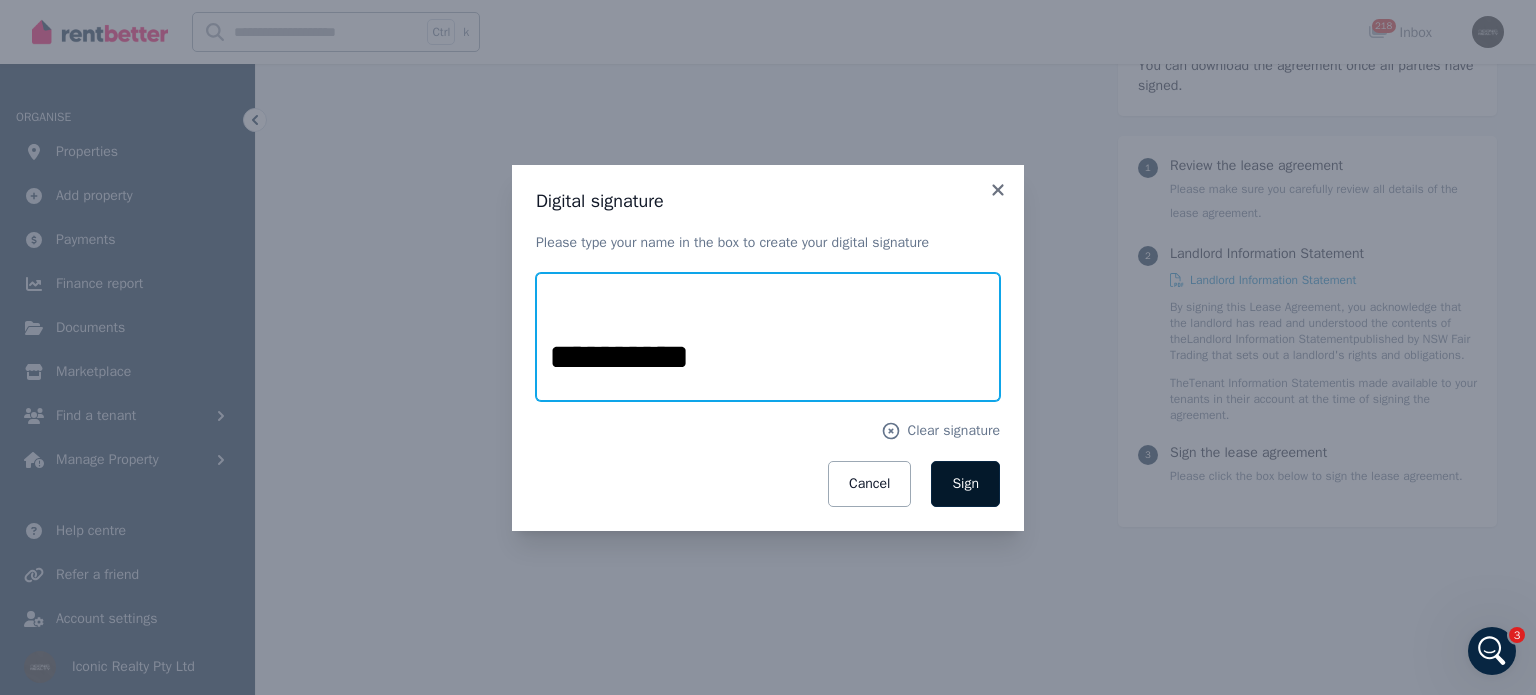 type on "**********" 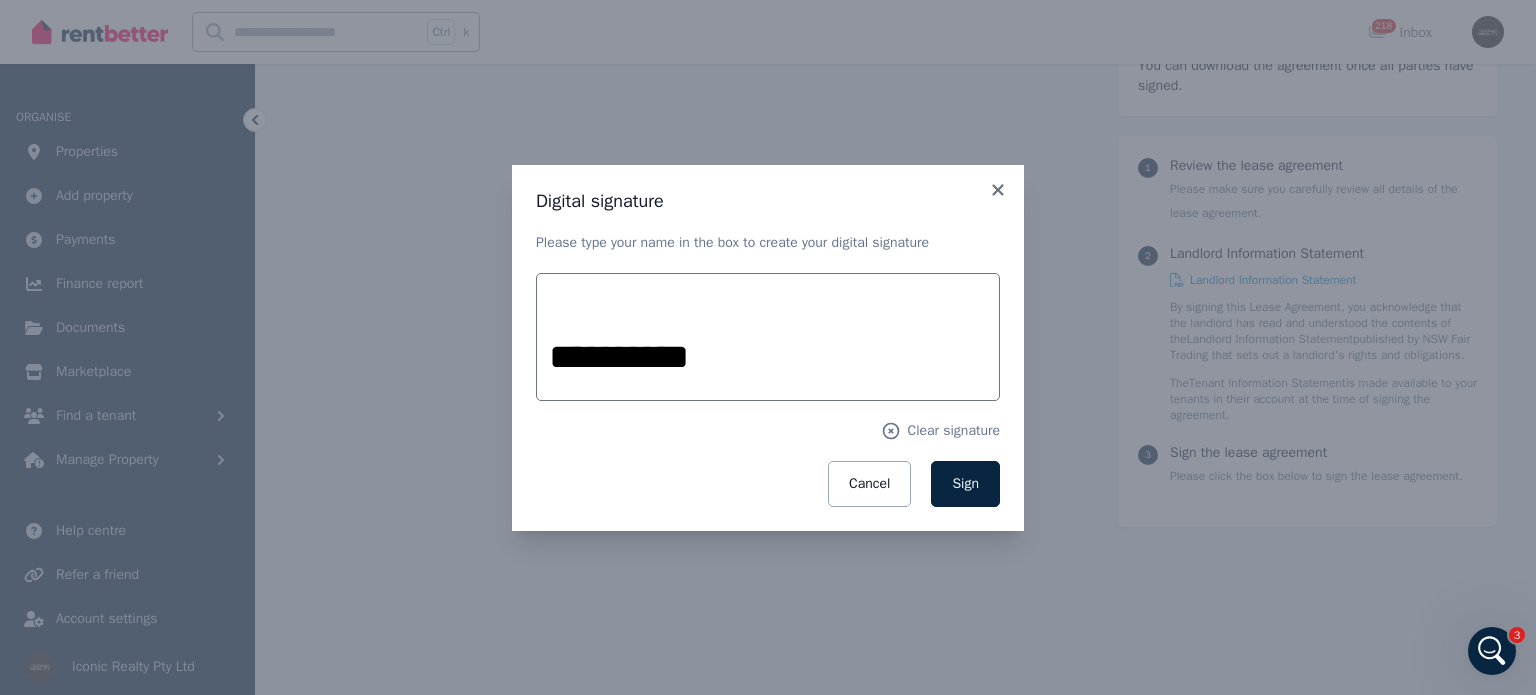 click on "Sign" at bounding box center [965, 483] 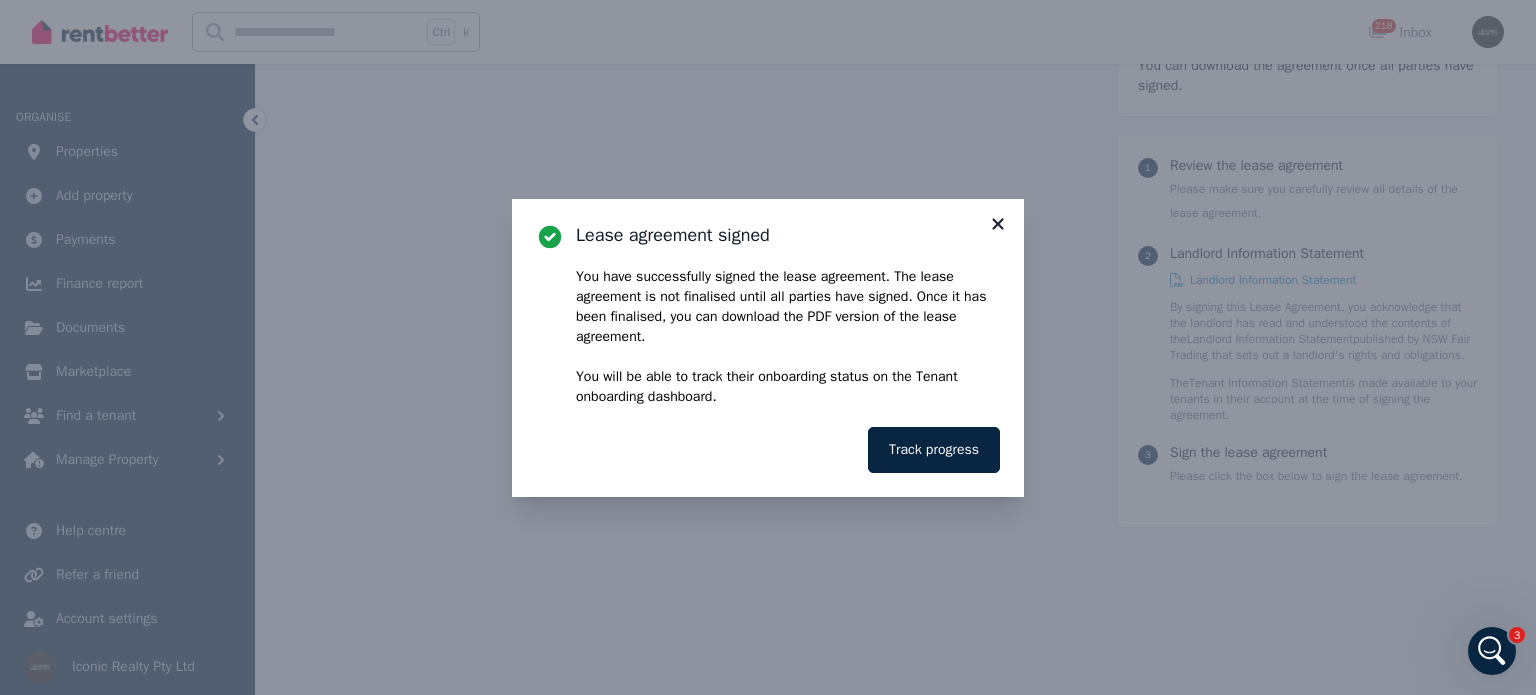 click 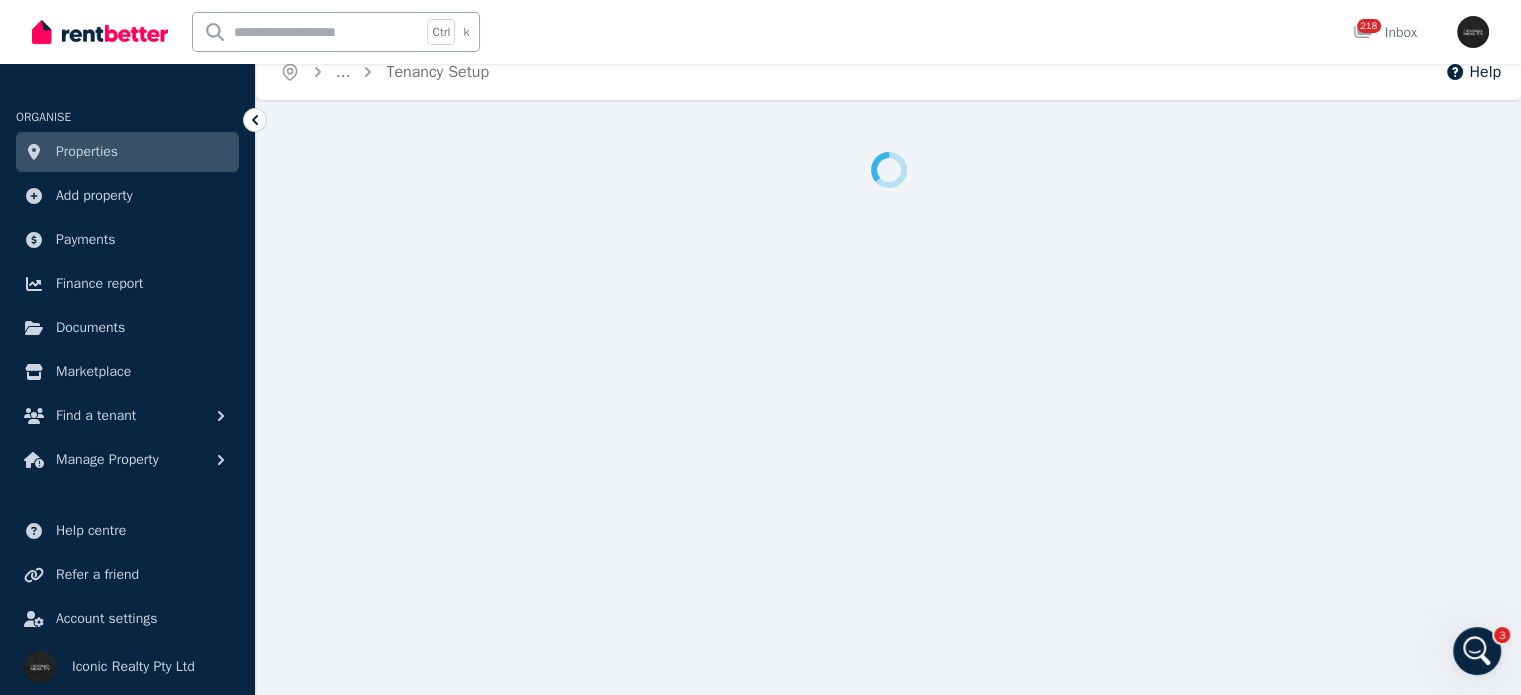 scroll, scrollTop: 0, scrollLeft: 0, axis: both 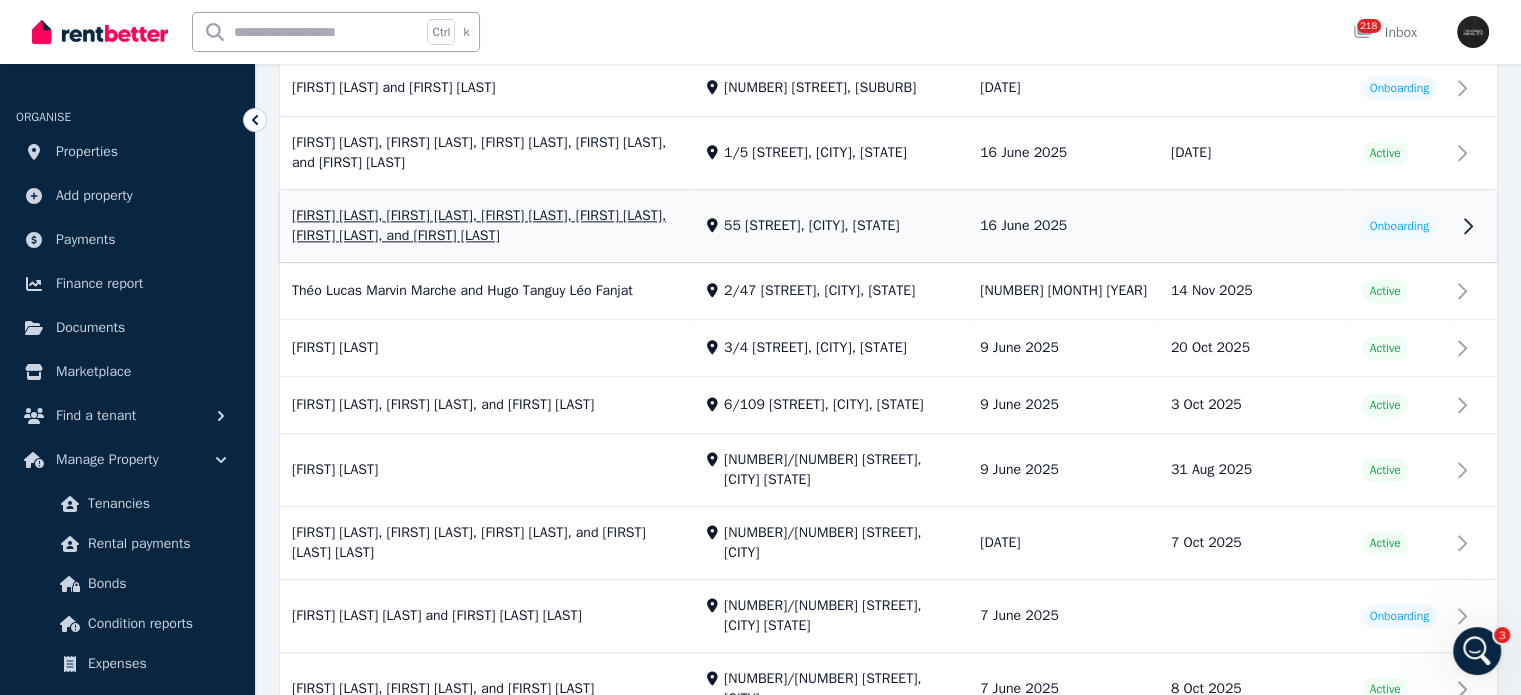 click on "View property details" at bounding box center (888, 227) 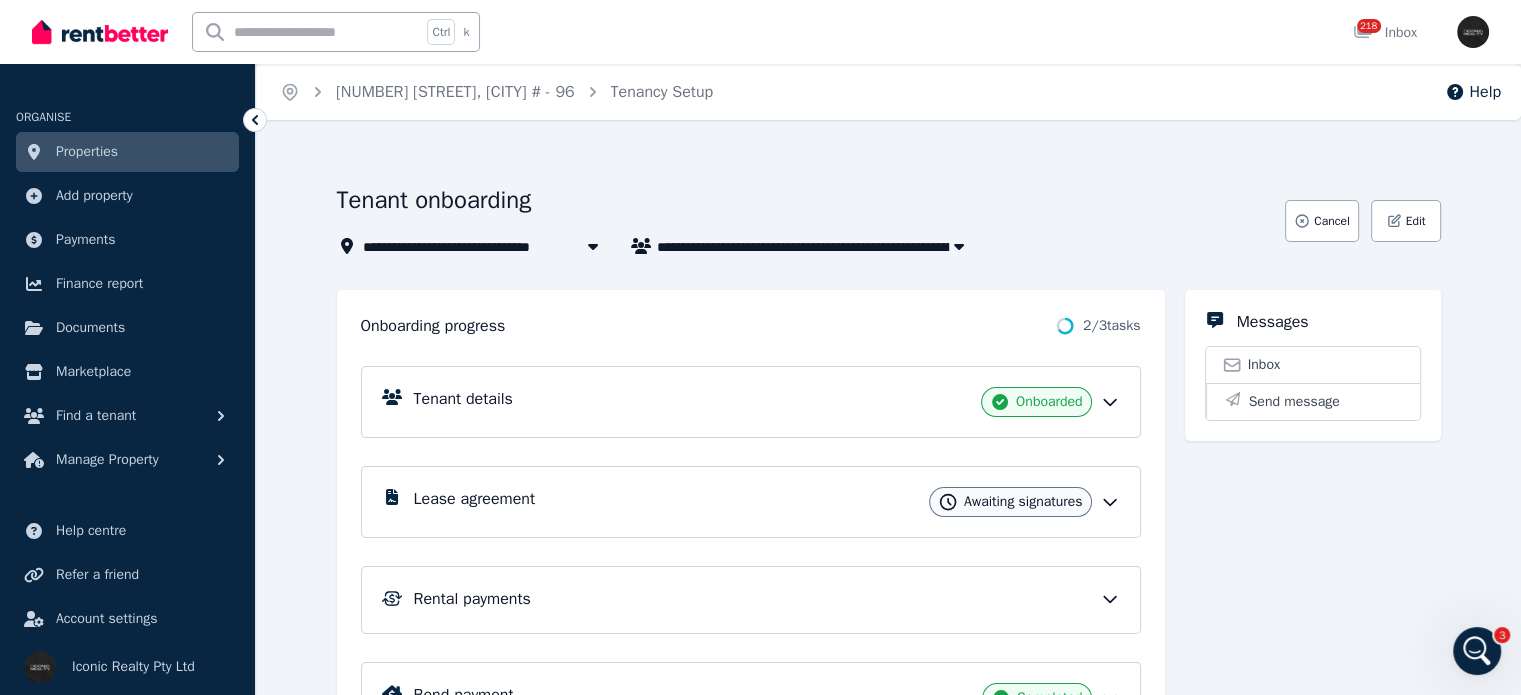 click on "Lease agreement Awaiting signatures" at bounding box center (767, 502) 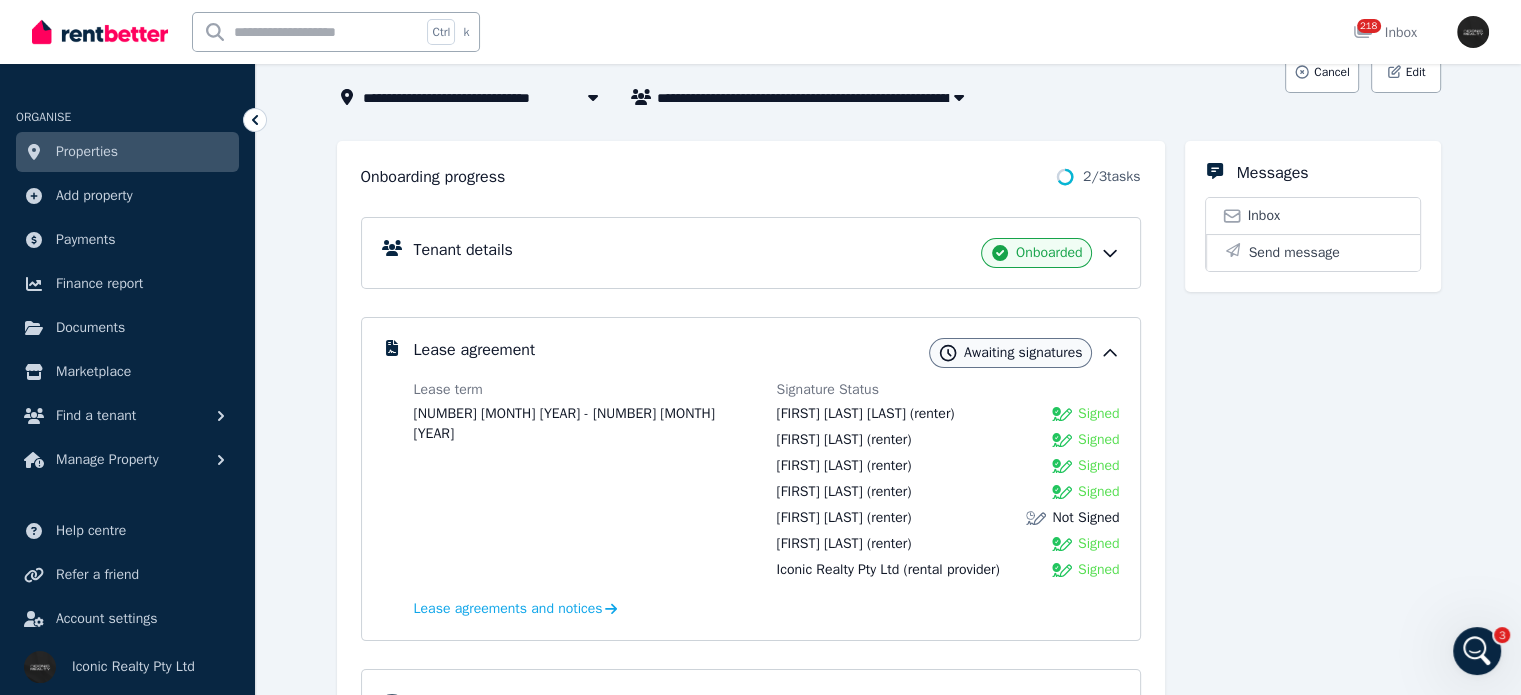 scroll, scrollTop: 200, scrollLeft: 0, axis: vertical 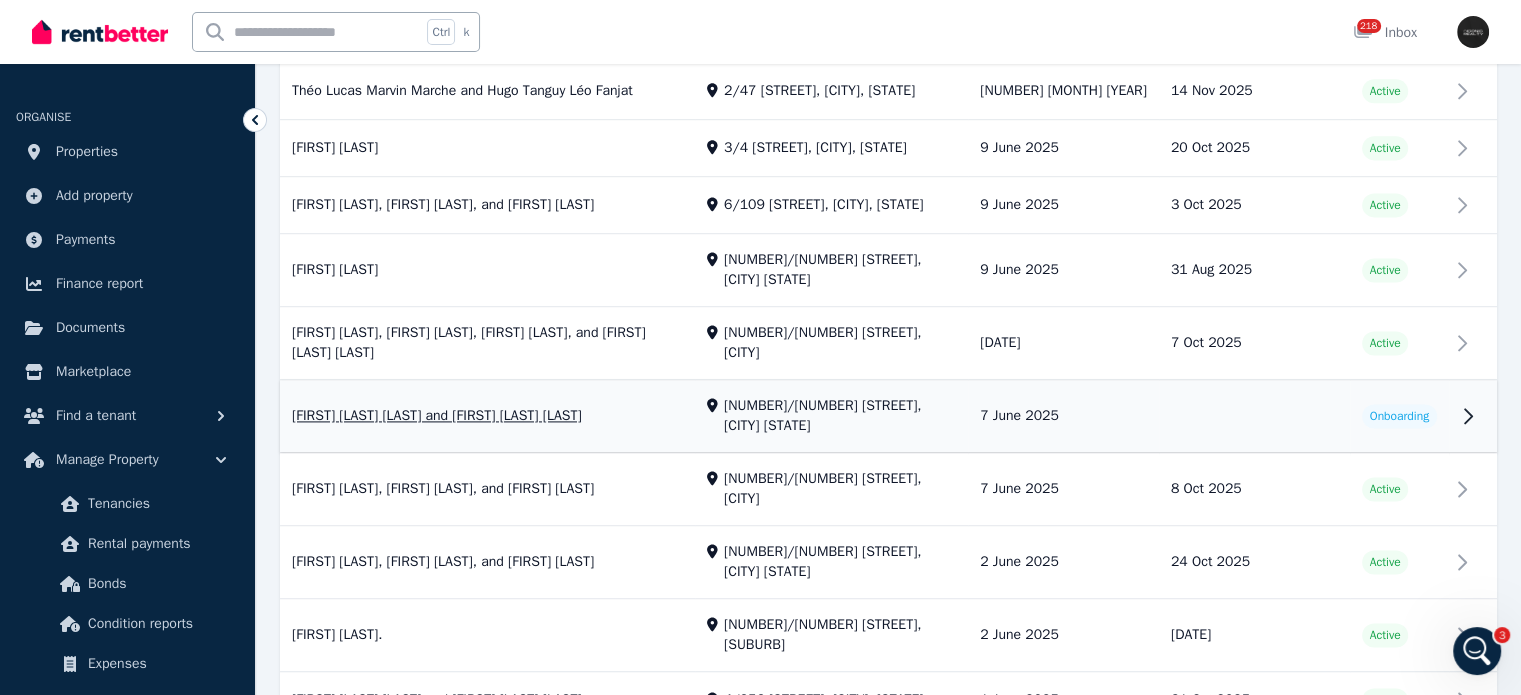 click on "View property details" at bounding box center [888, 417] 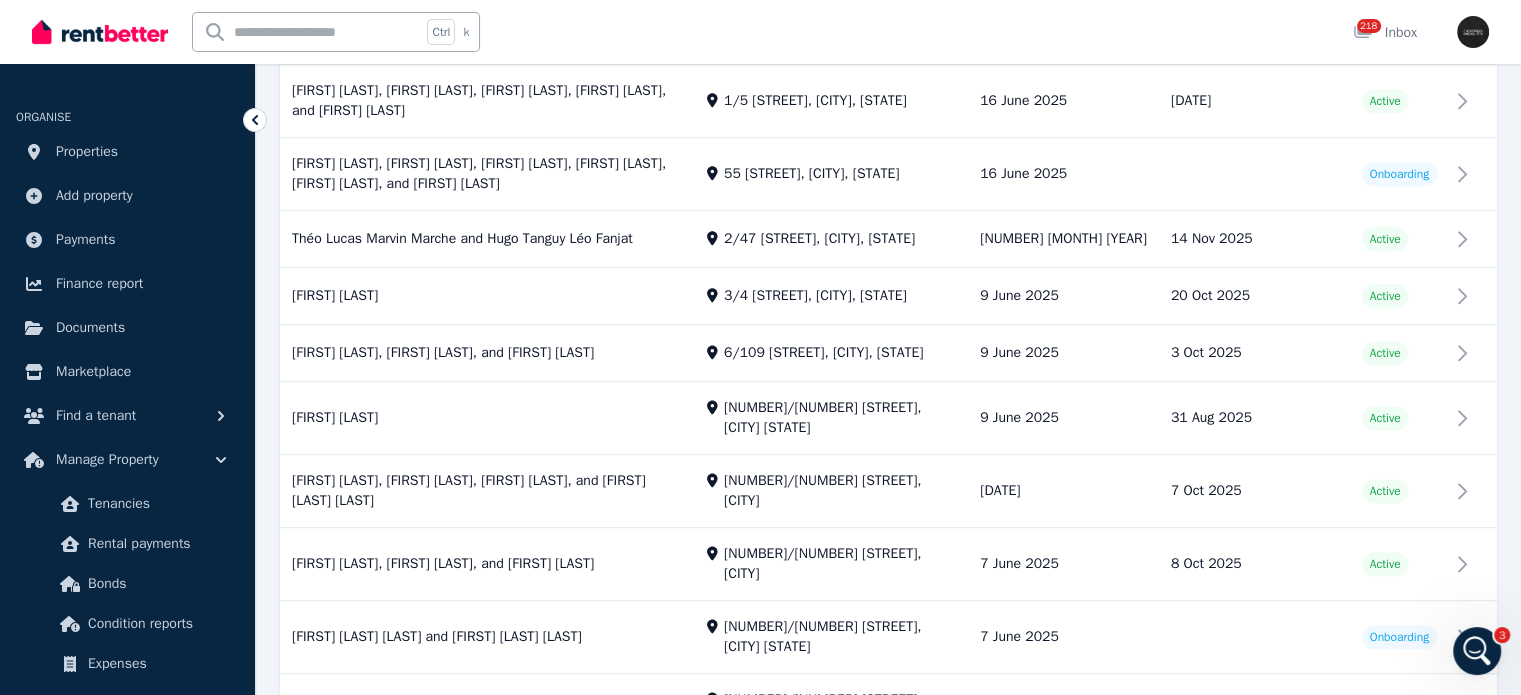 scroll, scrollTop: 2600, scrollLeft: 0, axis: vertical 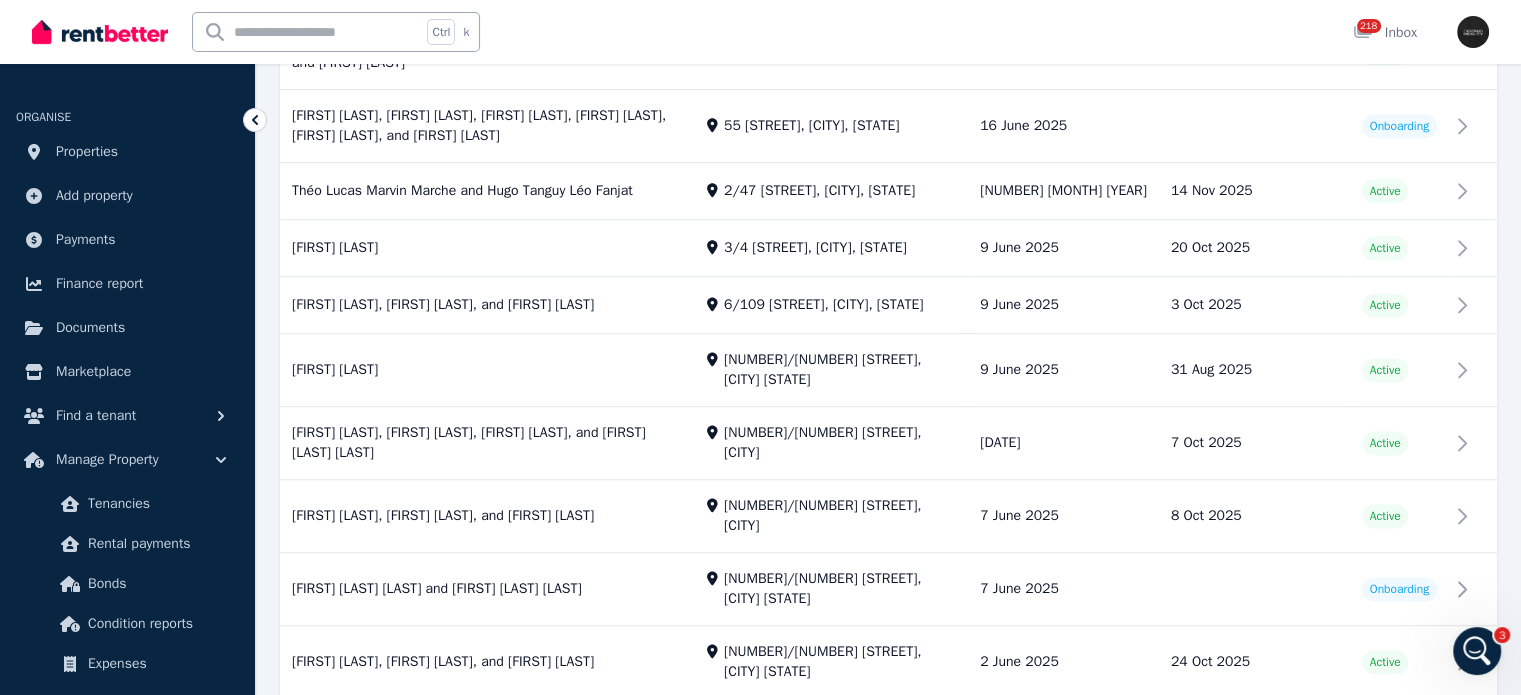 click 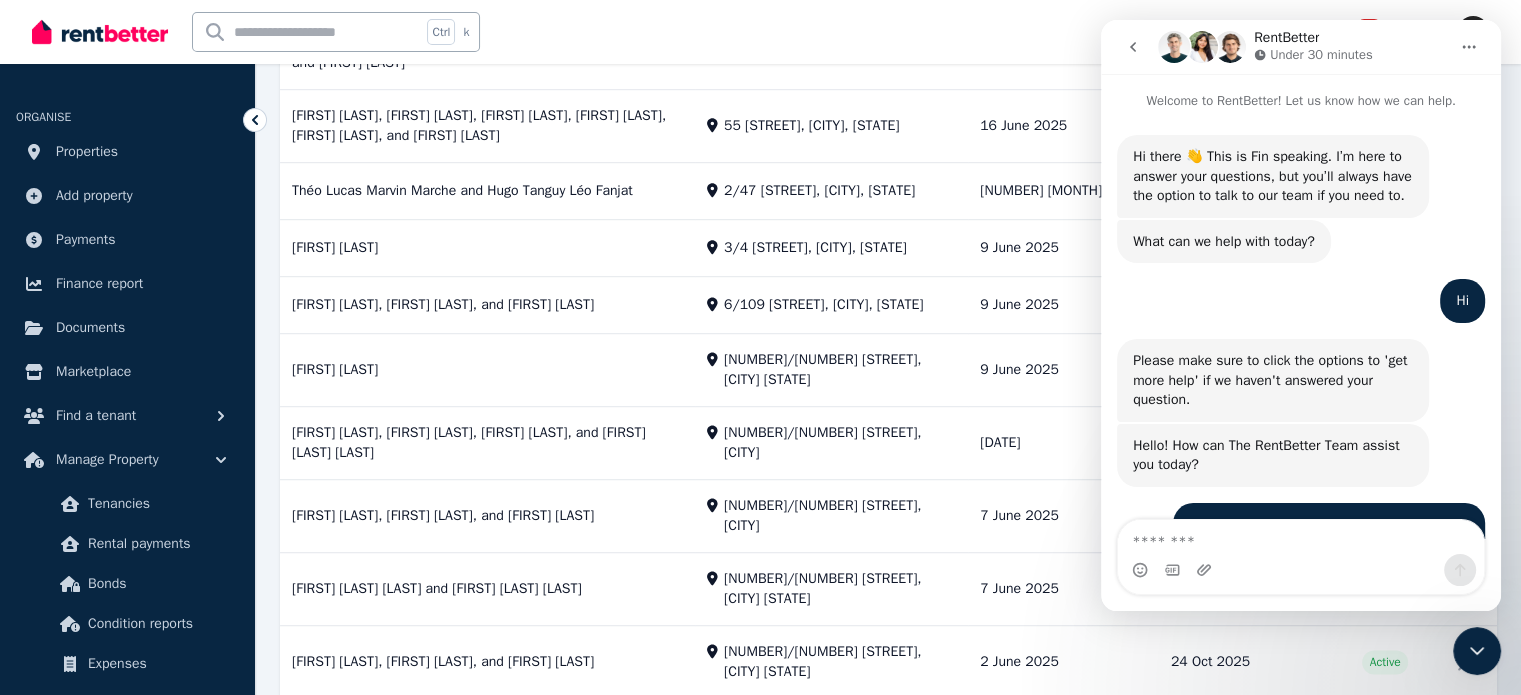 scroll, scrollTop: 933, scrollLeft: 0, axis: vertical 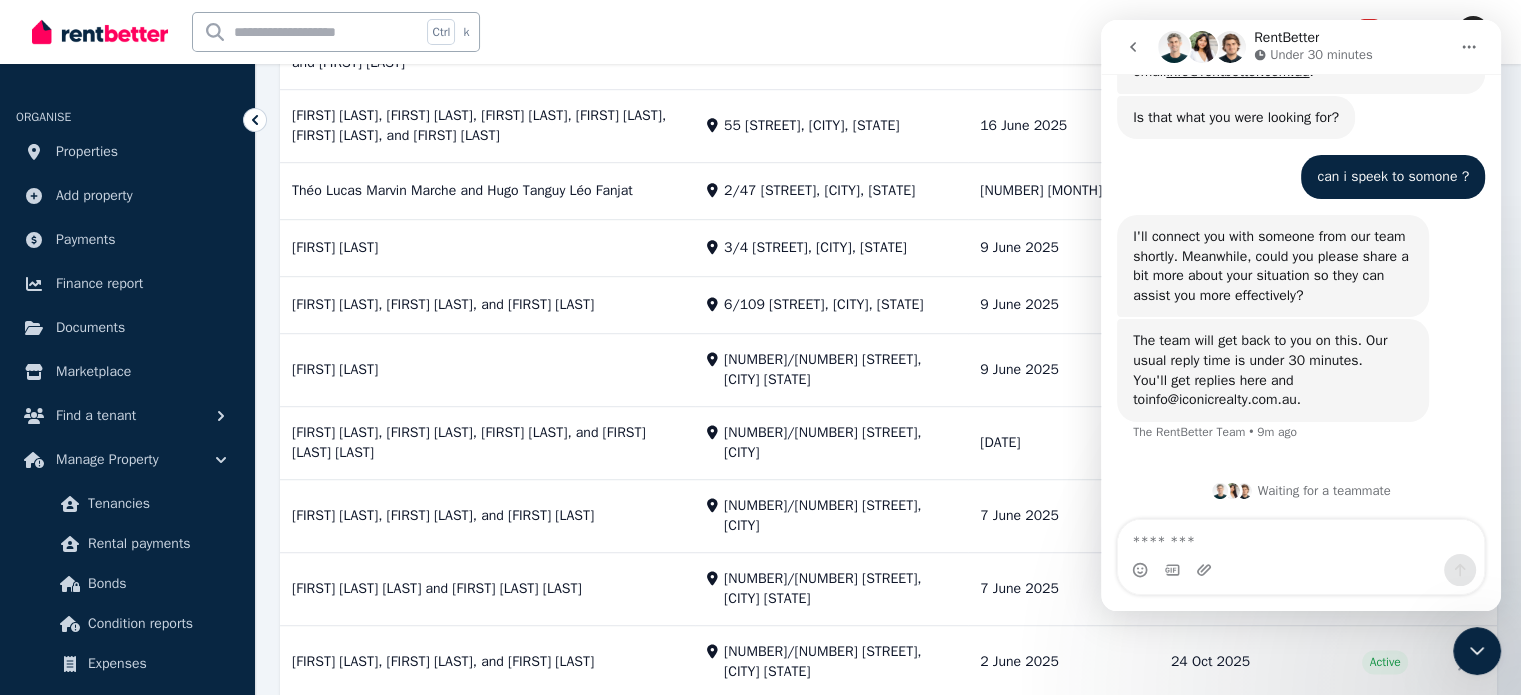 click 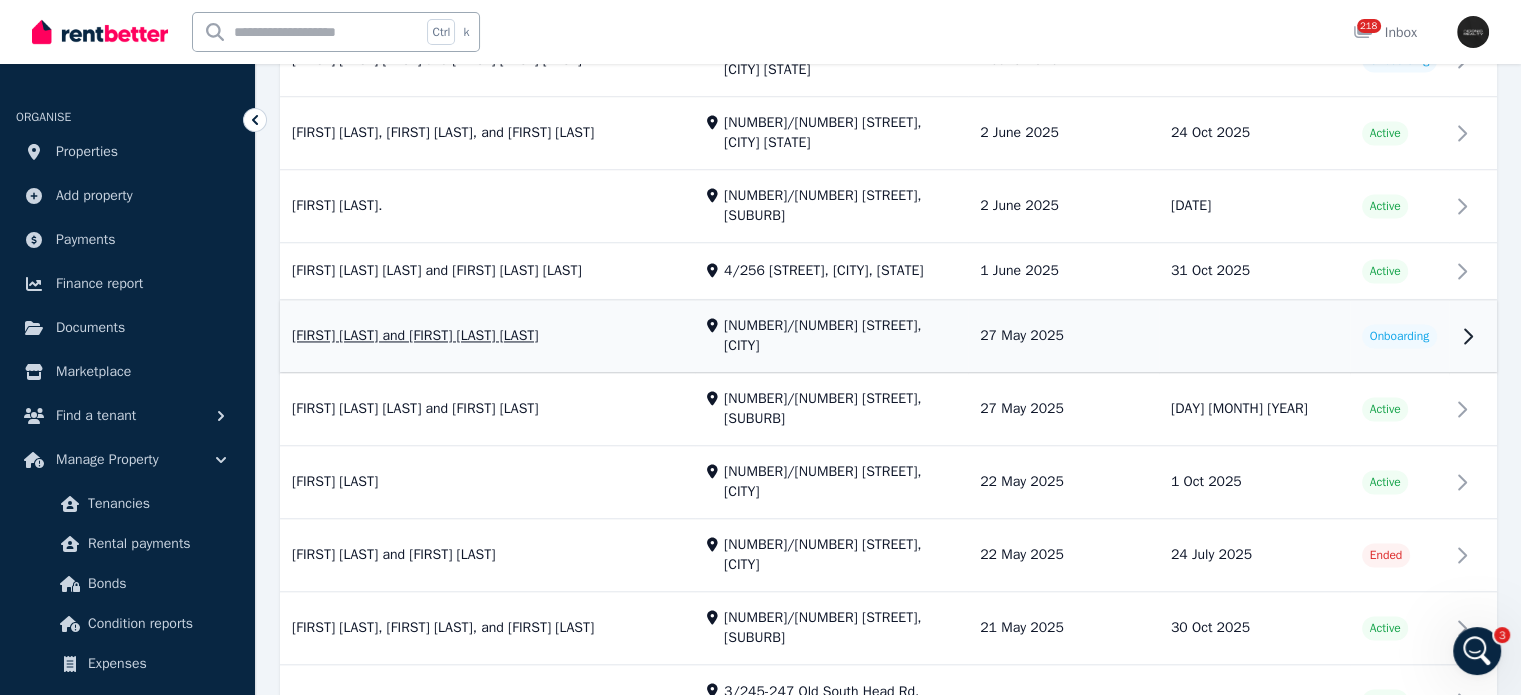 scroll, scrollTop: 3200, scrollLeft: 0, axis: vertical 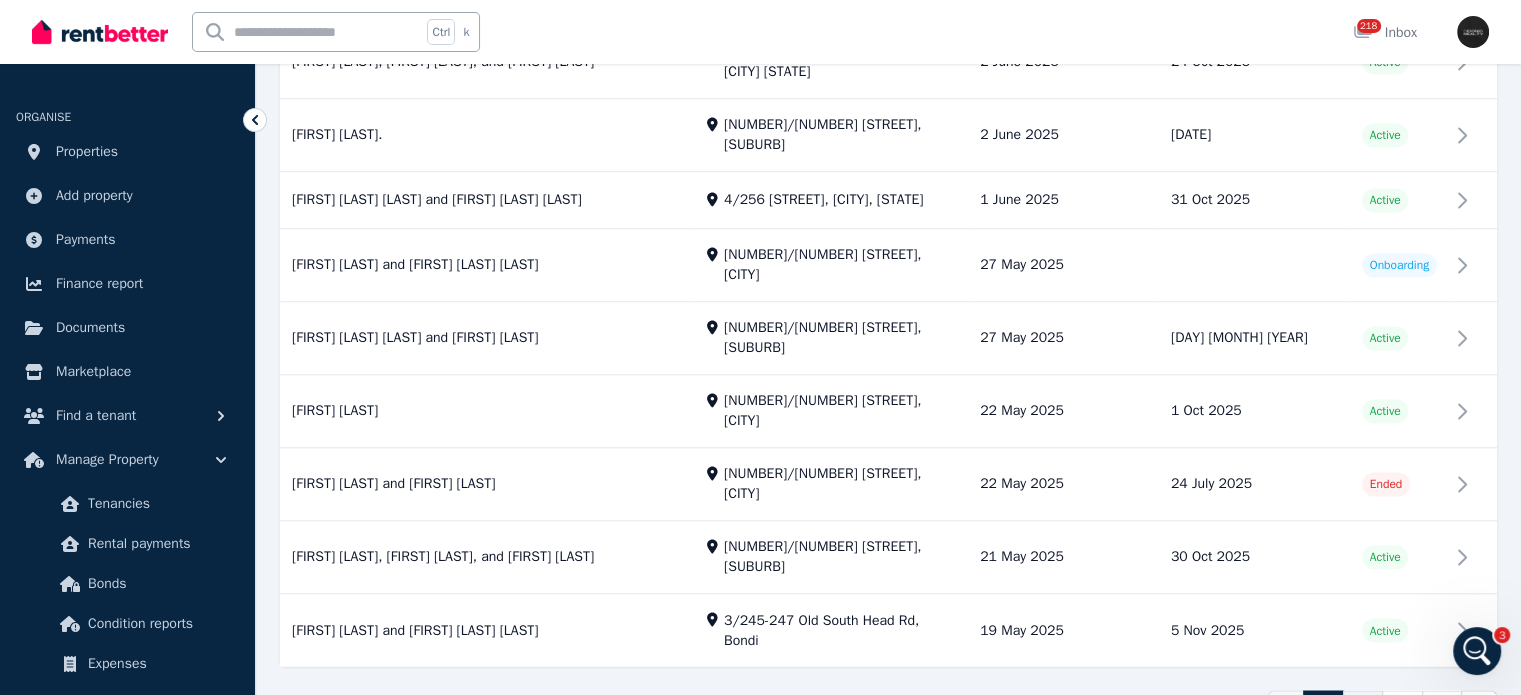 click on "2" at bounding box center [1363, 708] 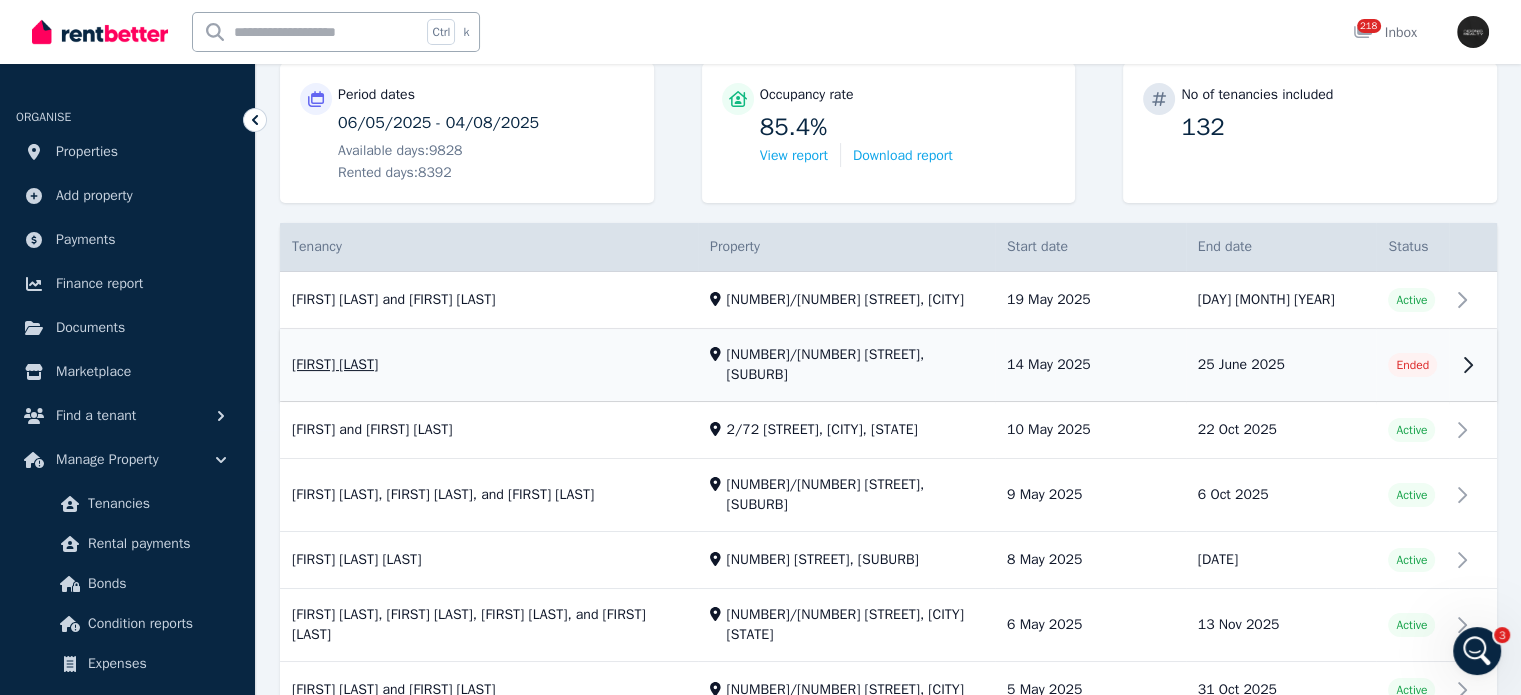 scroll, scrollTop: 300, scrollLeft: 0, axis: vertical 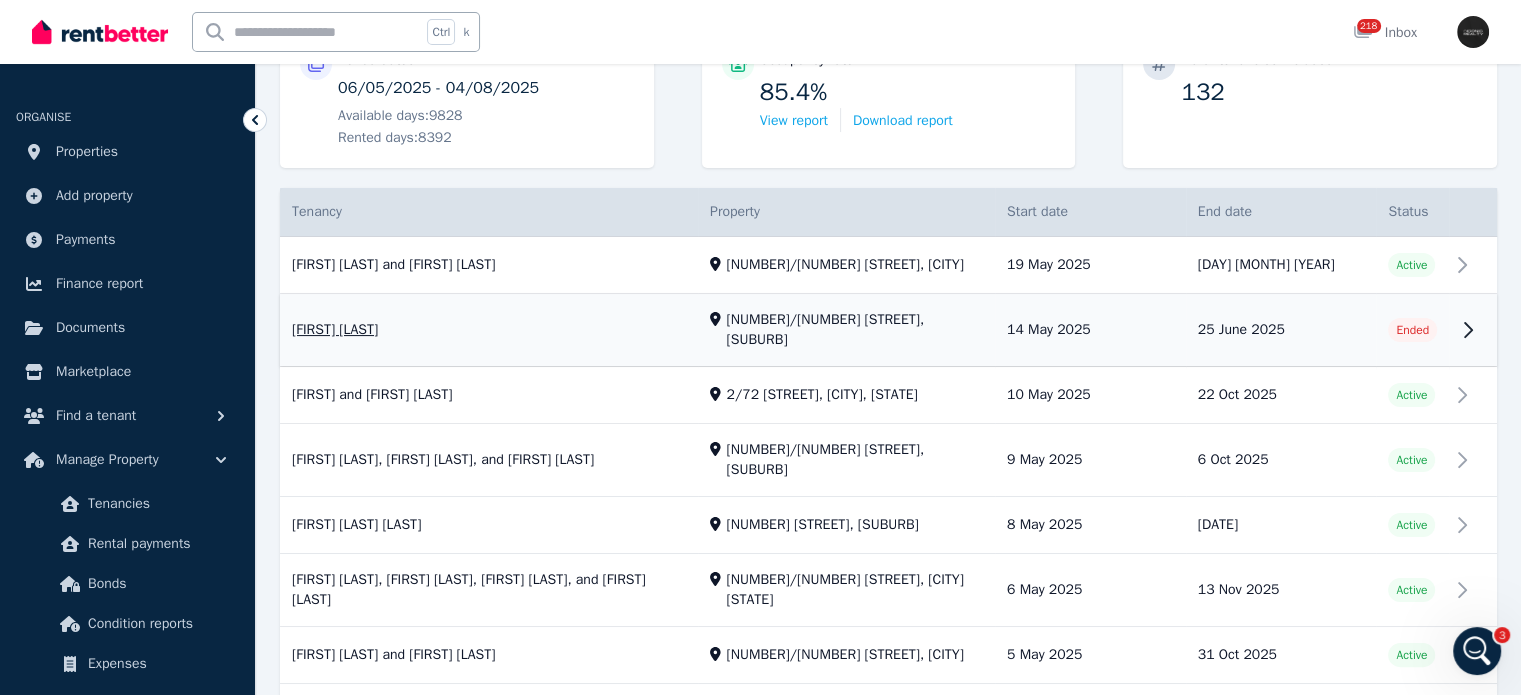 click on "View property details" at bounding box center [888, 331] 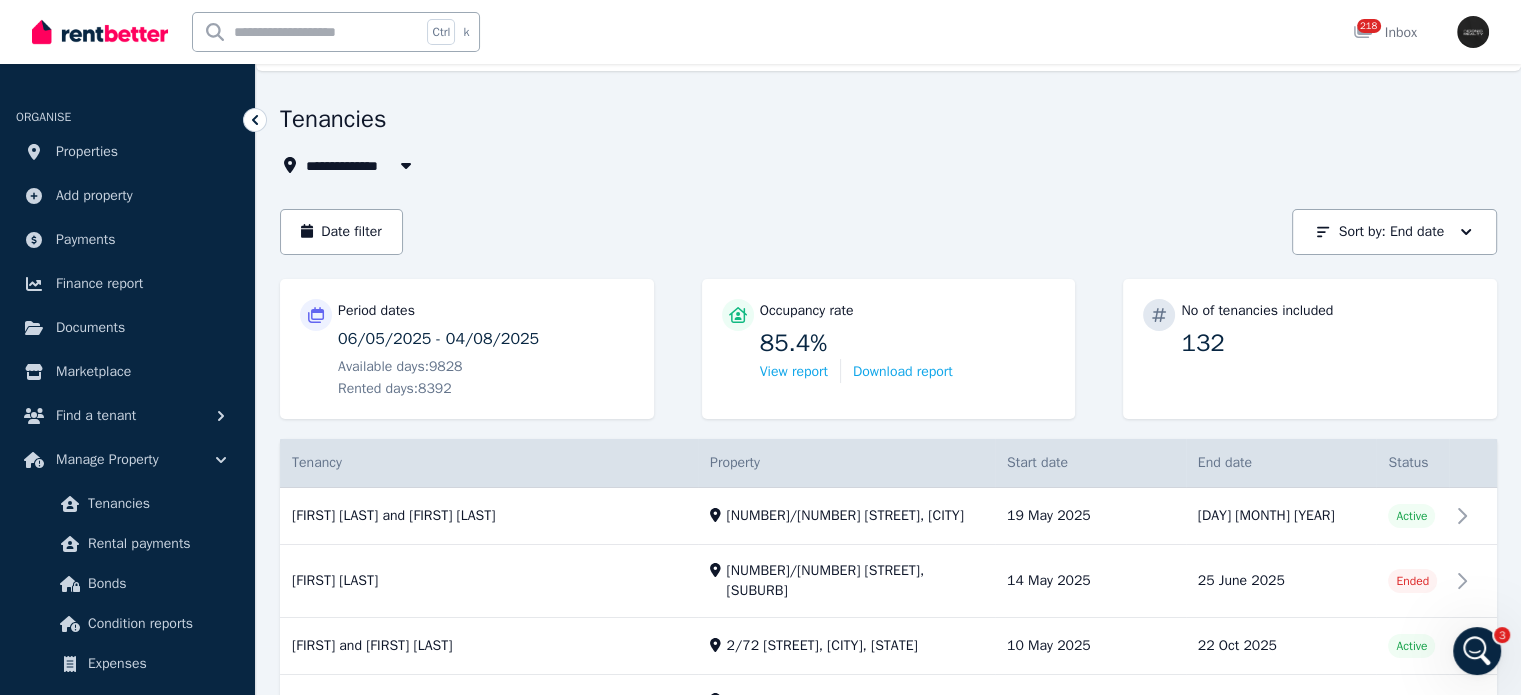 scroll, scrollTop: 0, scrollLeft: 0, axis: both 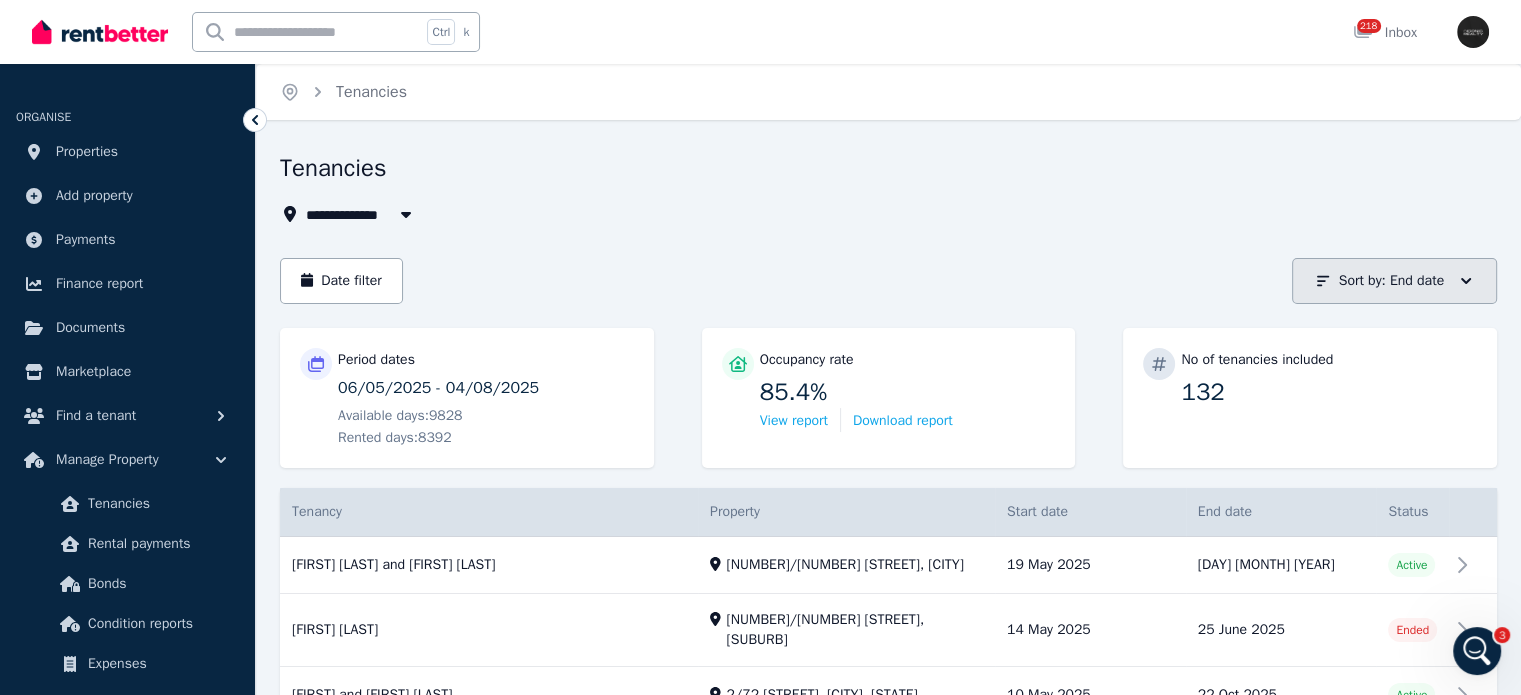 click on "Sort by : End date" at bounding box center [1391, 281] 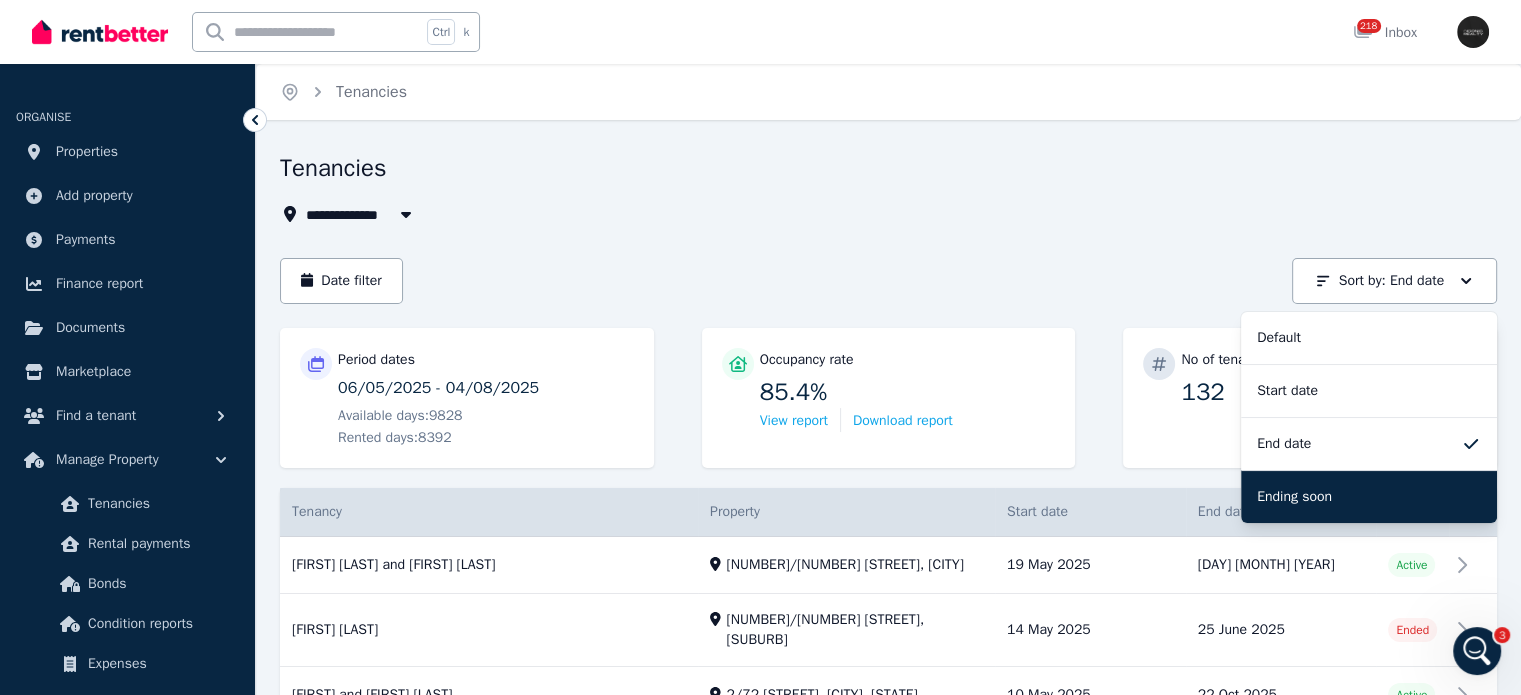 click on "Ending soon" at bounding box center [1294, 497] 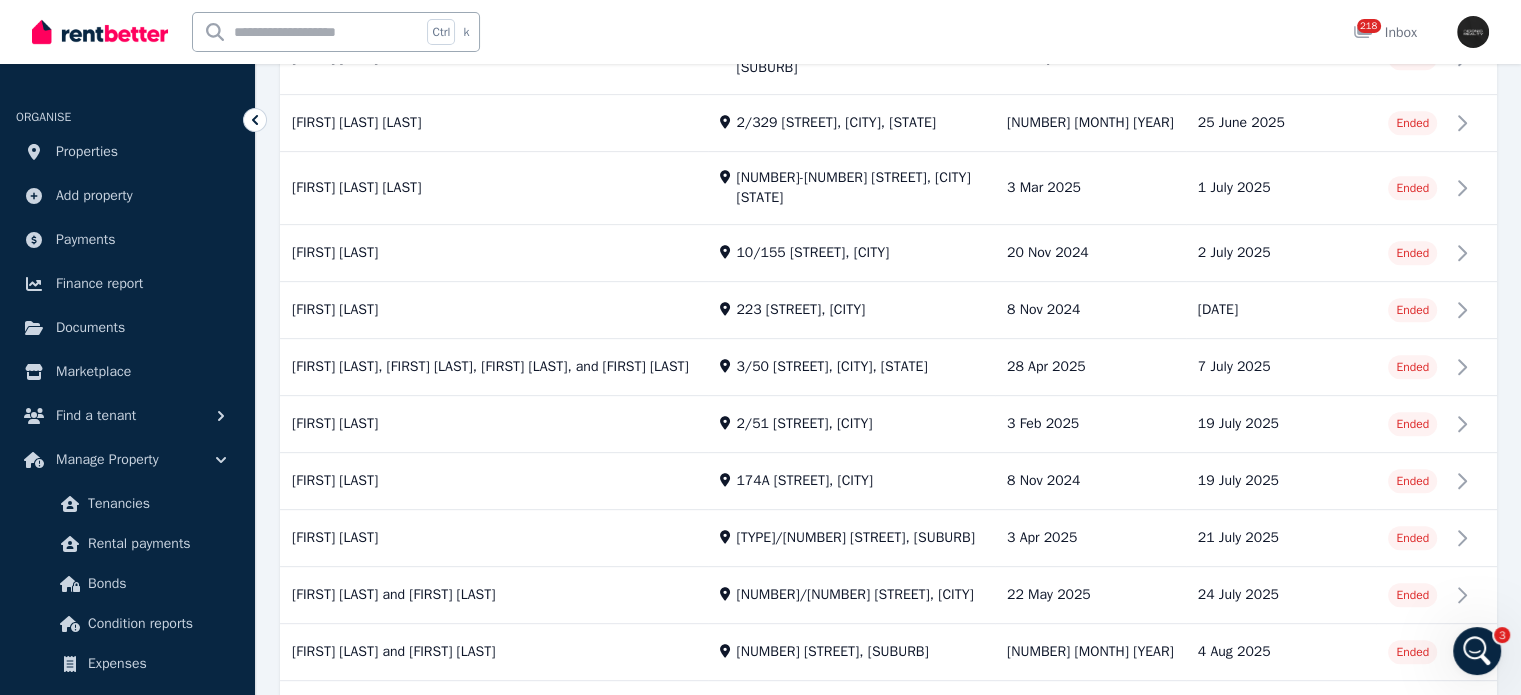scroll, scrollTop: 2000, scrollLeft: 0, axis: vertical 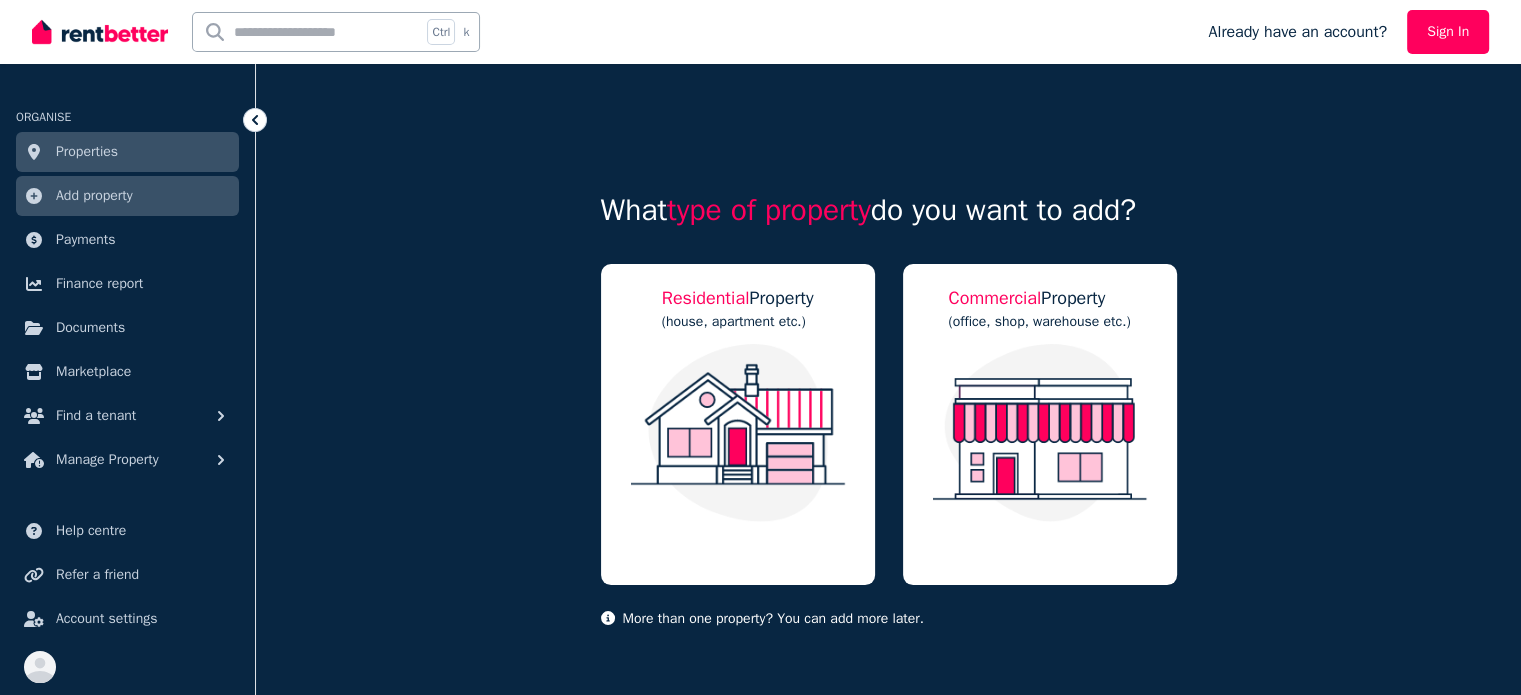 click on "Properties" at bounding box center (87, 152) 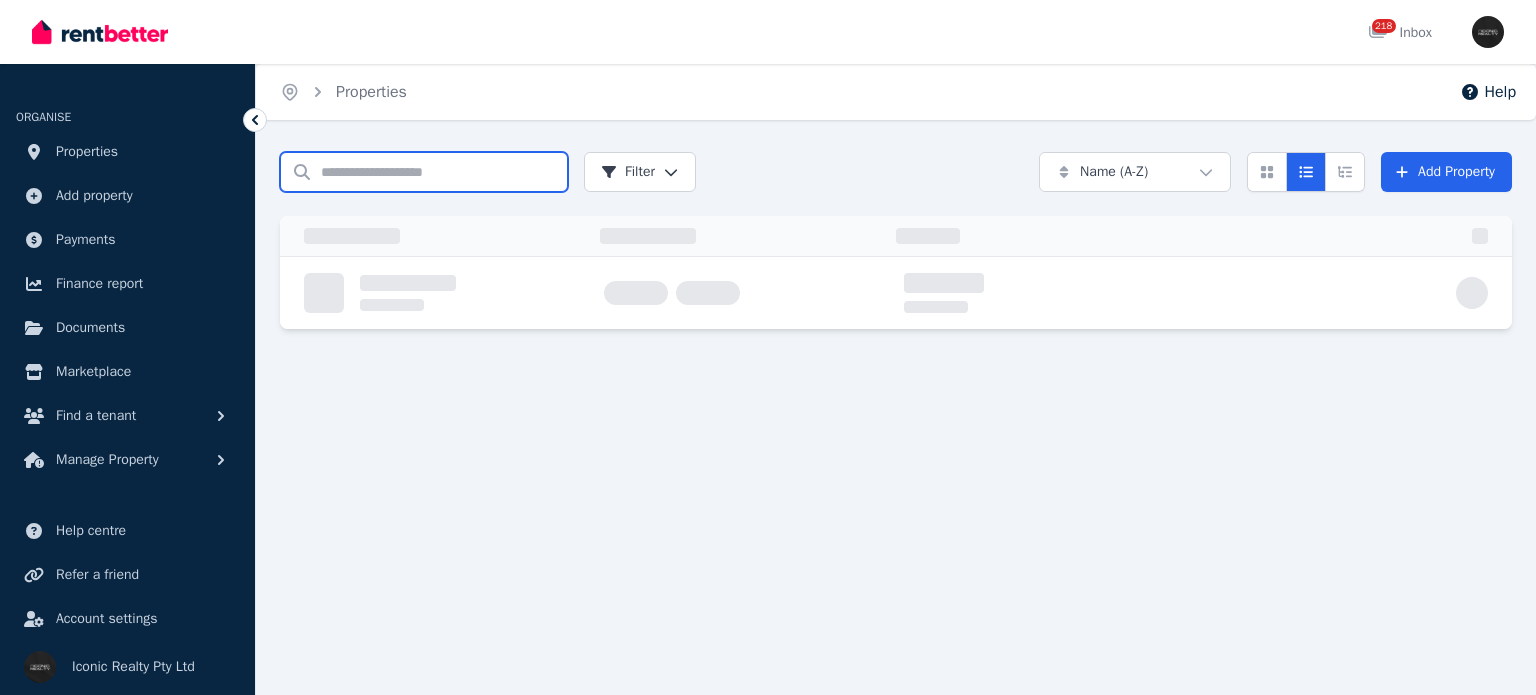 click on "Search properties" at bounding box center (424, 172) 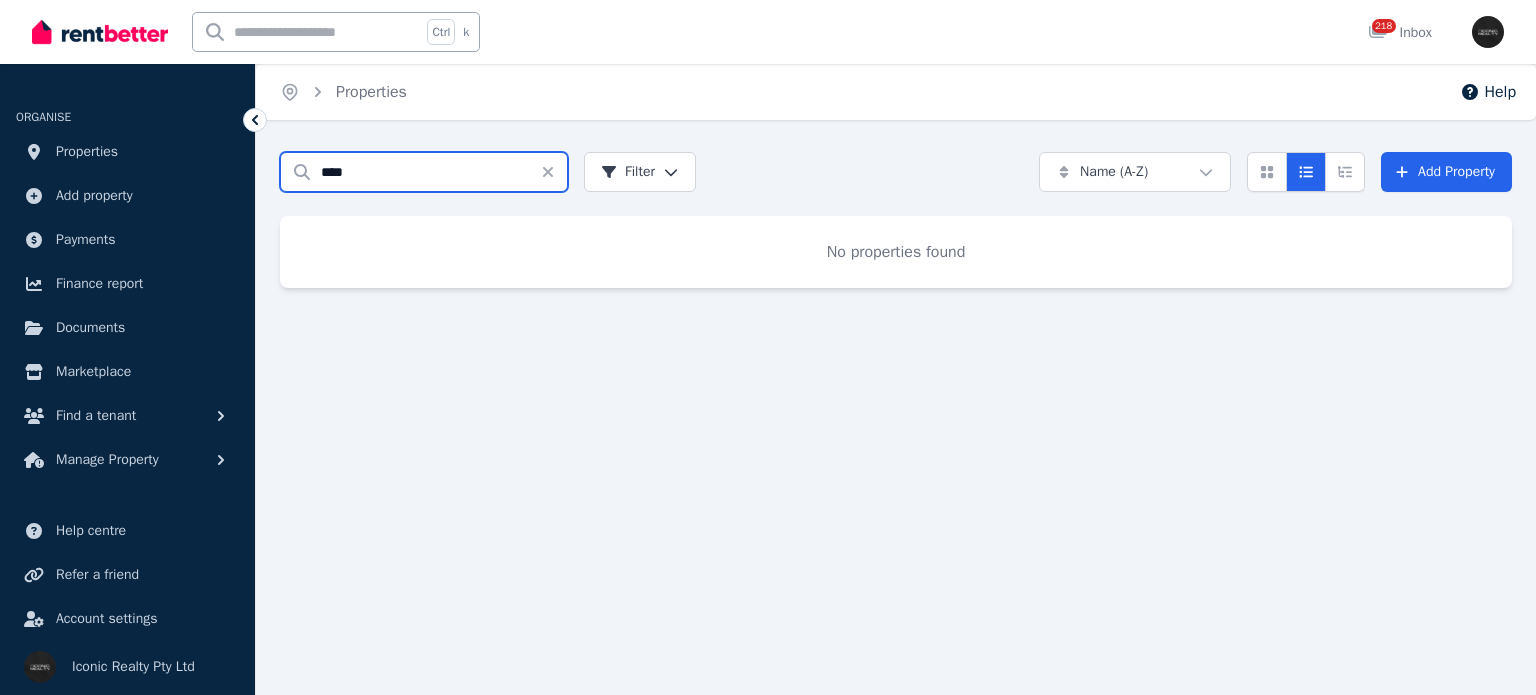 drag, startPoint x: 357, startPoint y: 175, endPoint x: 242, endPoint y: 171, distance: 115.06954 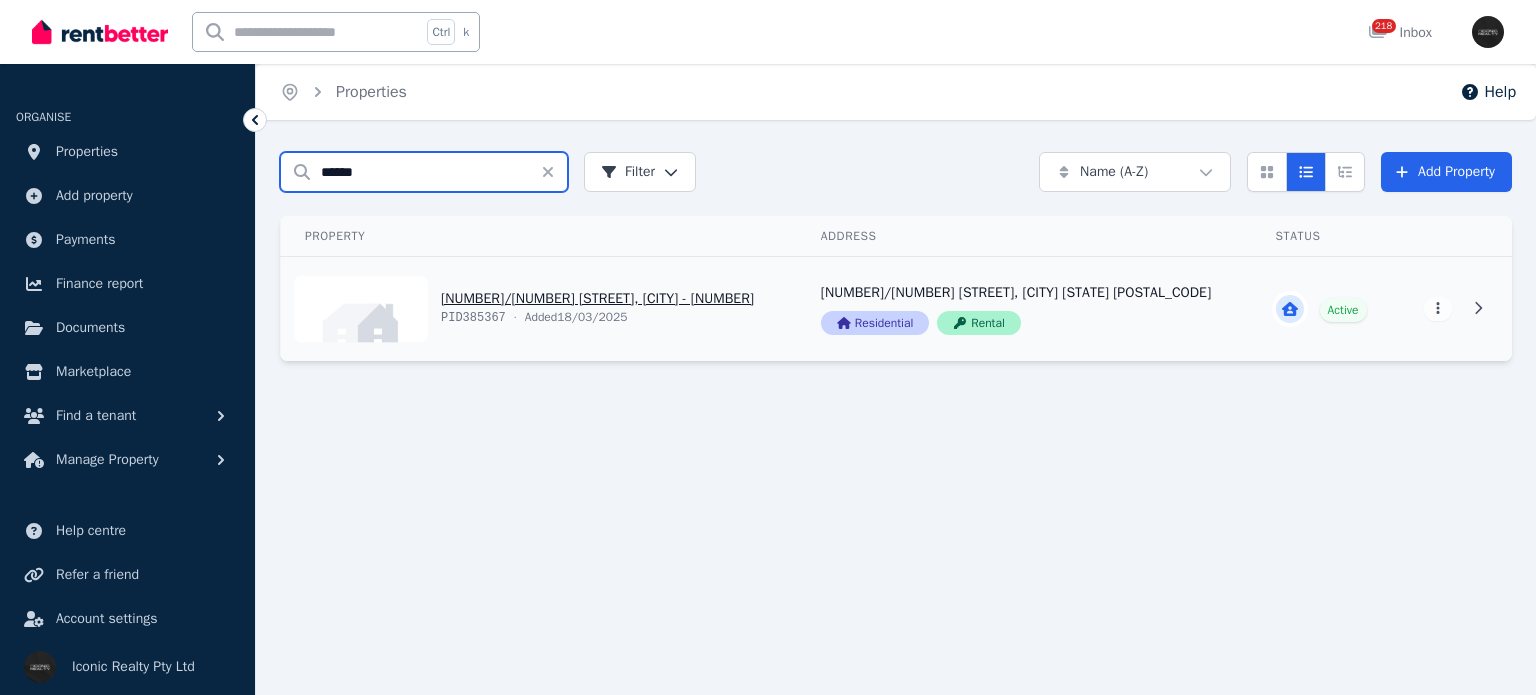 type on "******" 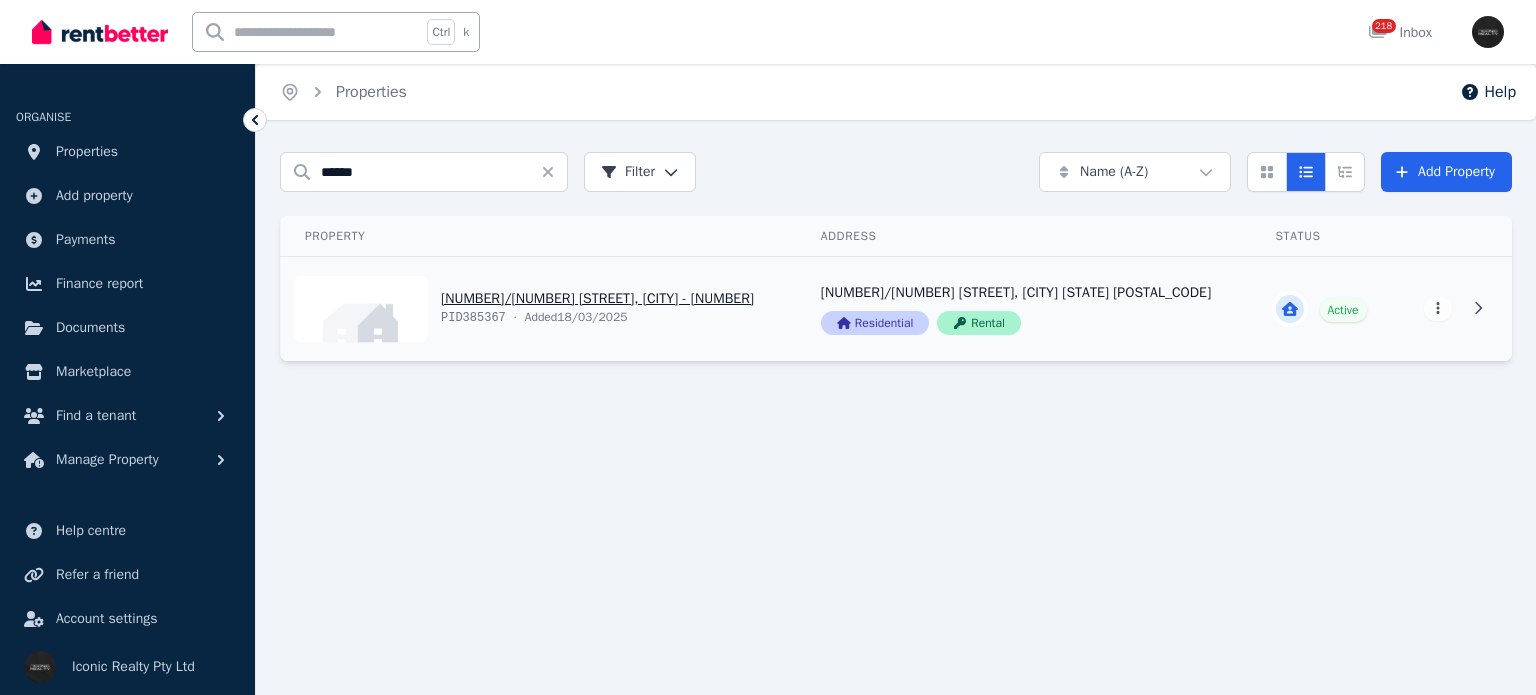 click on "View property details" at bounding box center (539, 309) 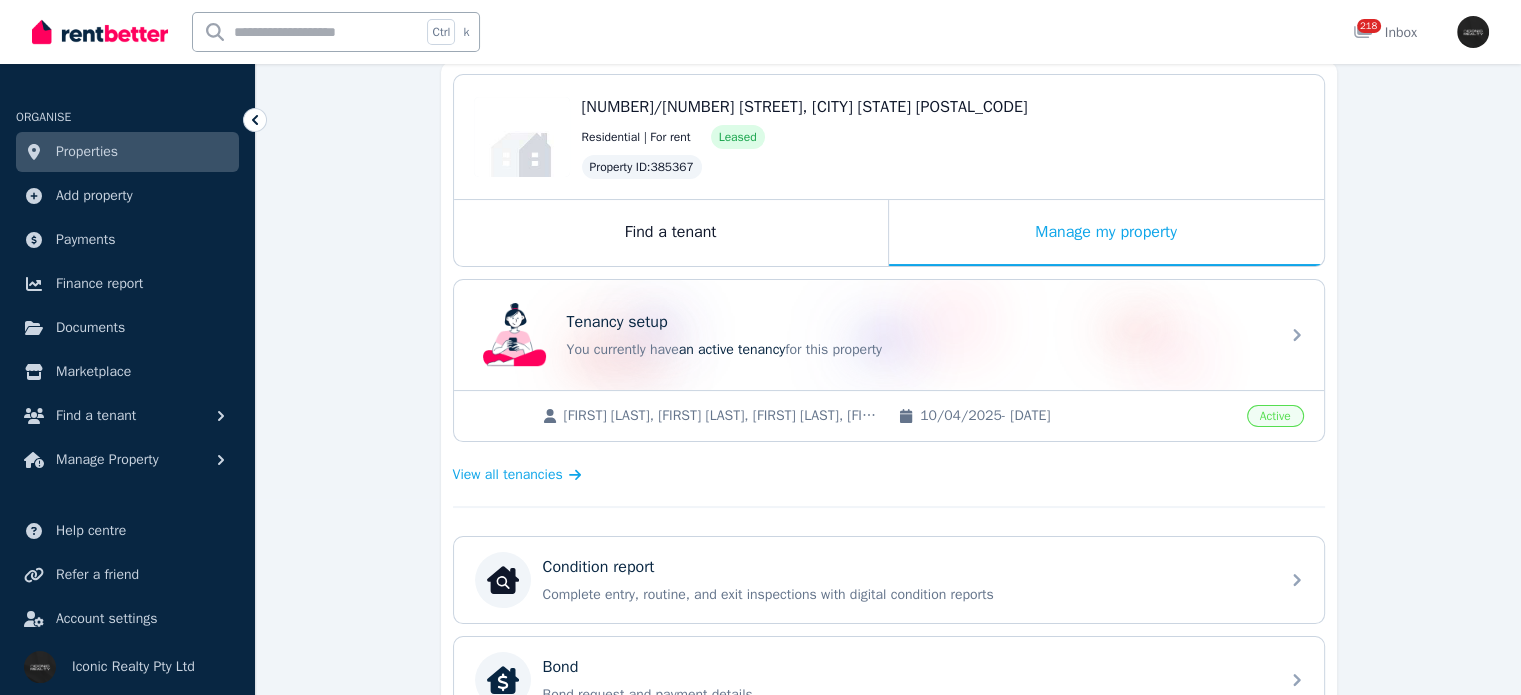 scroll, scrollTop: 200, scrollLeft: 0, axis: vertical 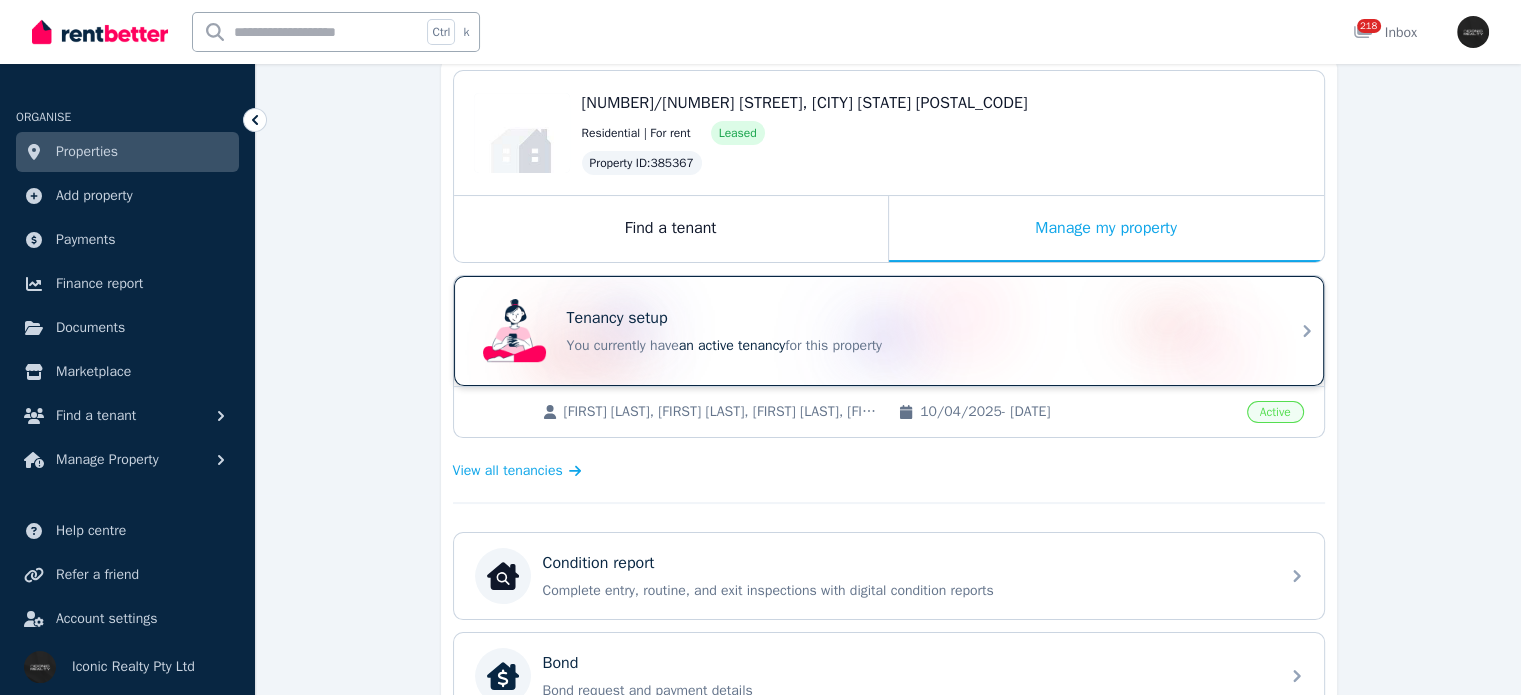 click on "Tenancy setup You currently have  an active tenancy  for this property" at bounding box center [871, 331] 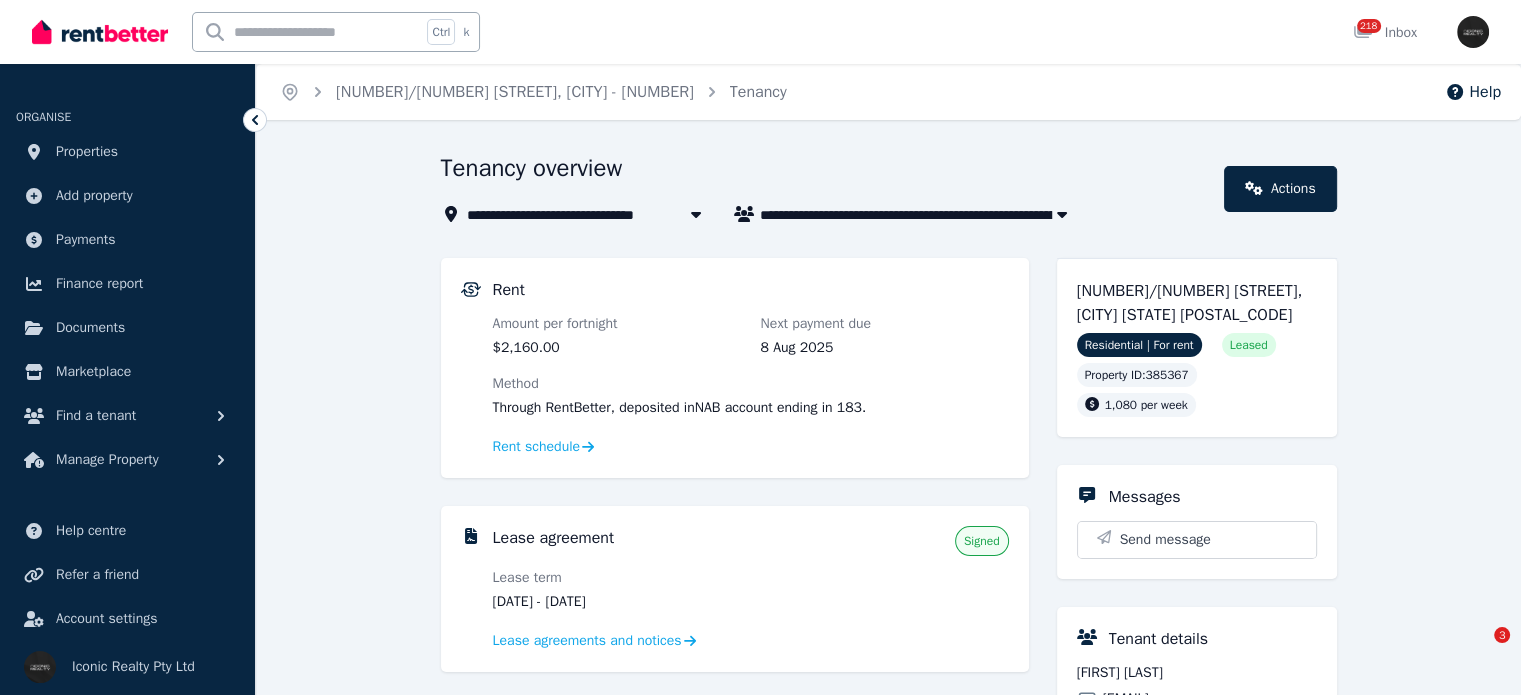 scroll, scrollTop: 100, scrollLeft: 0, axis: vertical 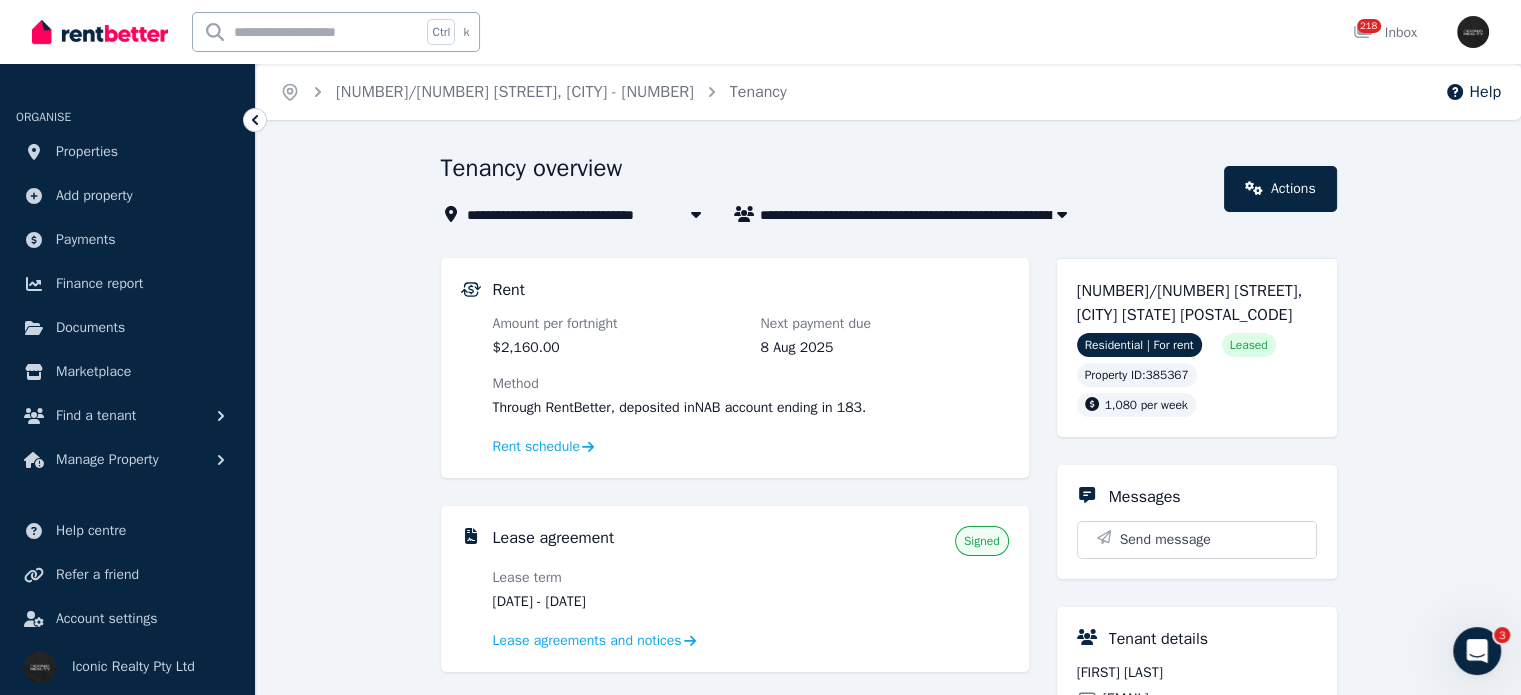 click at bounding box center [307, 32] 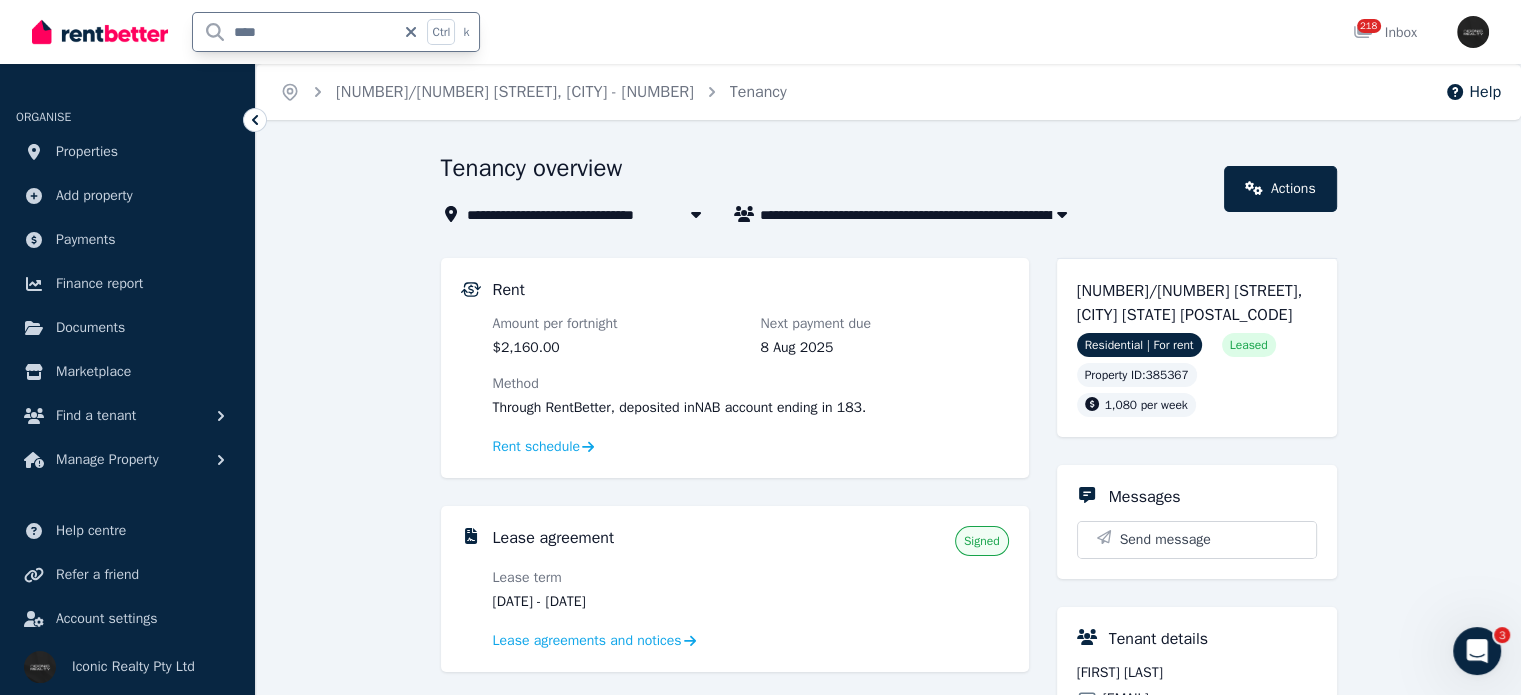 type on "****" 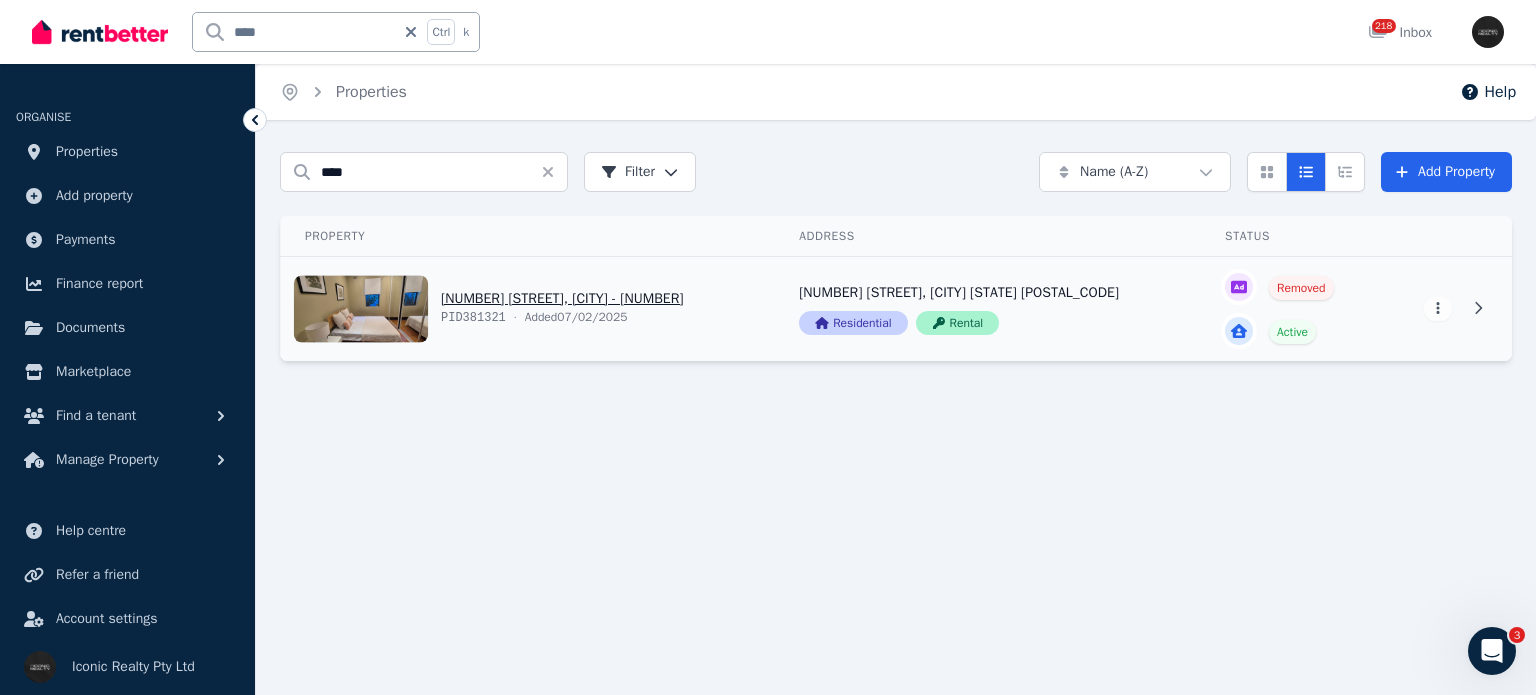 click on "View property details" at bounding box center [528, 309] 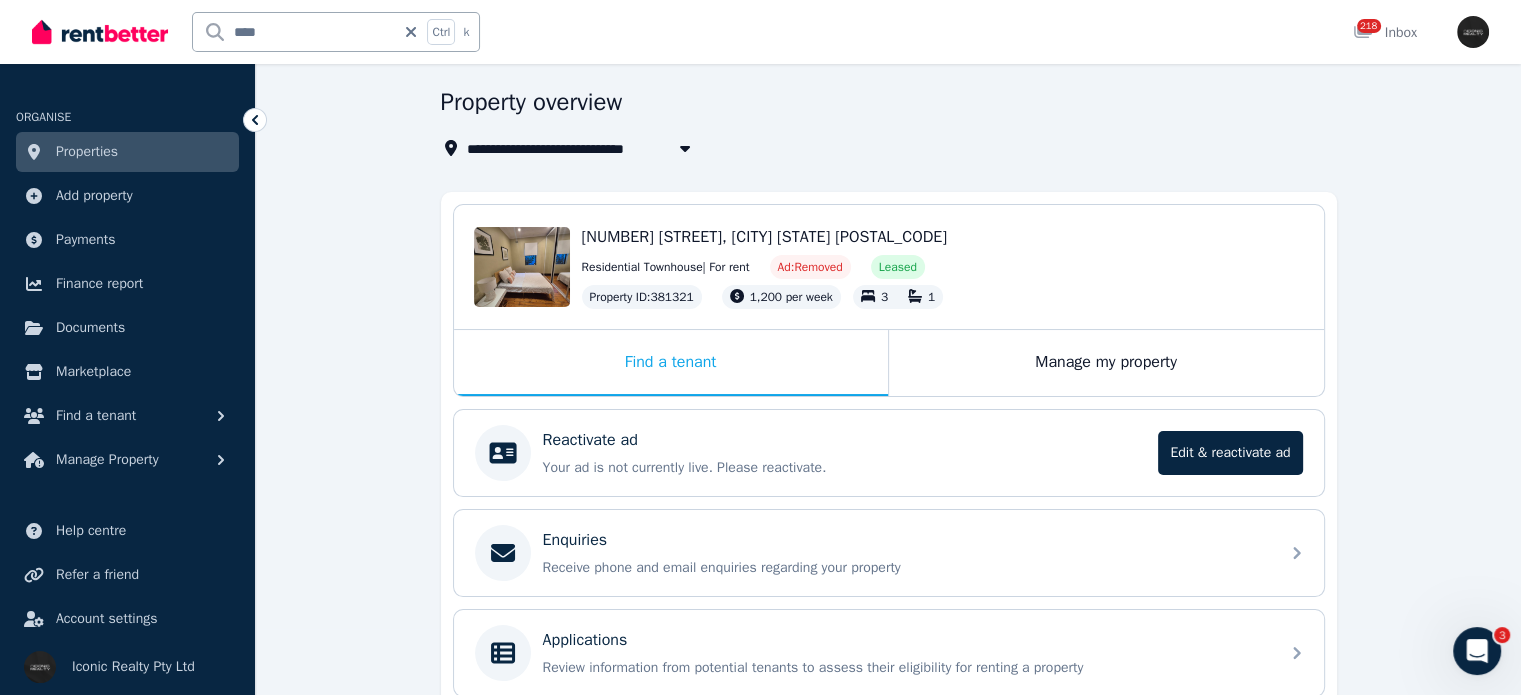 scroll, scrollTop: 100, scrollLeft: 0, axis: vertical 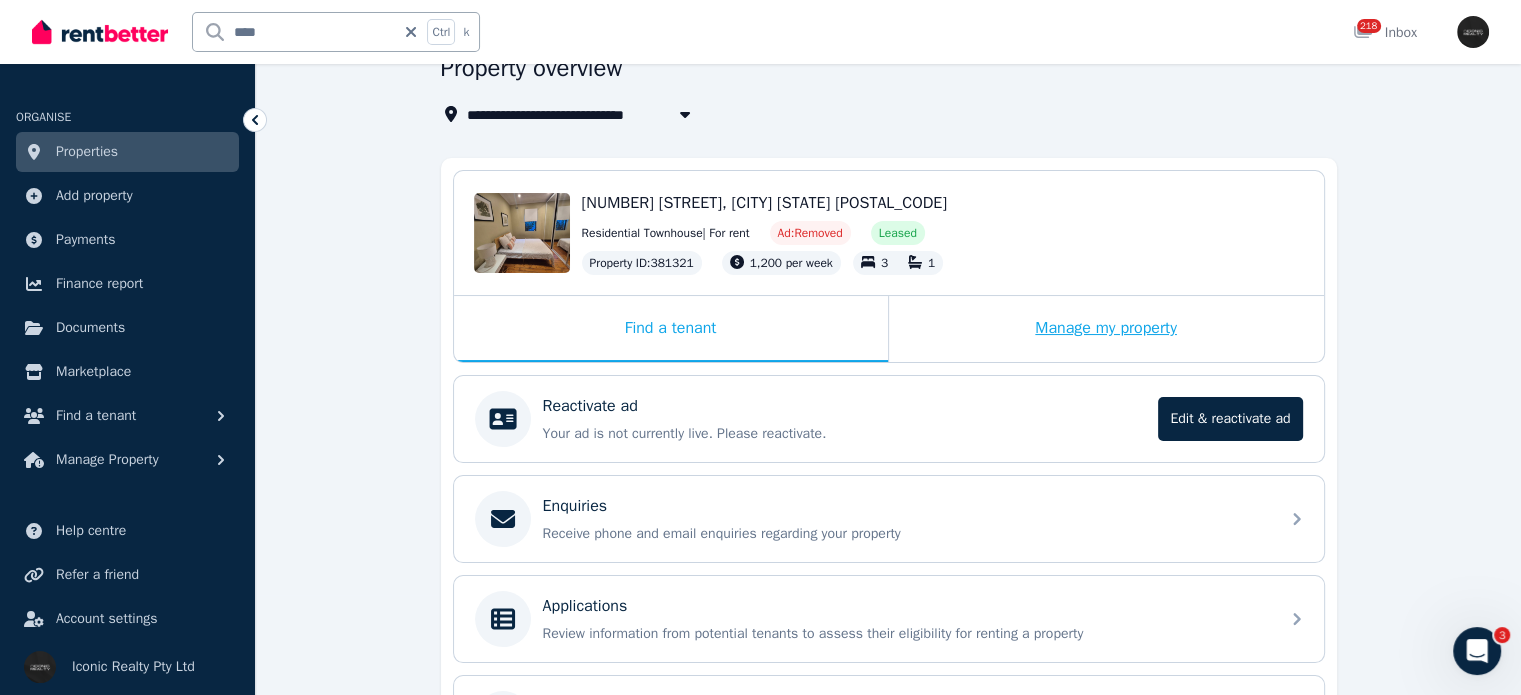 drag, startPoint x: 1143, startPoint y: 306, endPoint x: 1142, endPoint y: 316, distance: 10.049875 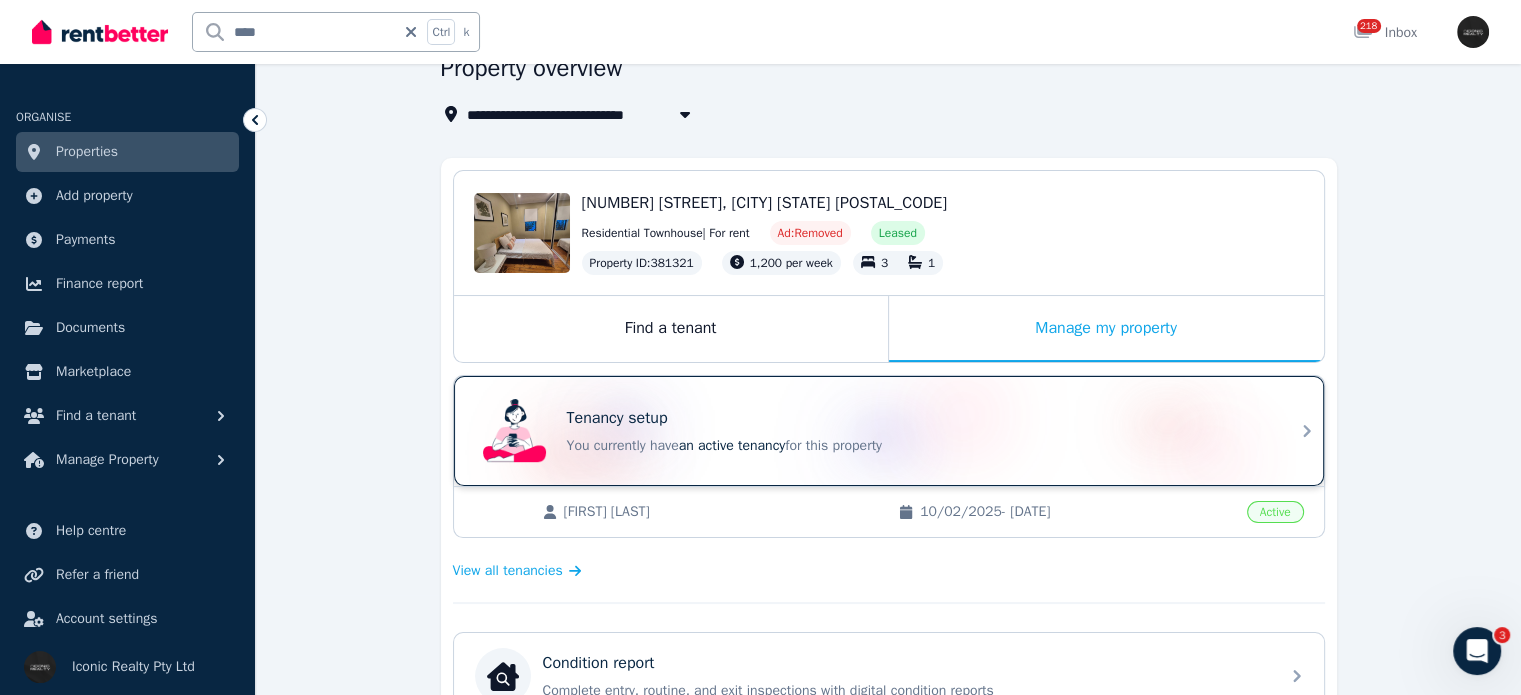 click on "You currently have  an active tenancy  for this property" at bounding box center [917, 446] 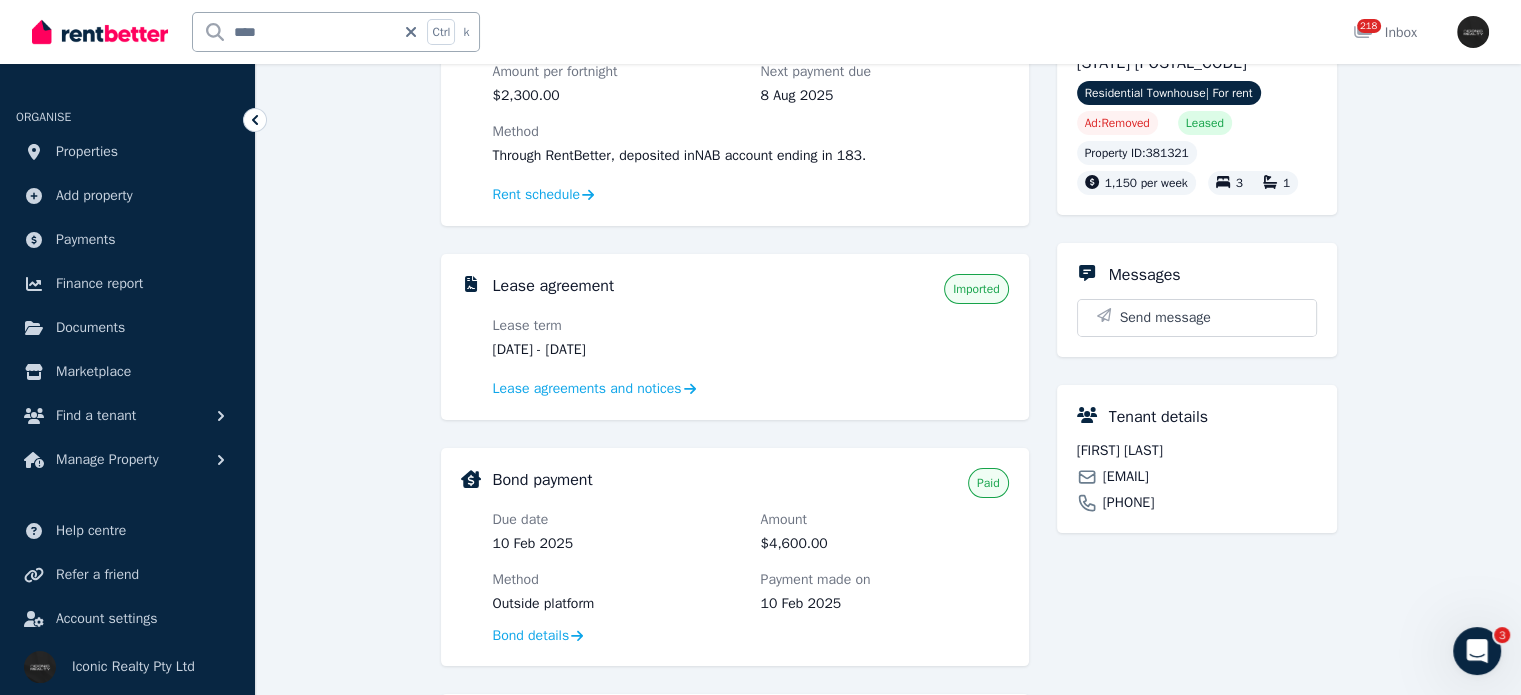 scroll, scrollTop: 300, scrollLeft: 0, axis: vertical 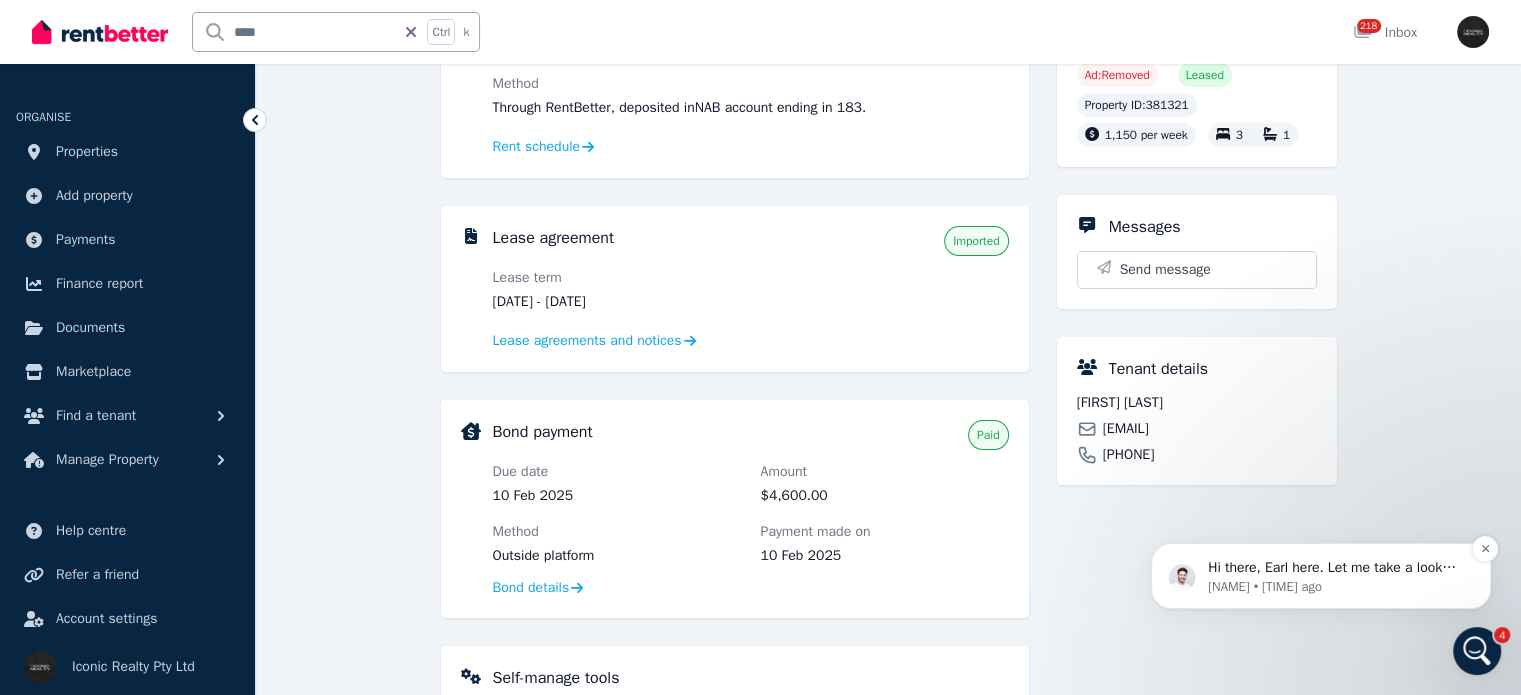 click on "Hi there, Earl here. Let me take a look into this and I'll come back to you." at bounding box center [1337, 568] 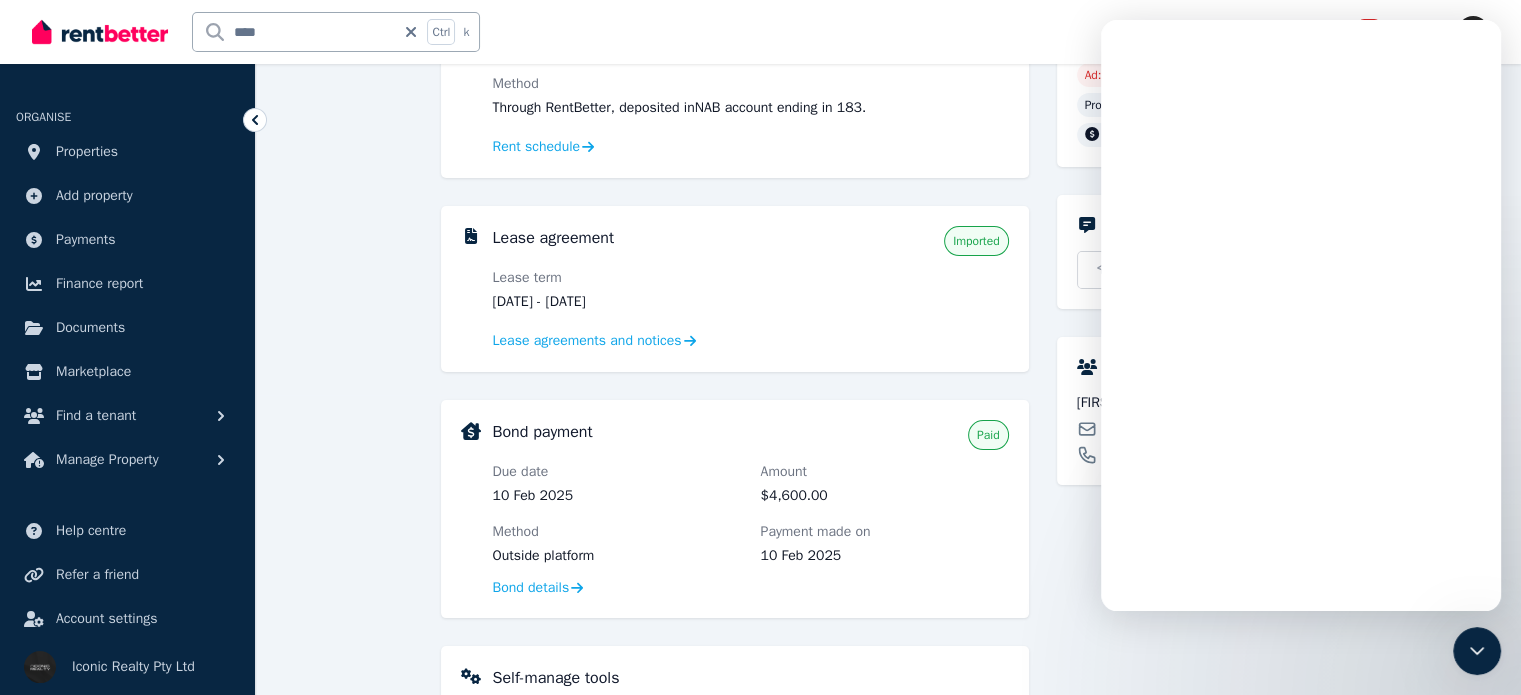 scroll, scrollTop: 0, scrollLeft: 0, axis: both 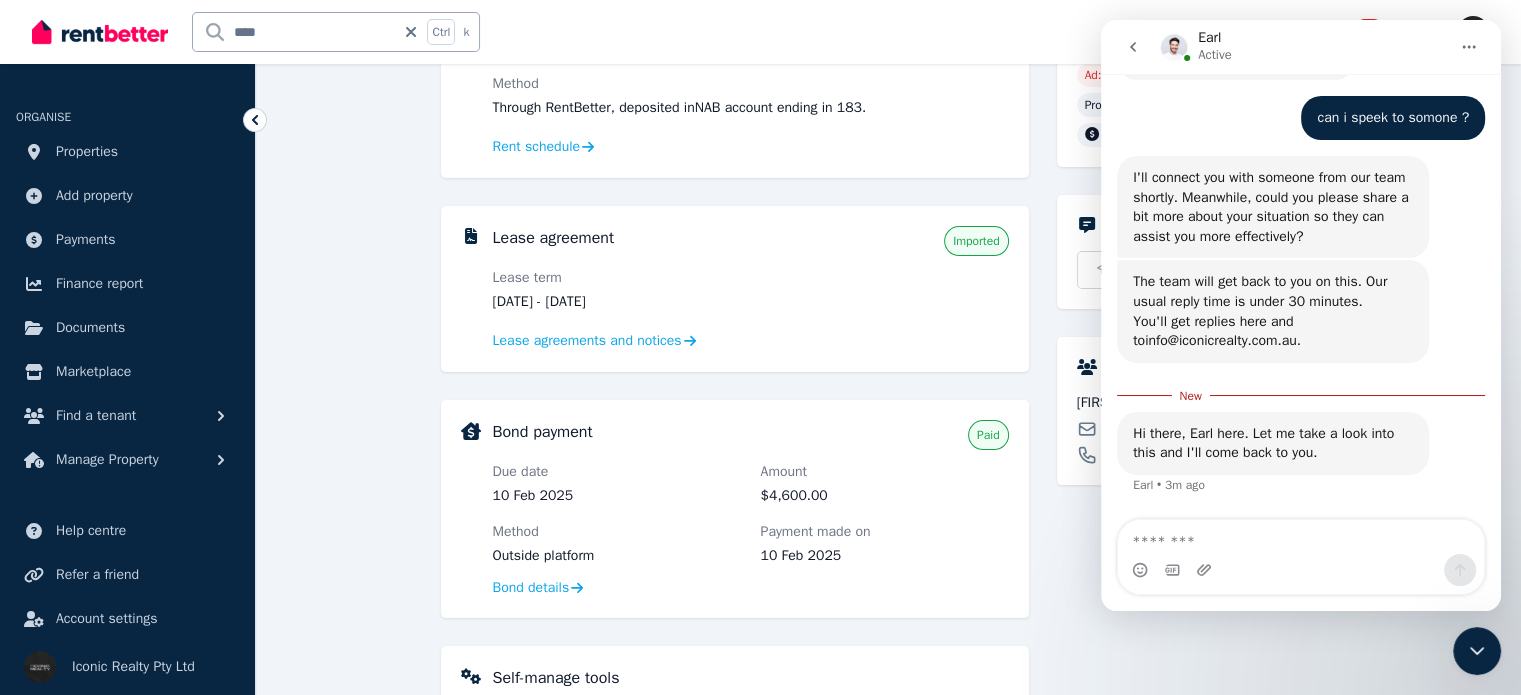 click at bounding box center [1301, 537] 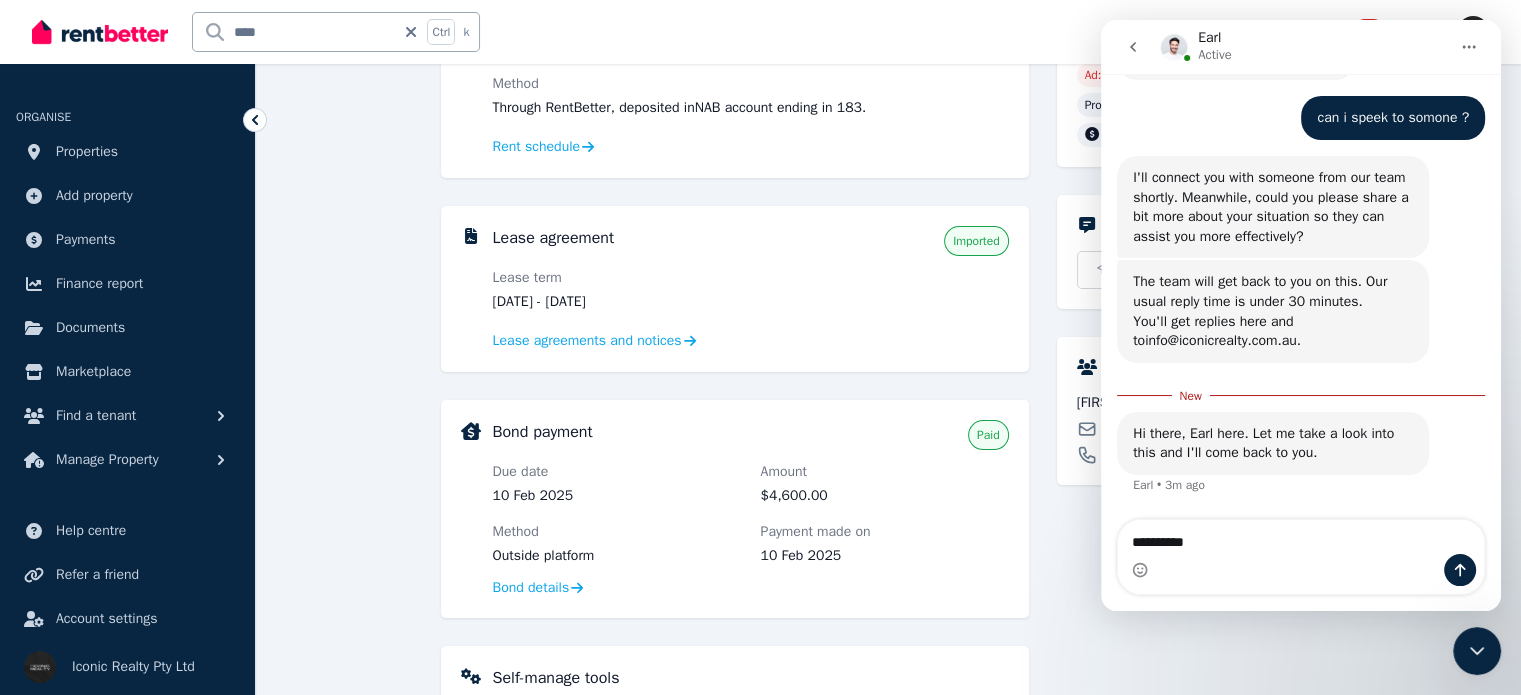 type on "*********" 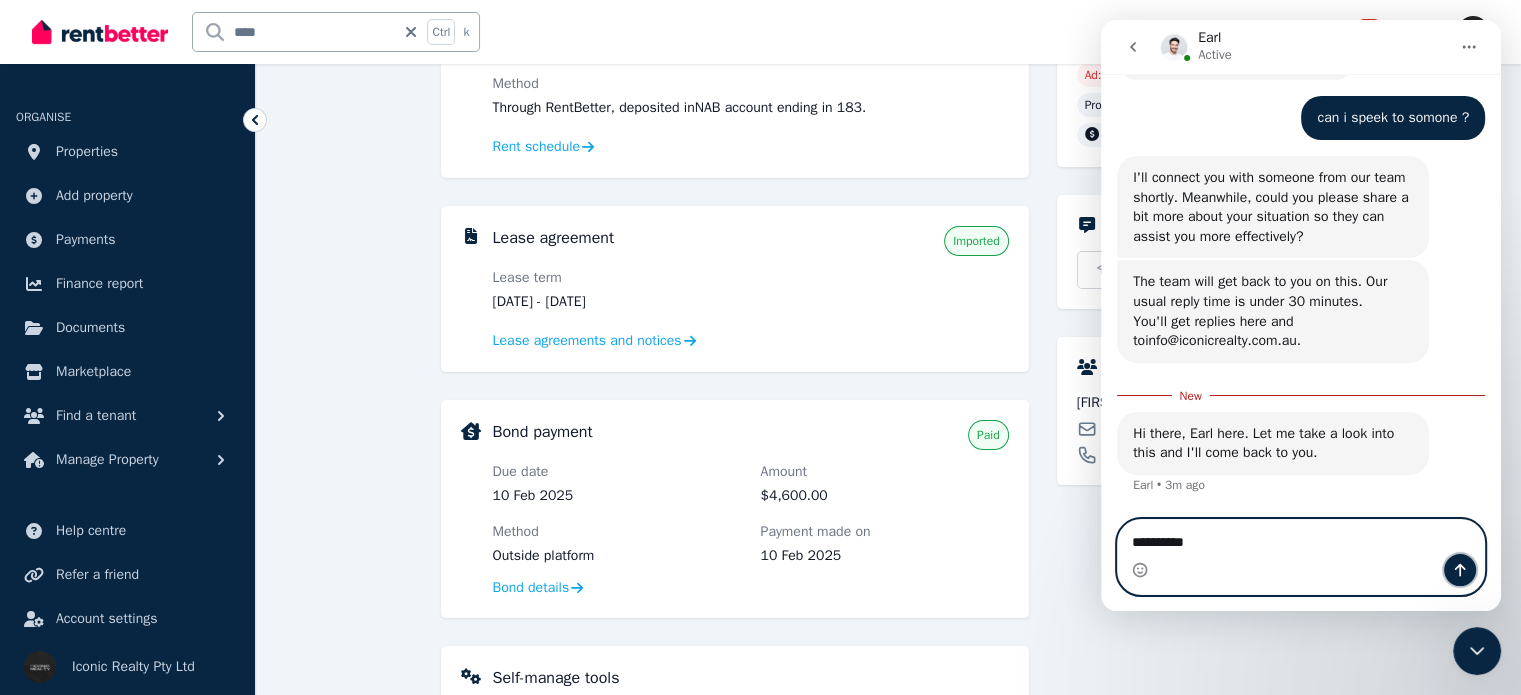 click 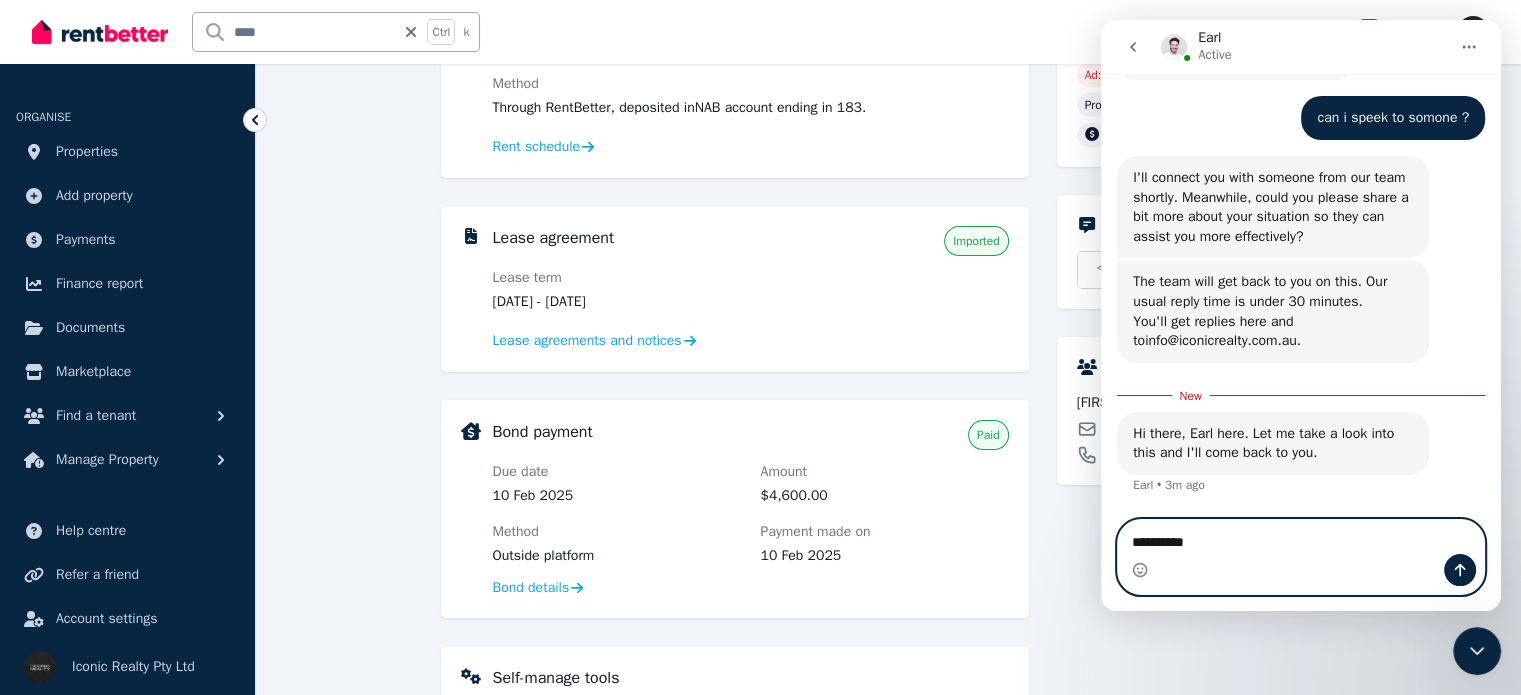 type 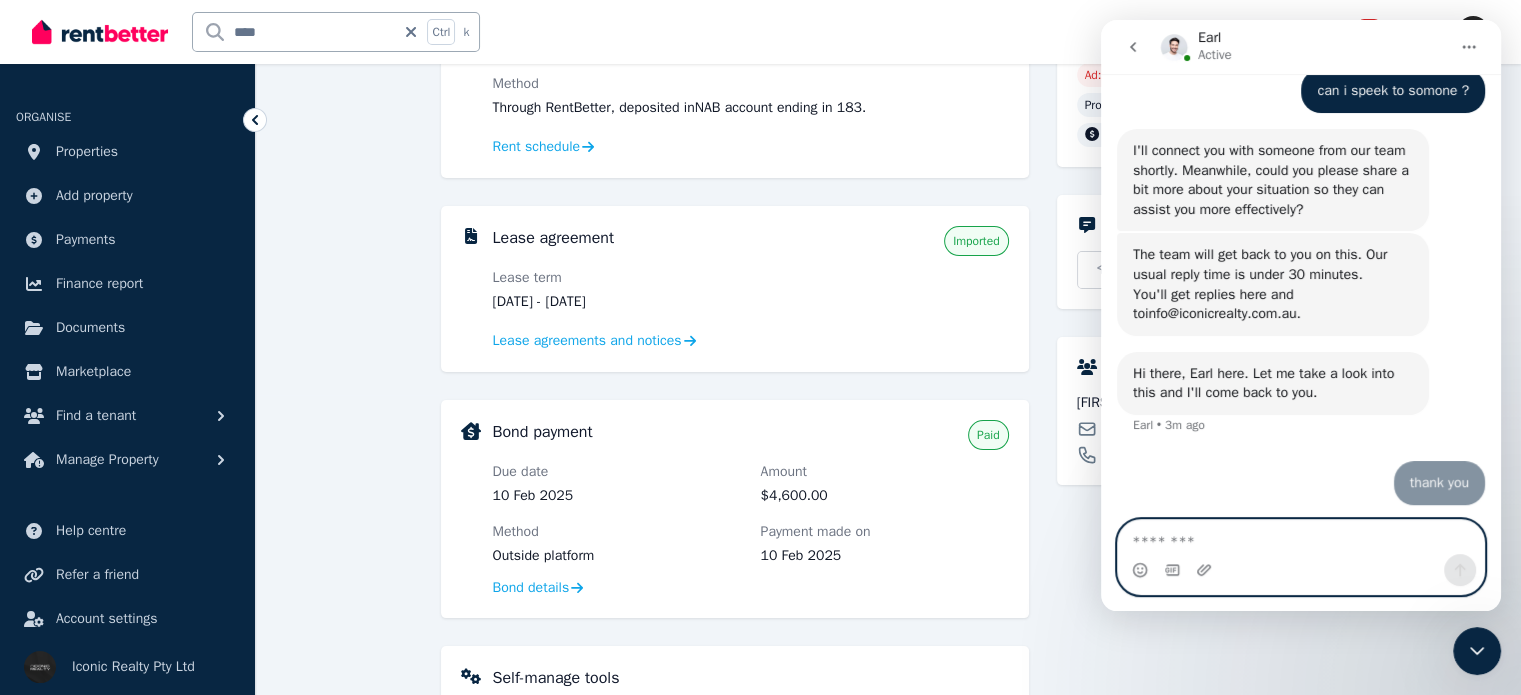 scroll, scrollTop: 2, scrollLeft: 0, axis: vertical 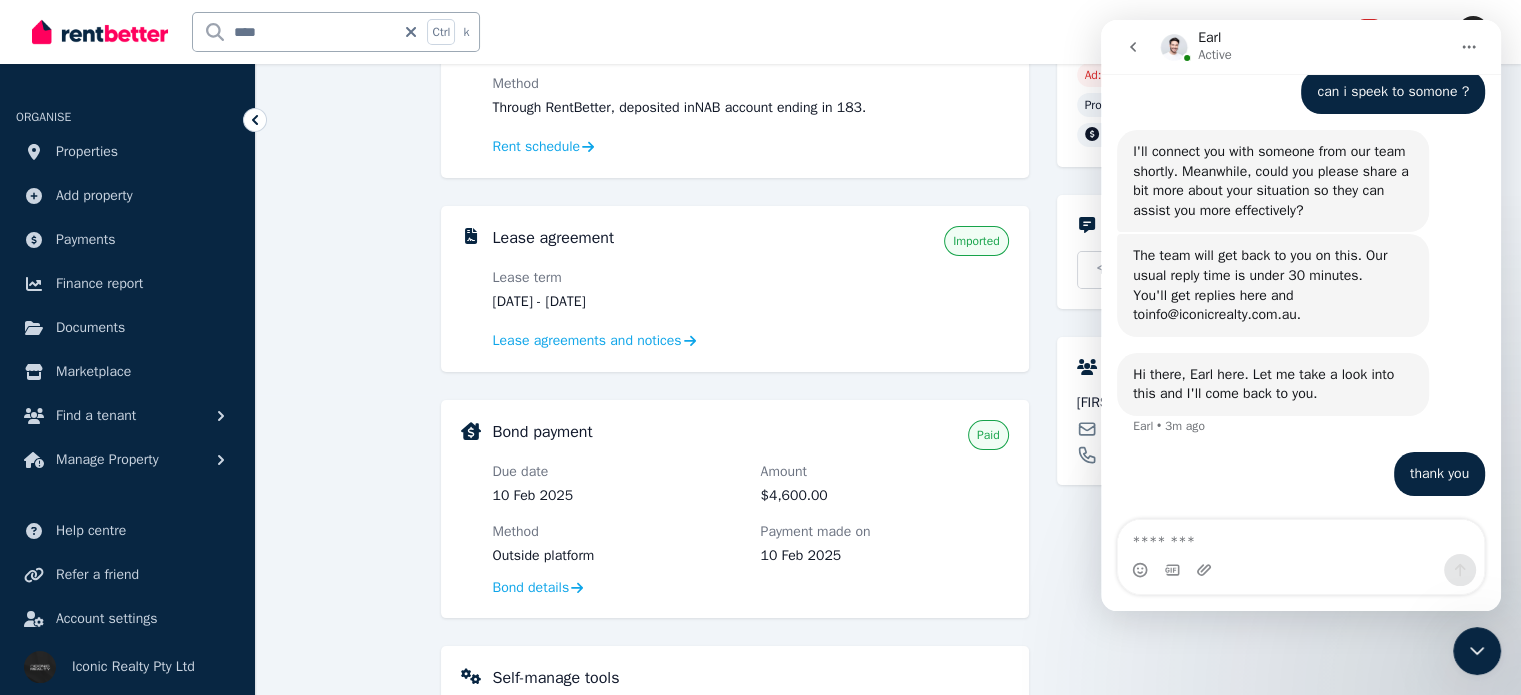 click on "**********" at bounding box center (888, 497) 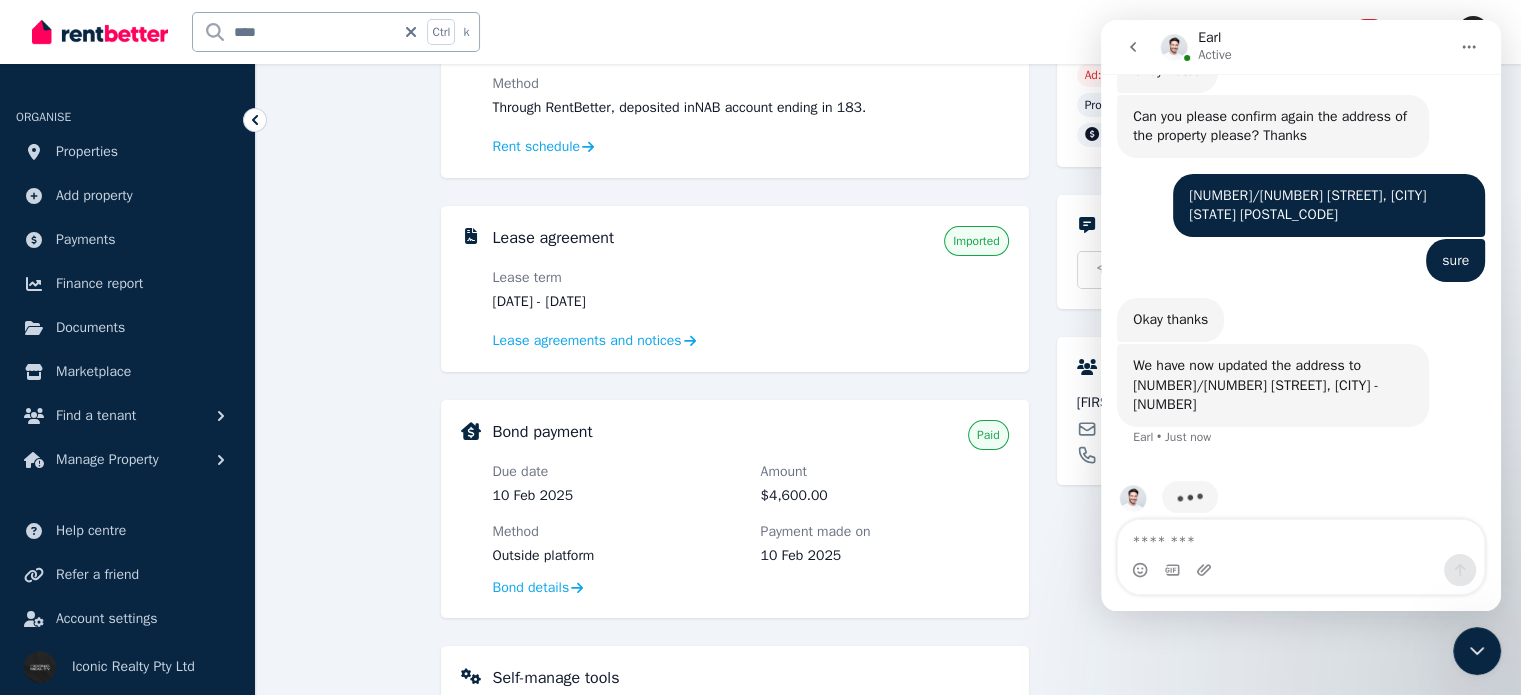 scroll, scrollTop: 1604, scrollLeft: 0, axis: vertical 